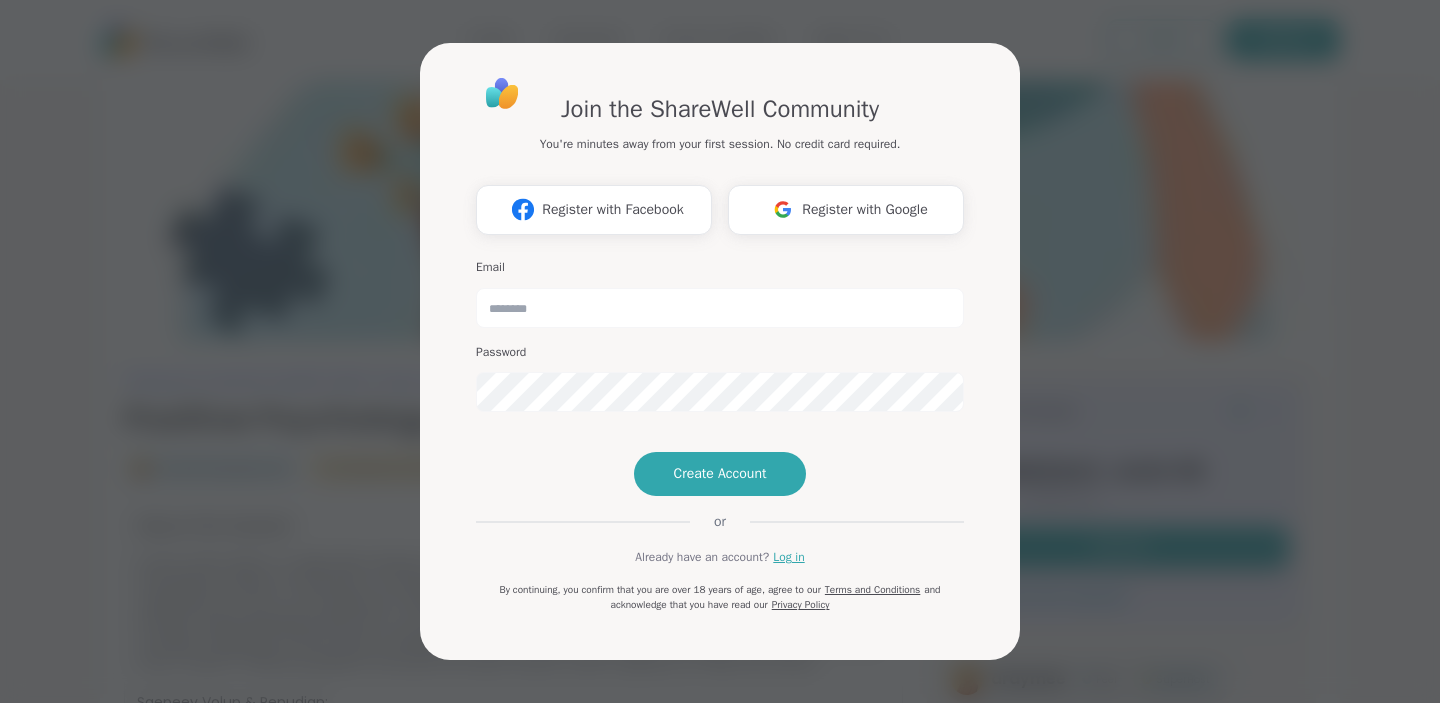 scroll, scrollTop: 0, scrollLeft: 0, axis: both 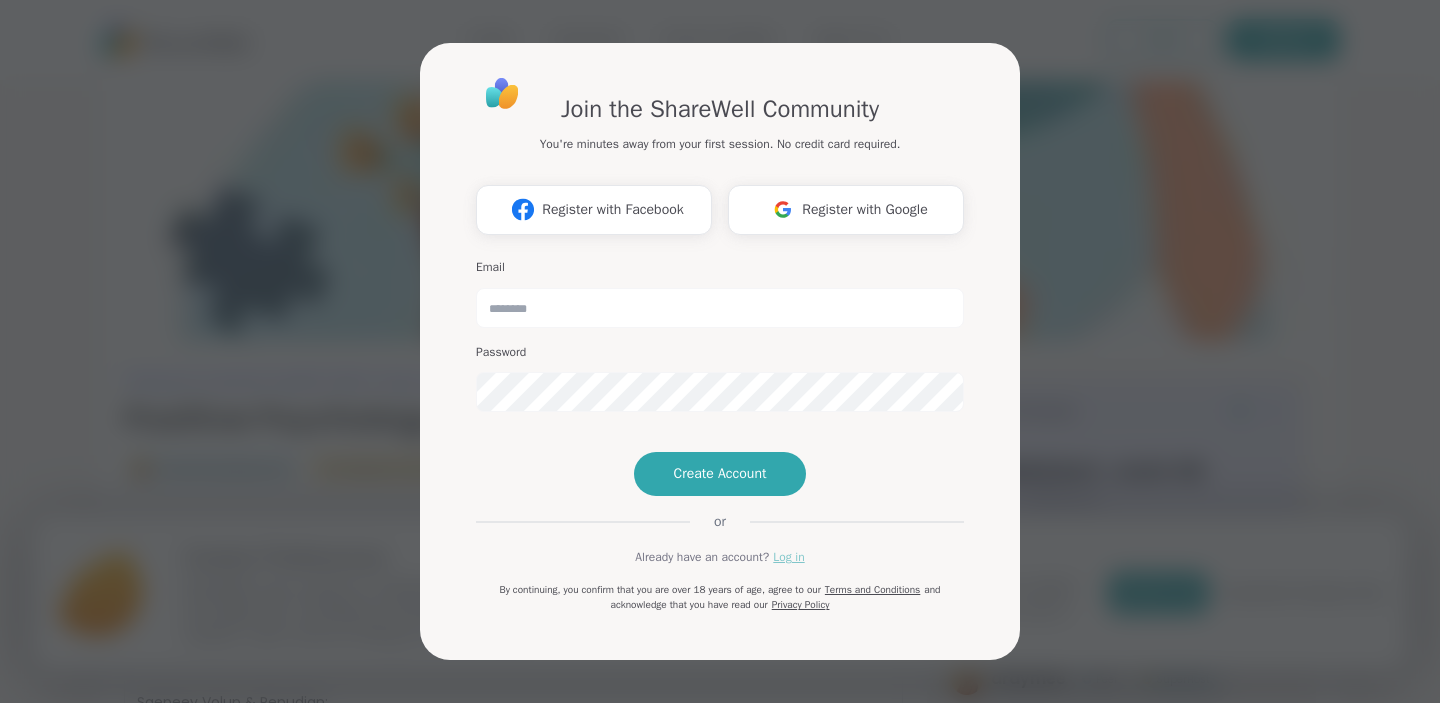 click on "Log in" at bounding box center [788, 557] 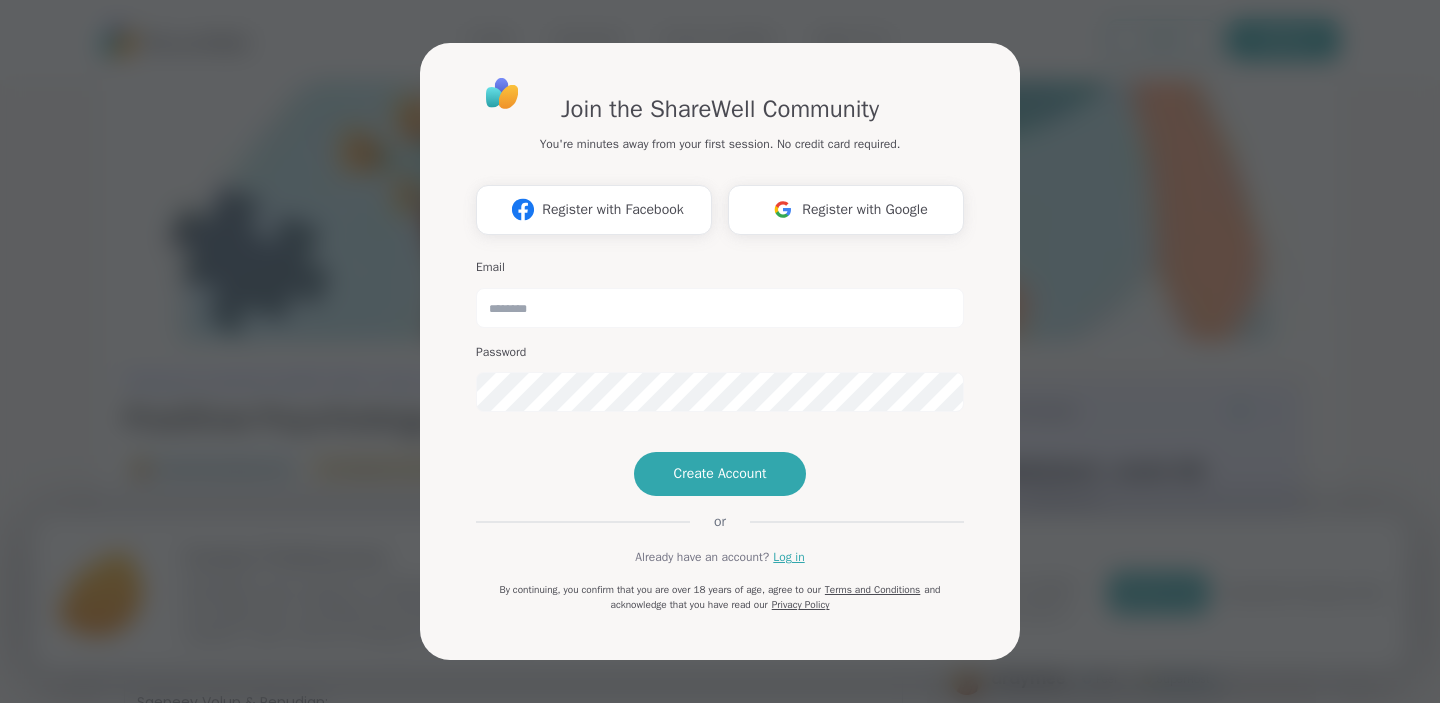 click on "ShareWell uses cookies to understand the way you use our website and help us to improve it, as well as to personalize content and target ads, including by working with third party analytics partners. By clicking ‘Accept All’ below, you consent to our use of cookies. Learn more by visiting our   Cookie Policy." at bounding box center (630, 611) 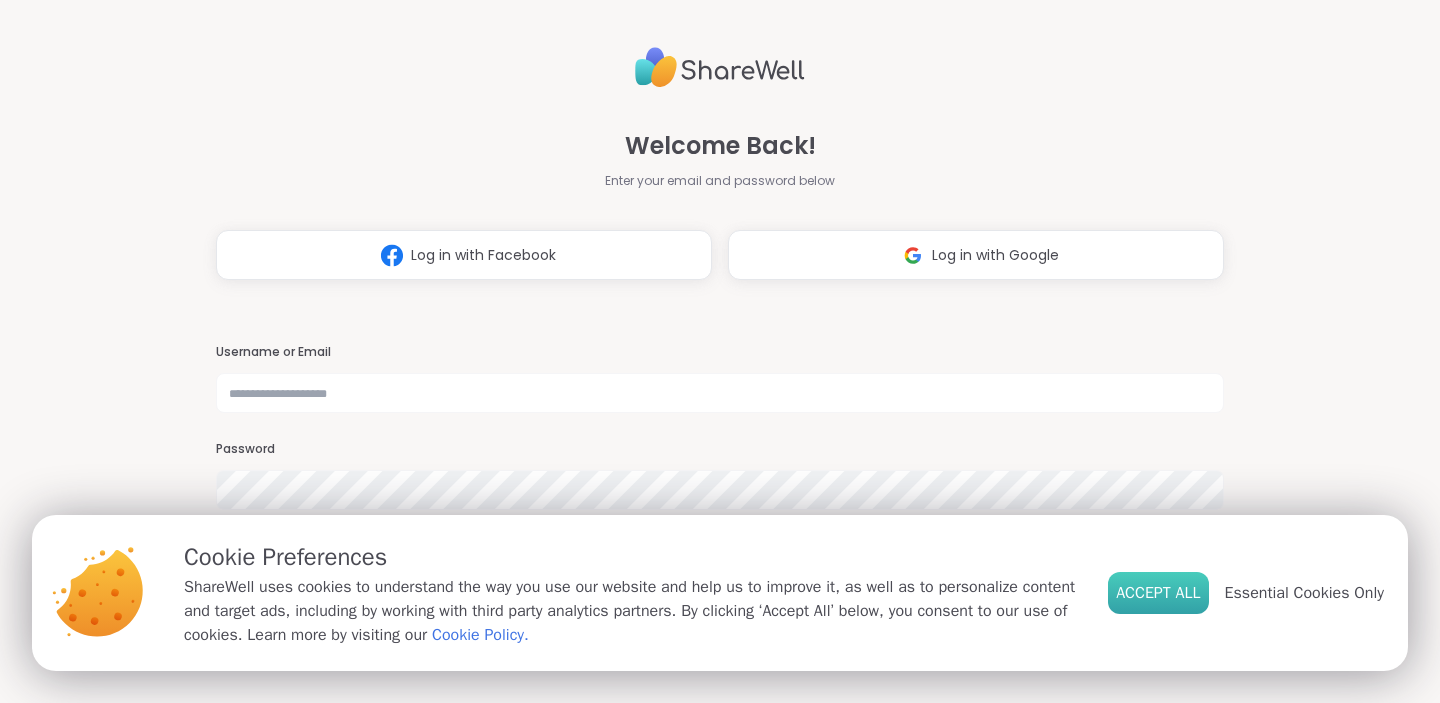 click on "Accept All" at bounding box center (1158, 593) 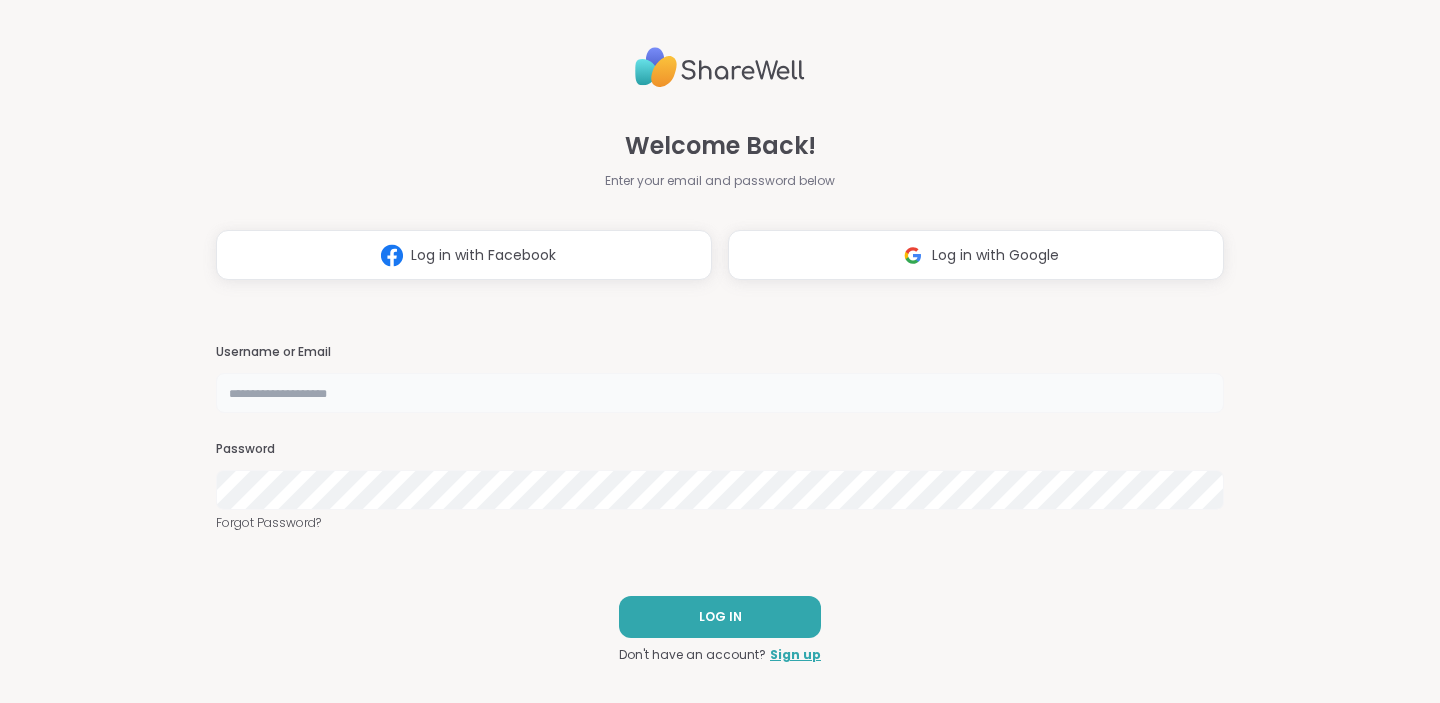 type on "**********" 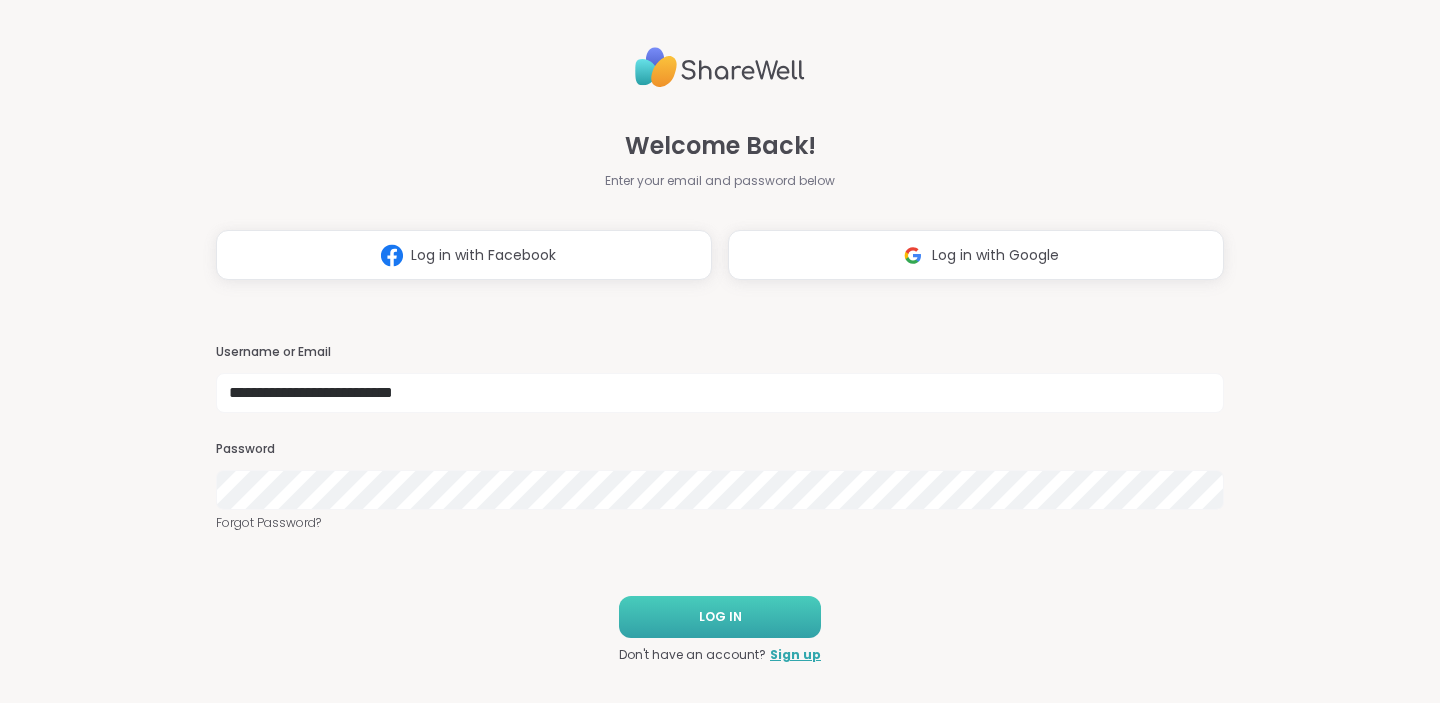 click on "LOG IN" at bounding box center (720, 617) 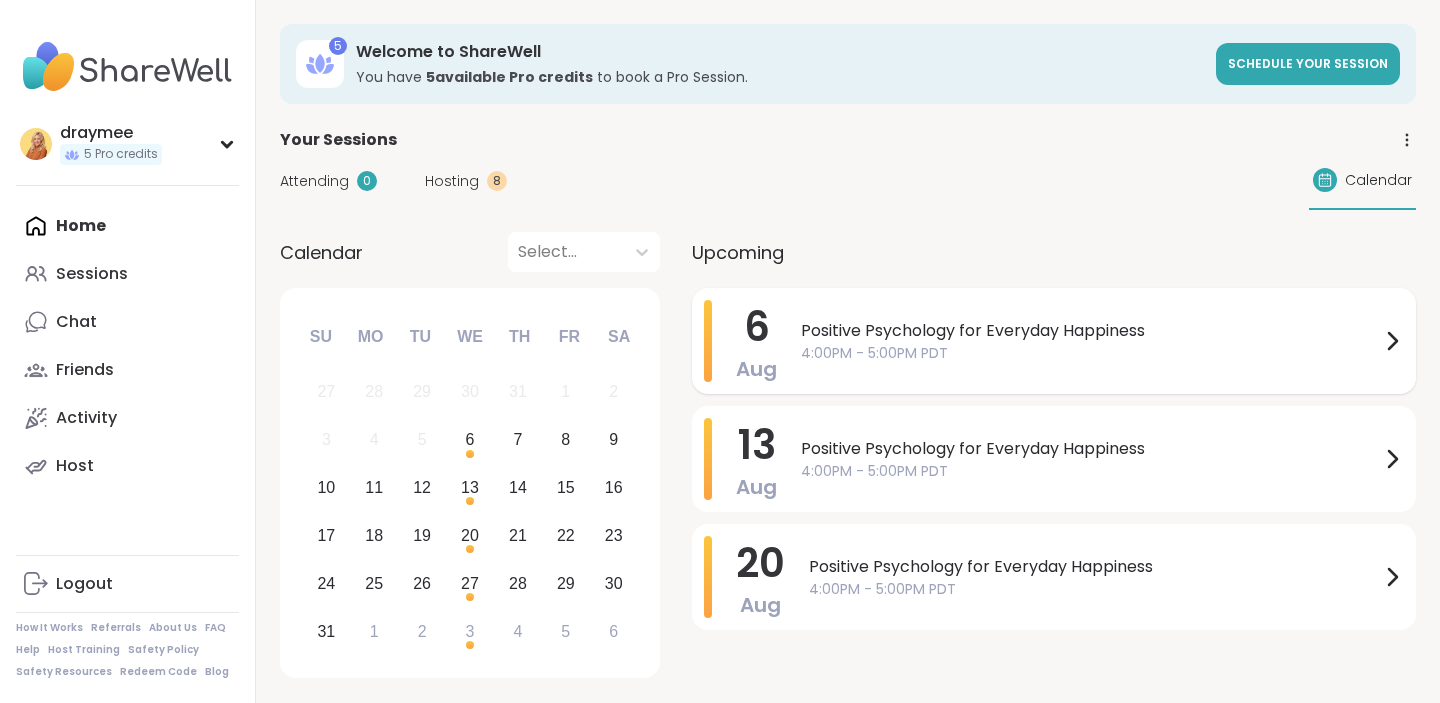 click on "Positive Psychology for Everyday Happiness" at bounding box center [1090, 331] 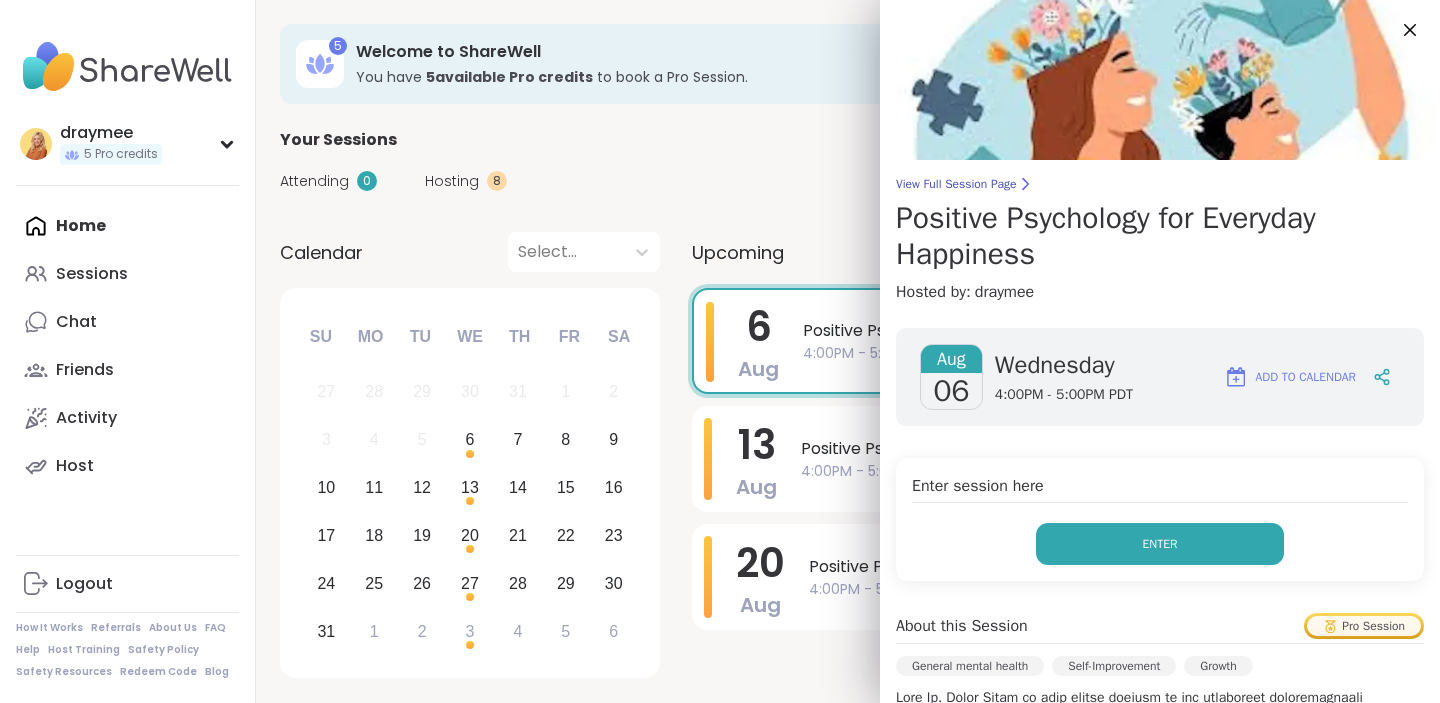 click on "Enter" at bounding box center [1160, 544] 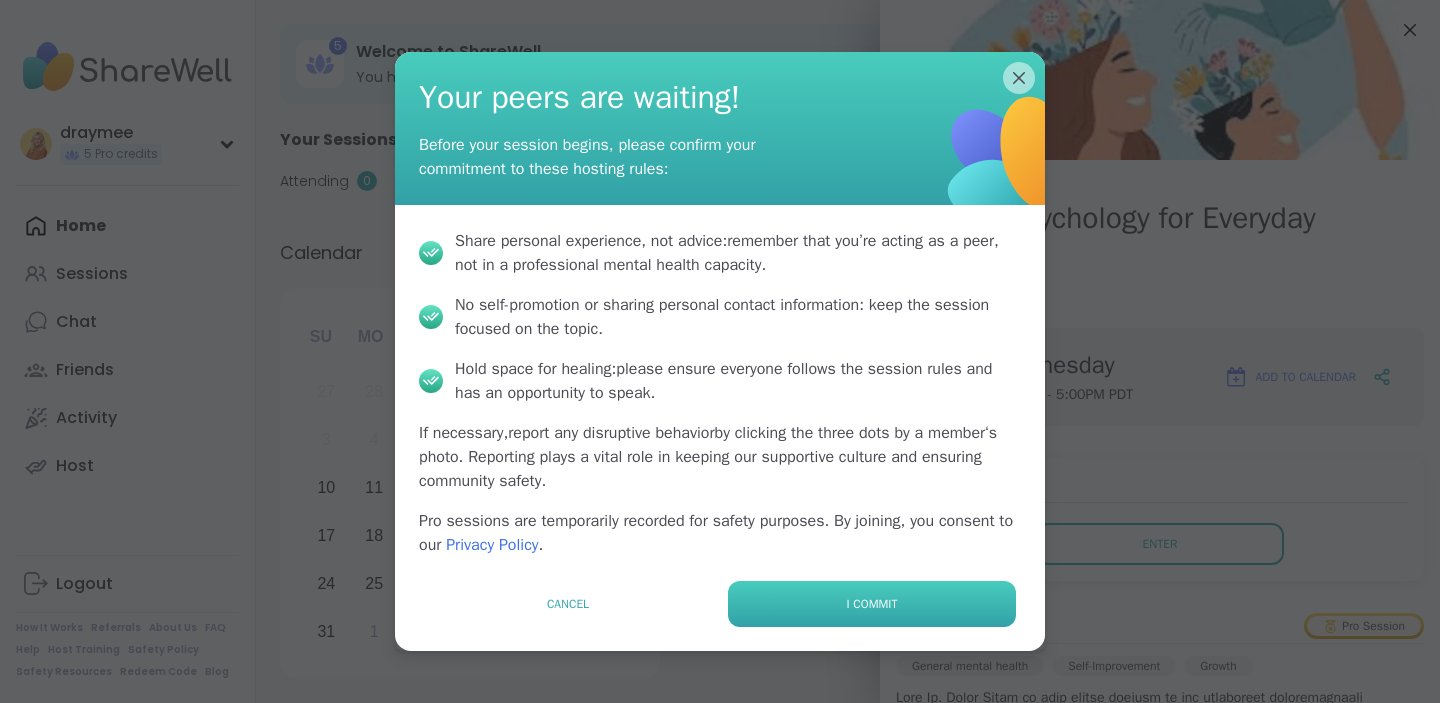 click on "I commit" at bounding box center [872, 604] 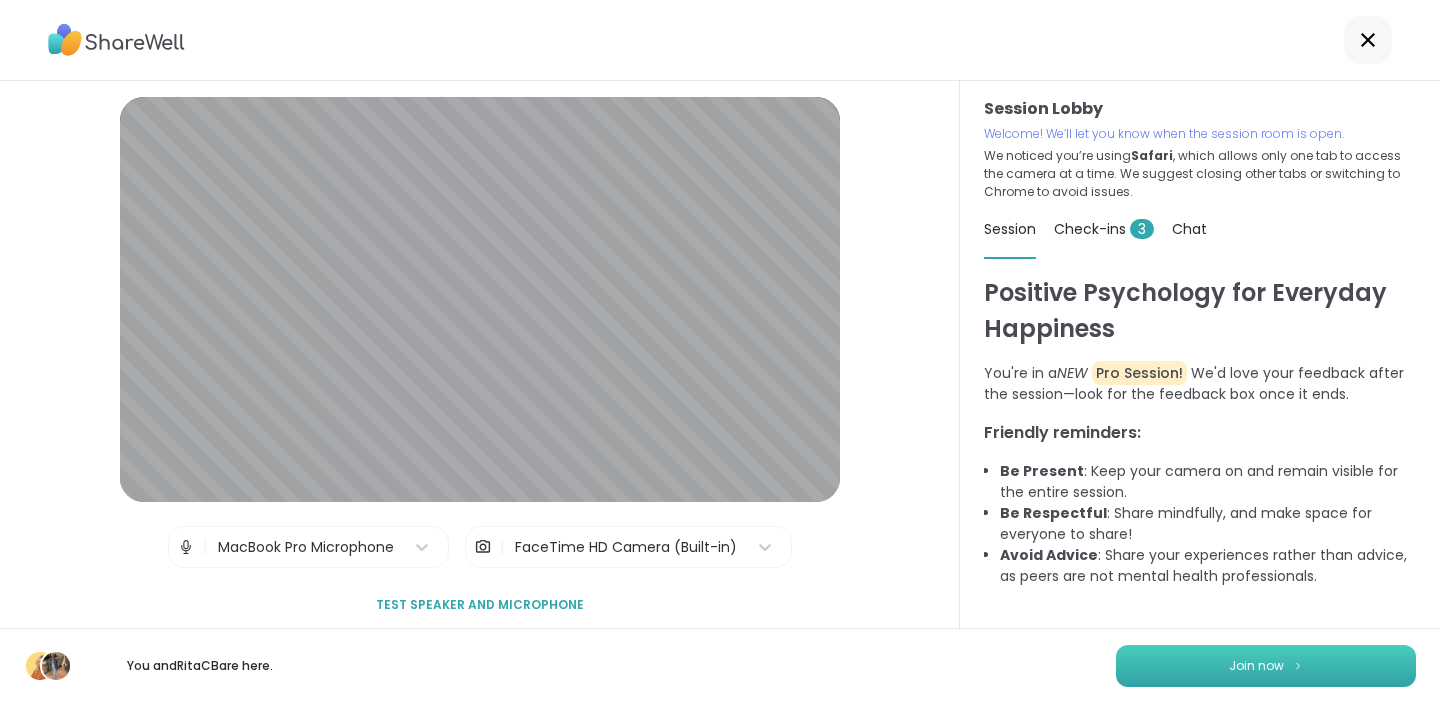 click on "Join now" at bounding box center [1256, 666] 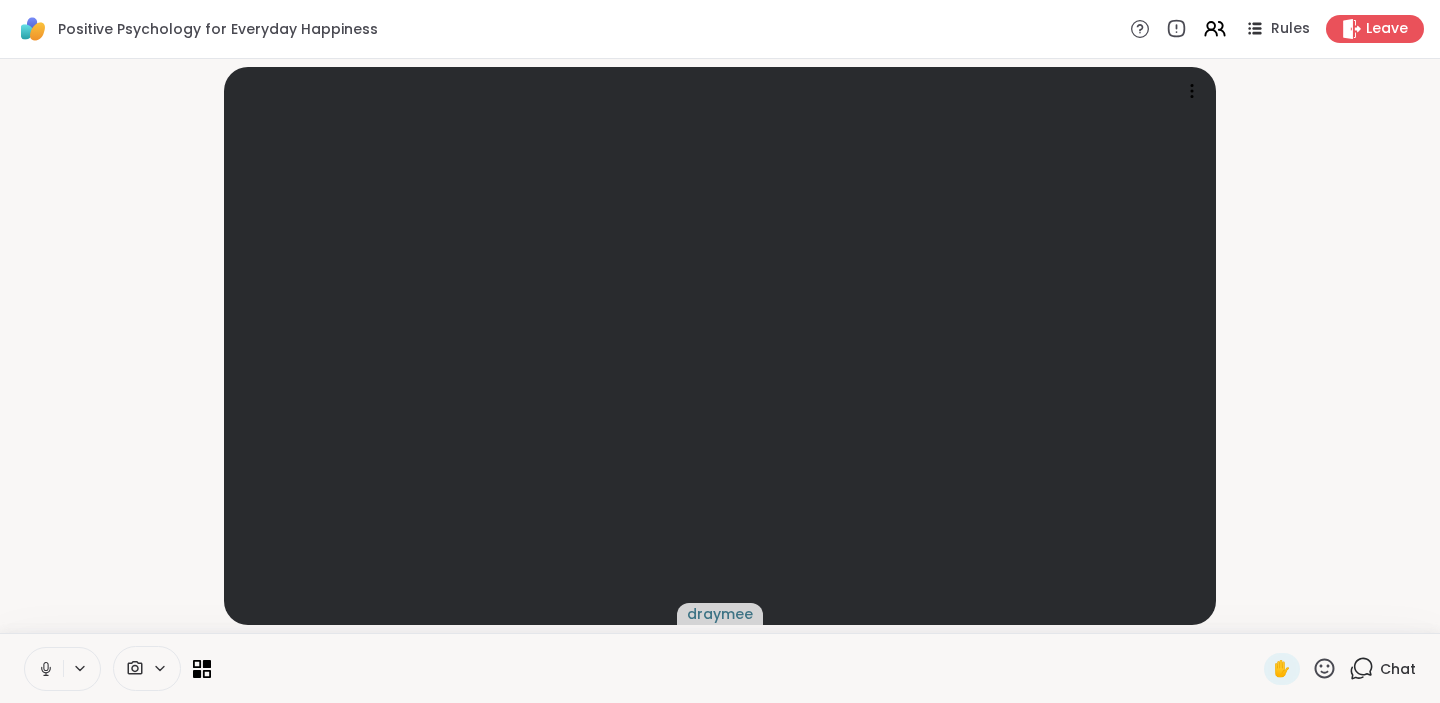 click on "Chat" at bounding box center [1398, 669] 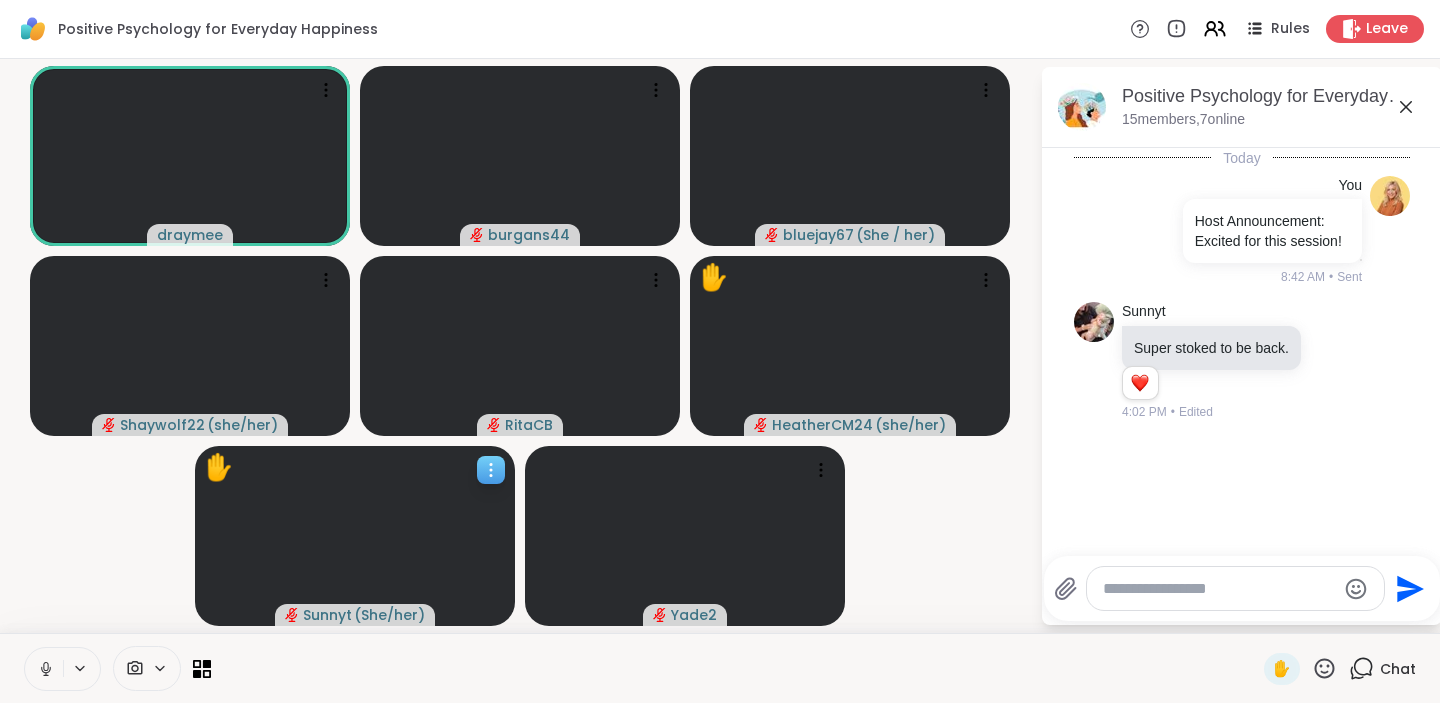 click 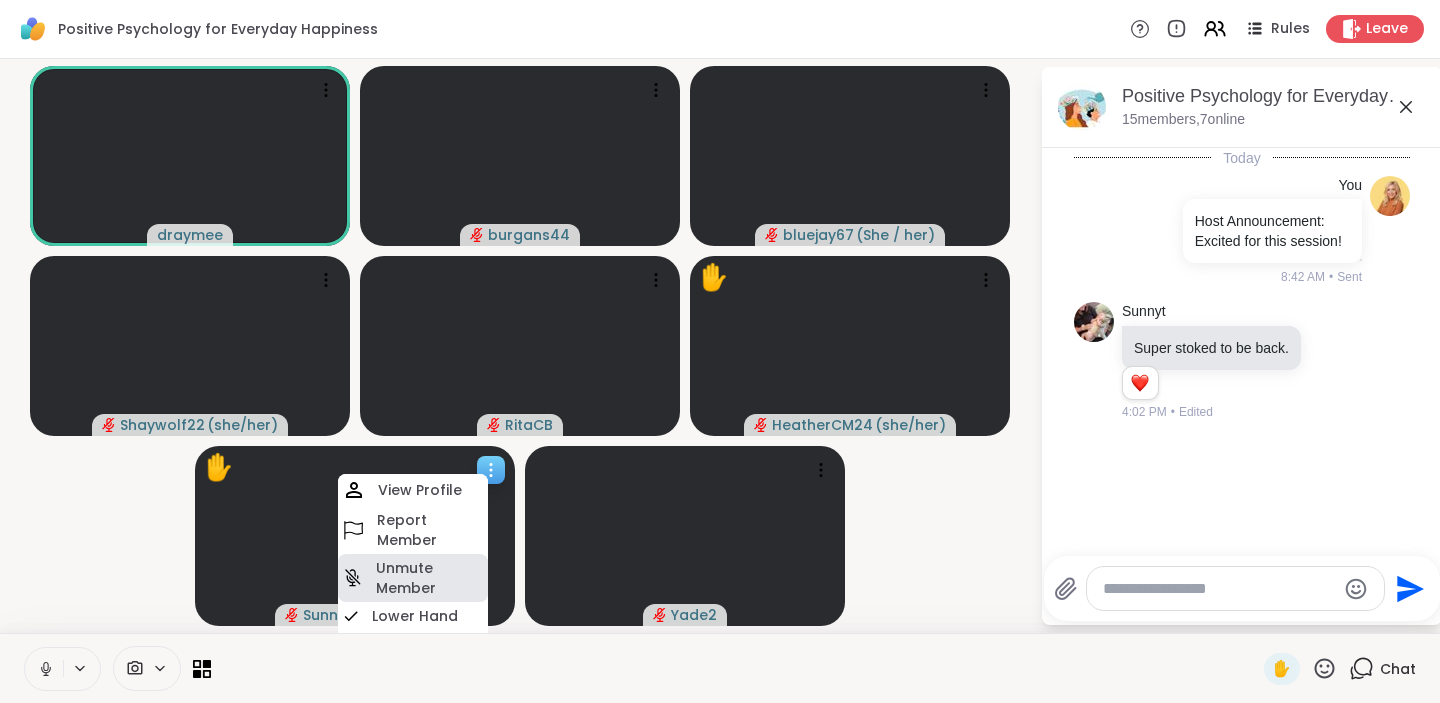 click on "Unmute Member" at bounding box center (430, 578) 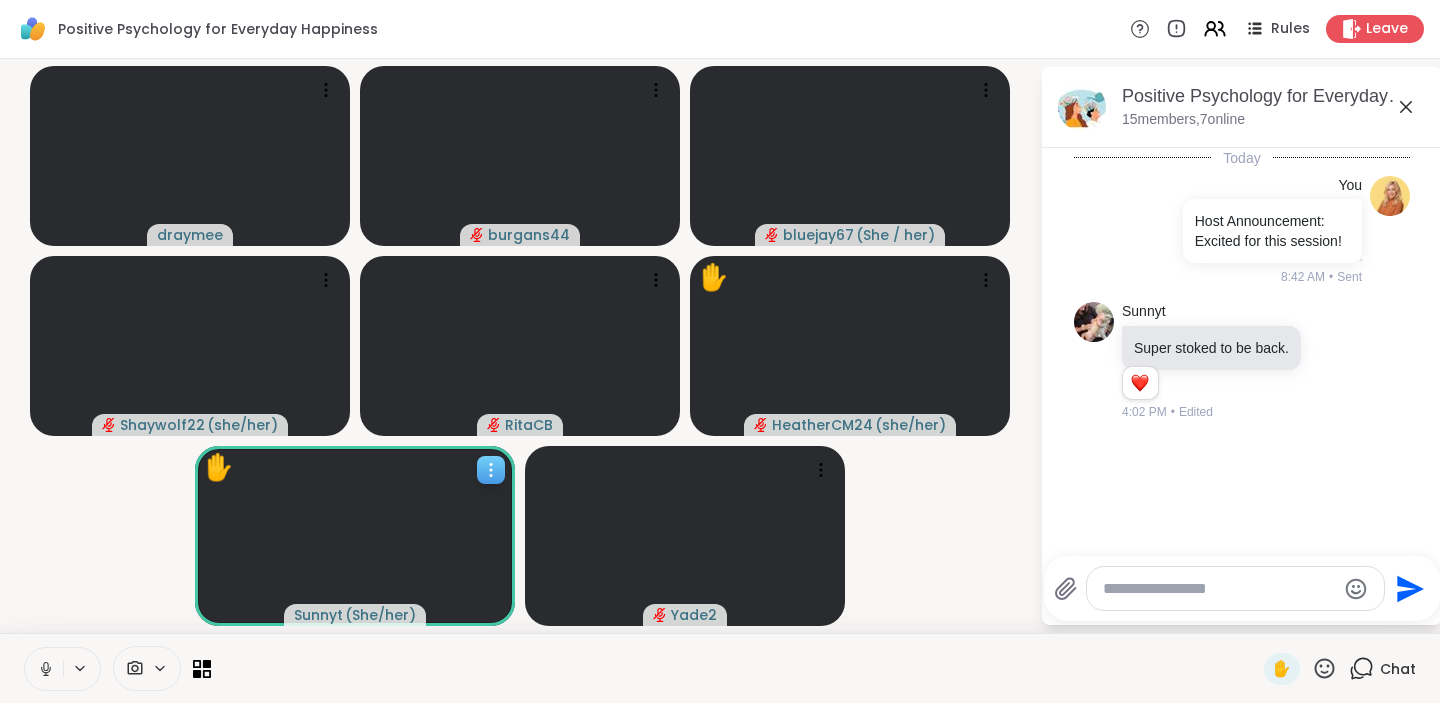 click 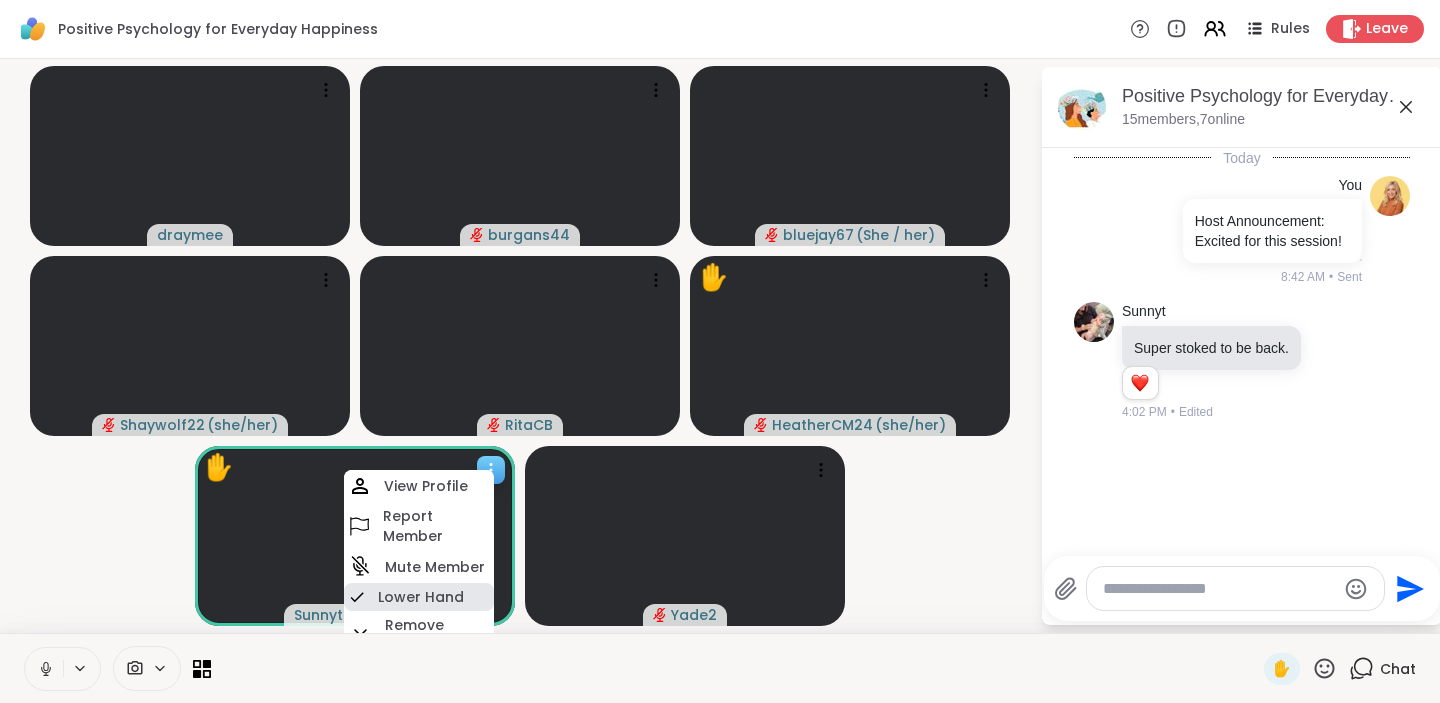 click on "Lower Hand" at bounding box center (421, 597) 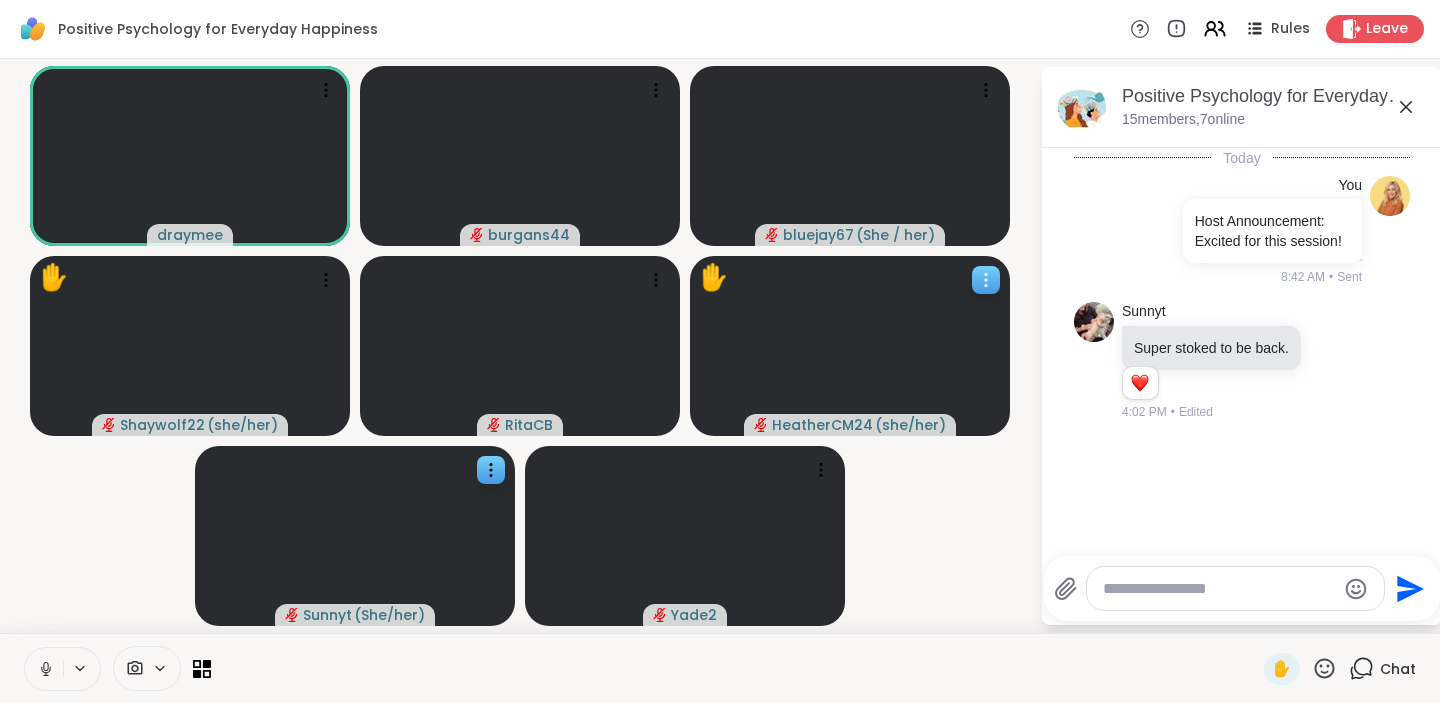 click 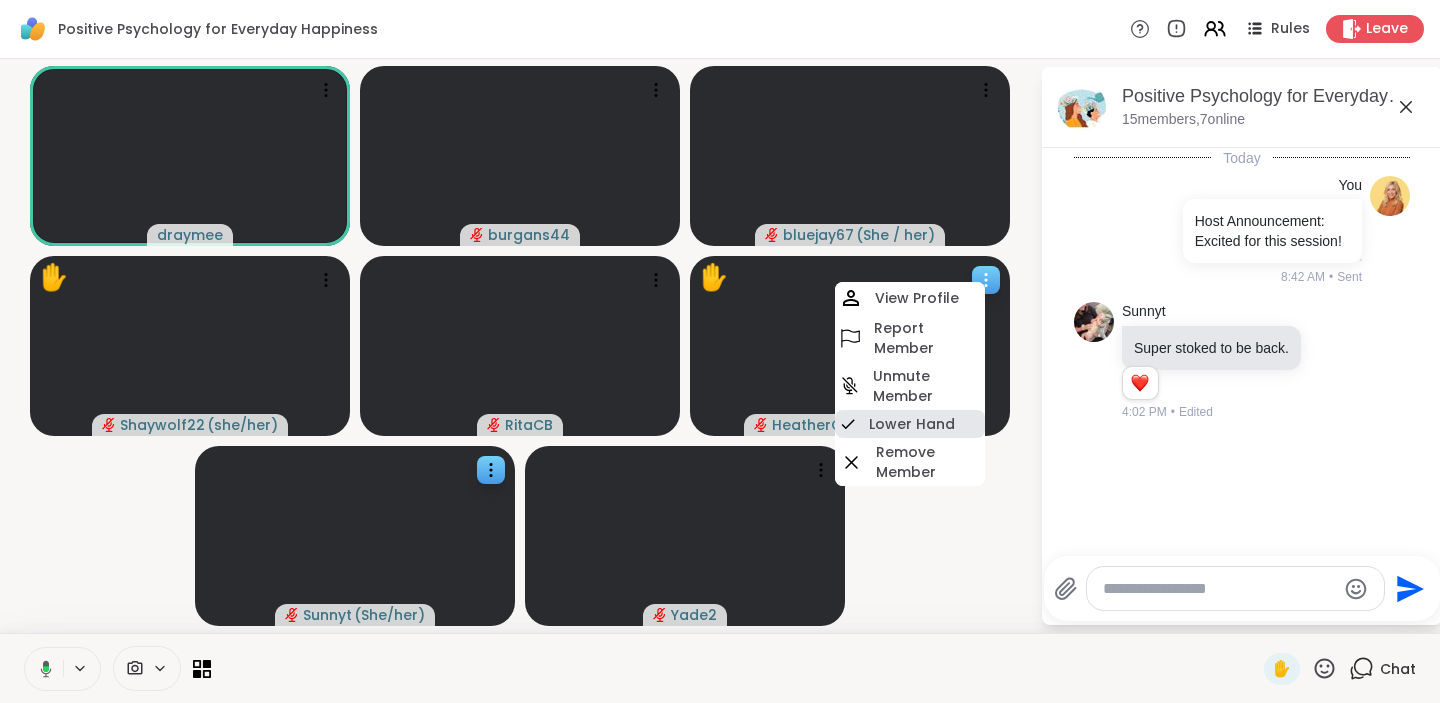 click on "Lower Hand" at bounding box center [912, 424] 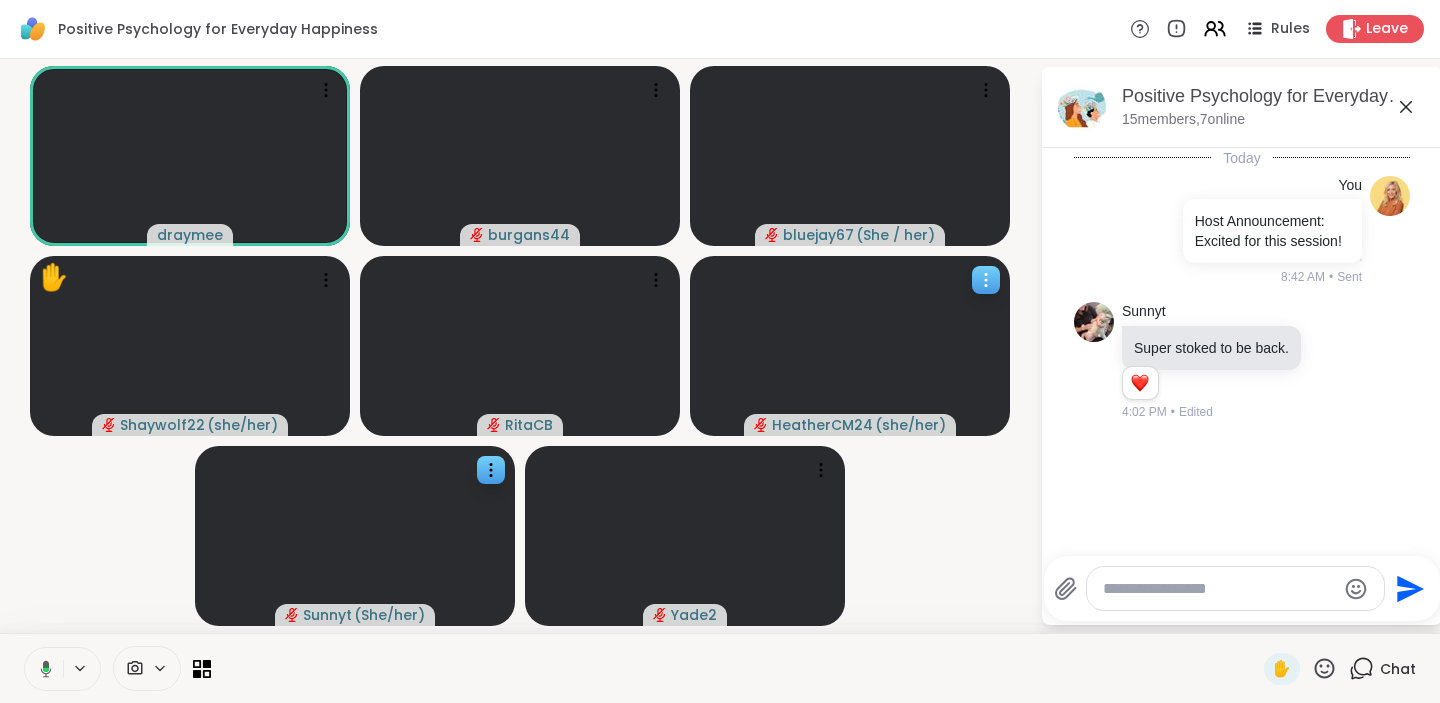 click 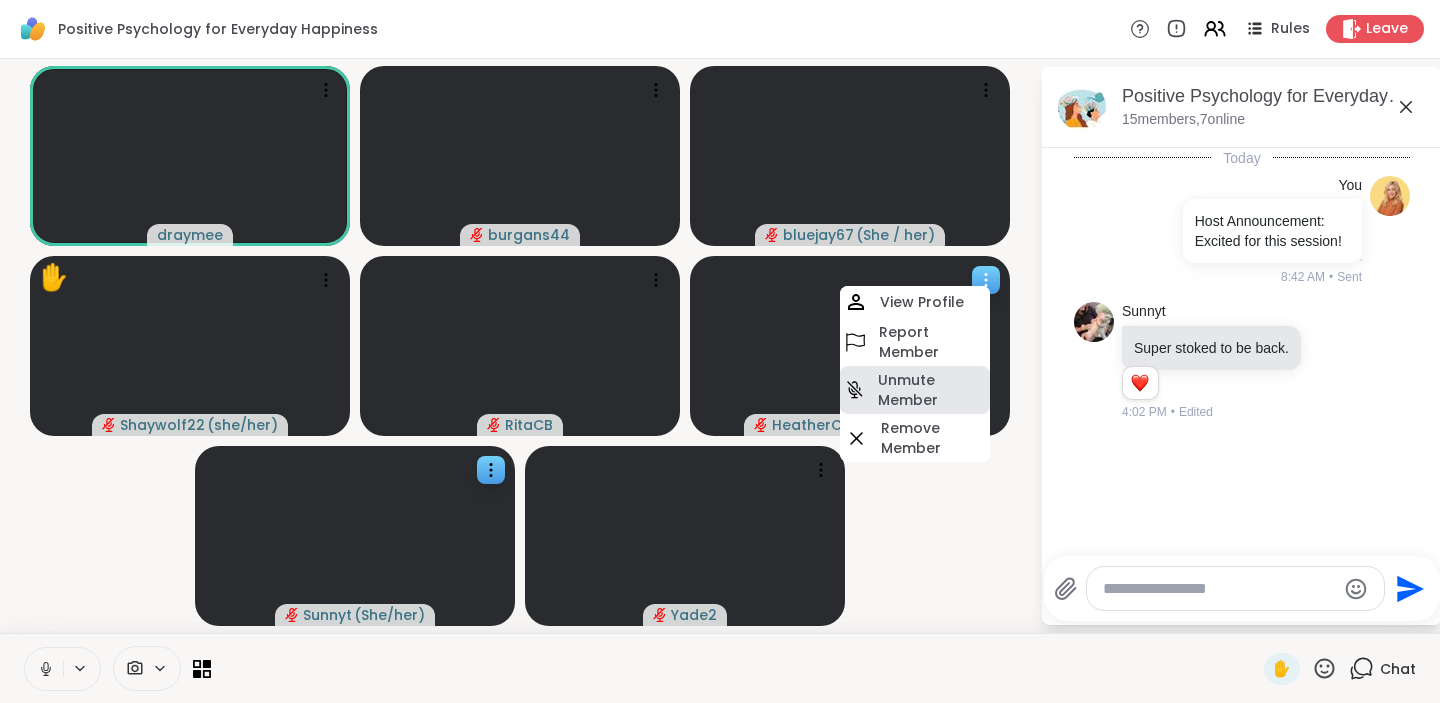 click on "Unmute Member" at bounding box center [932, 390] 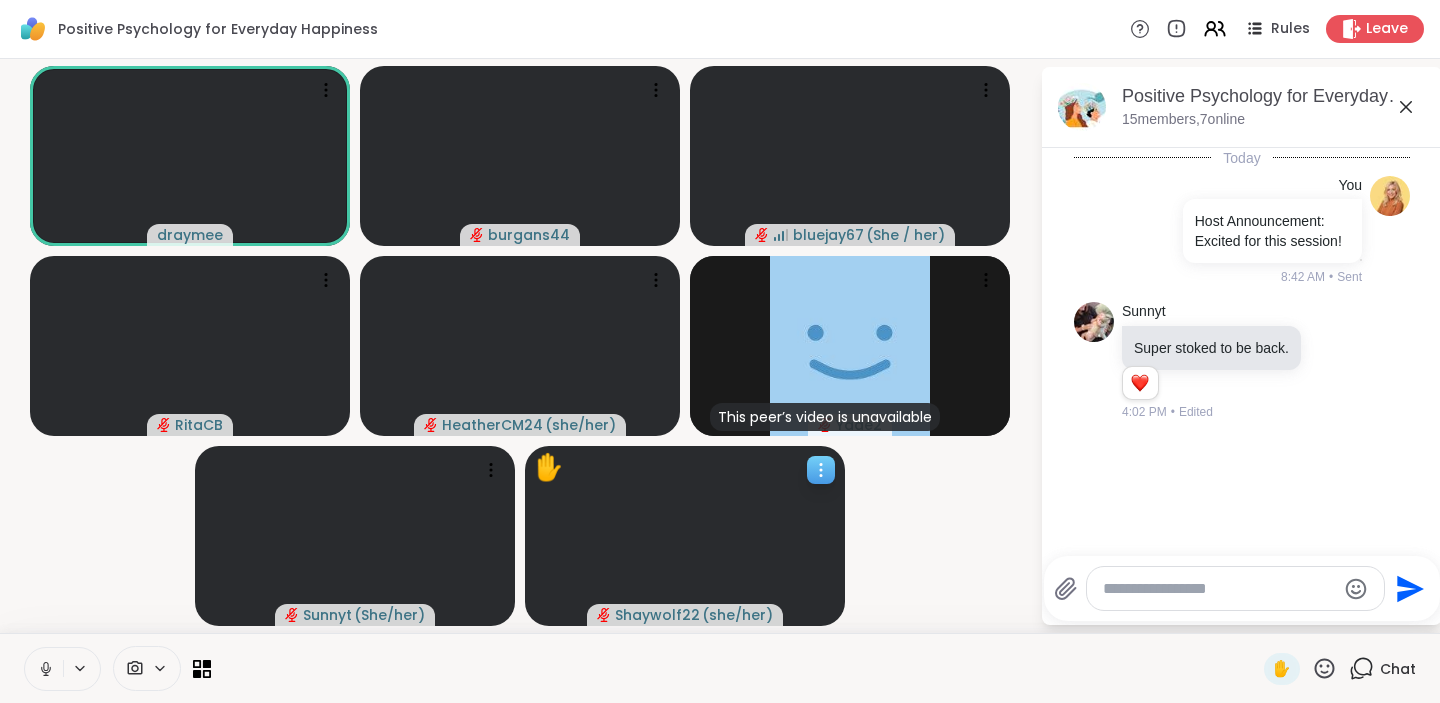 click 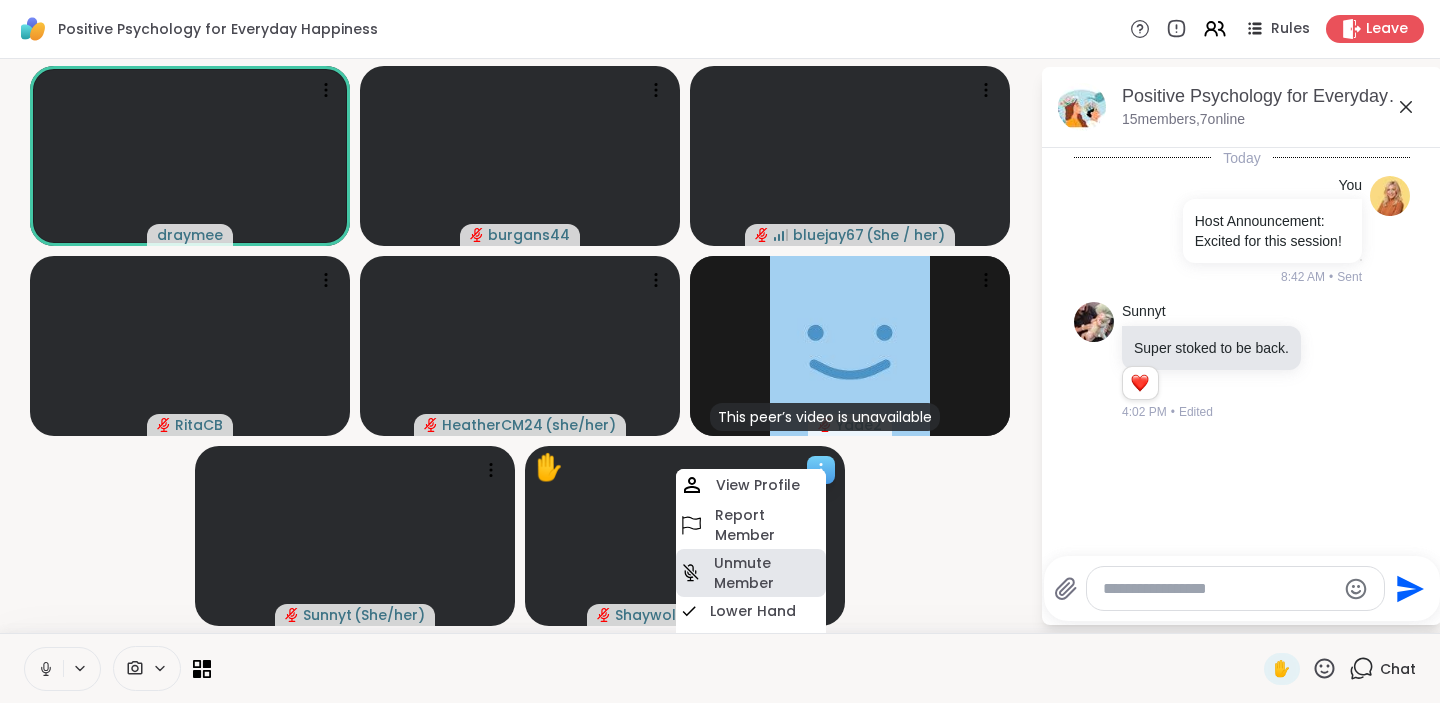 click on "Unmute Member" at bounding box center (768, 573) 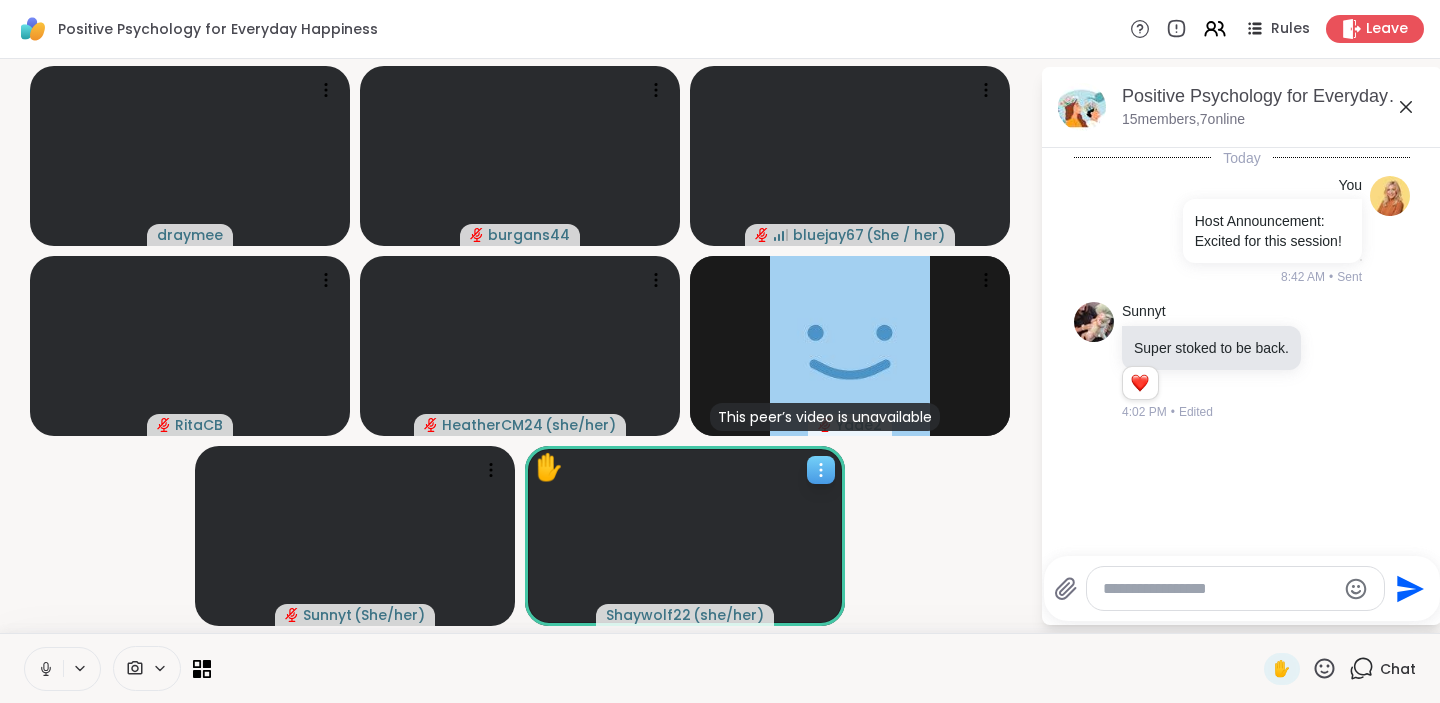 click 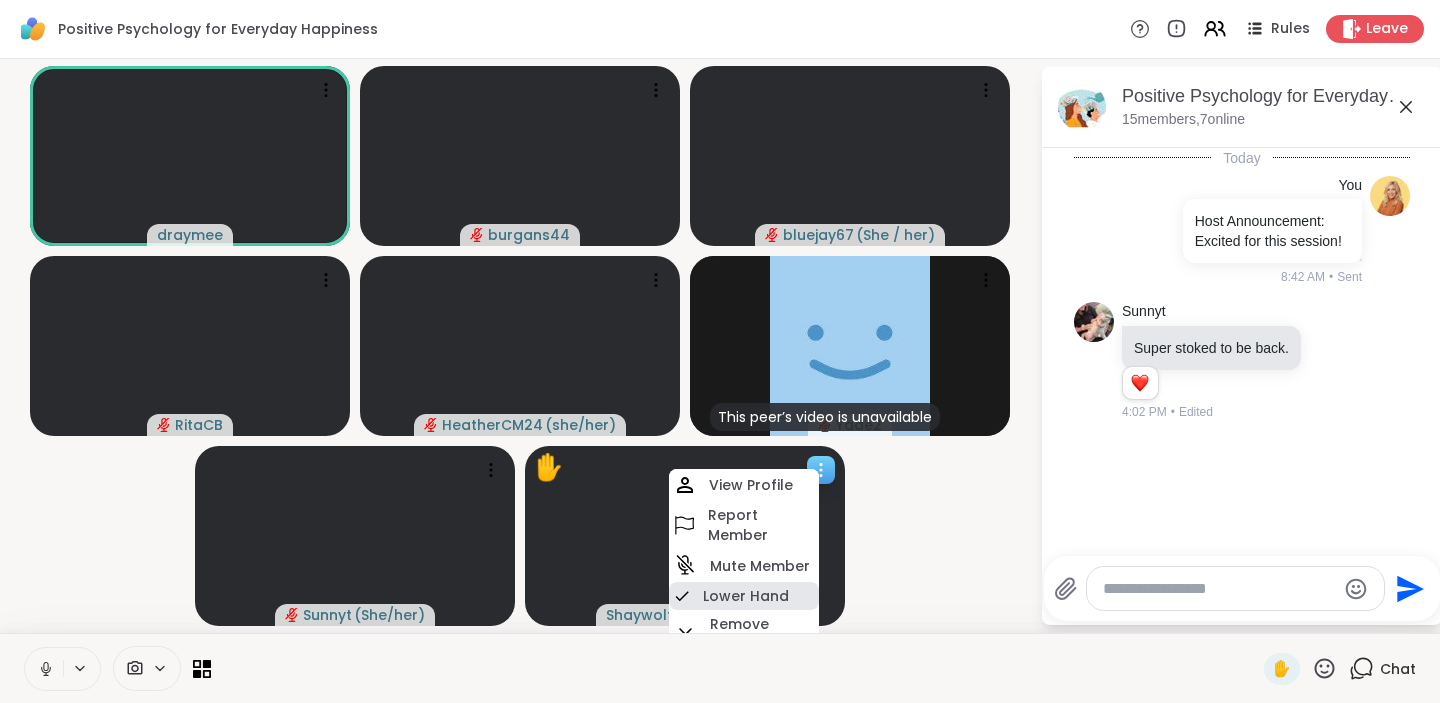 click on "Lower Hand" at bounding box center (744, 596) 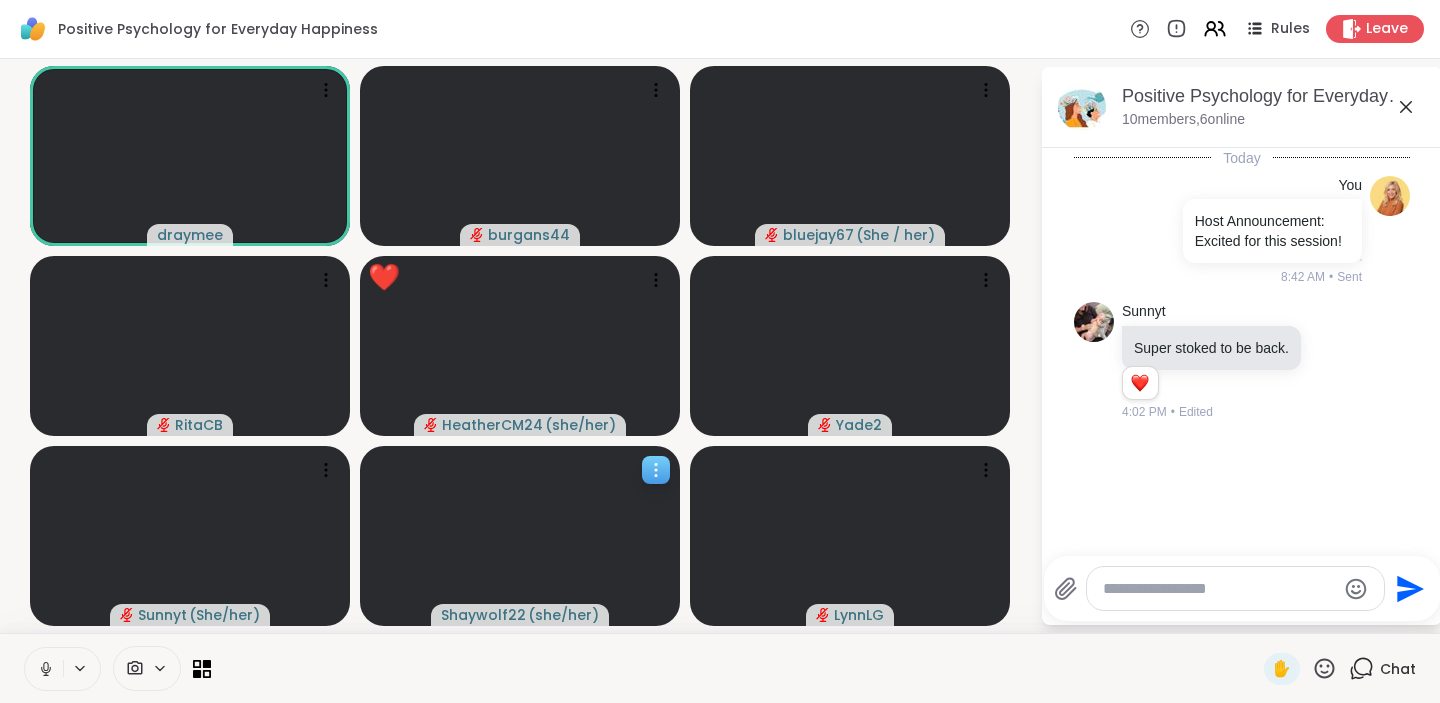 click 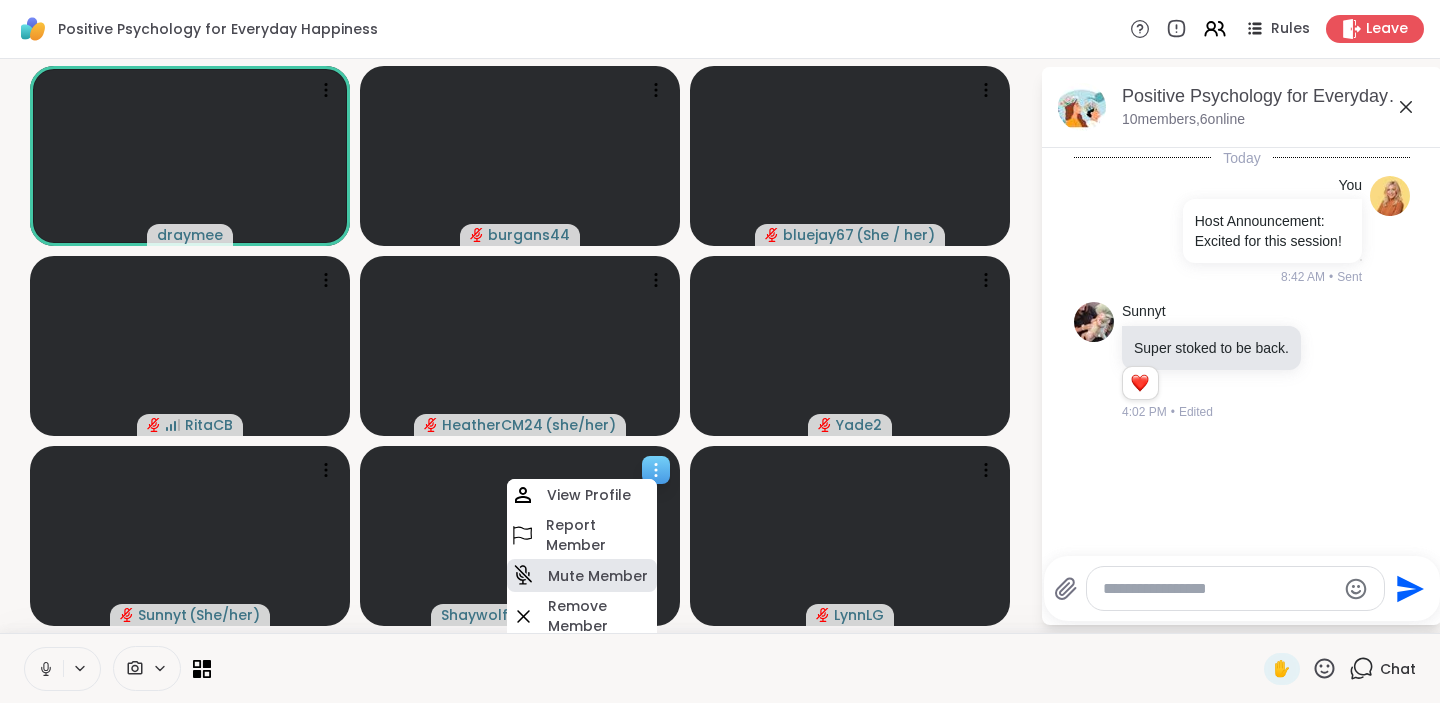 click 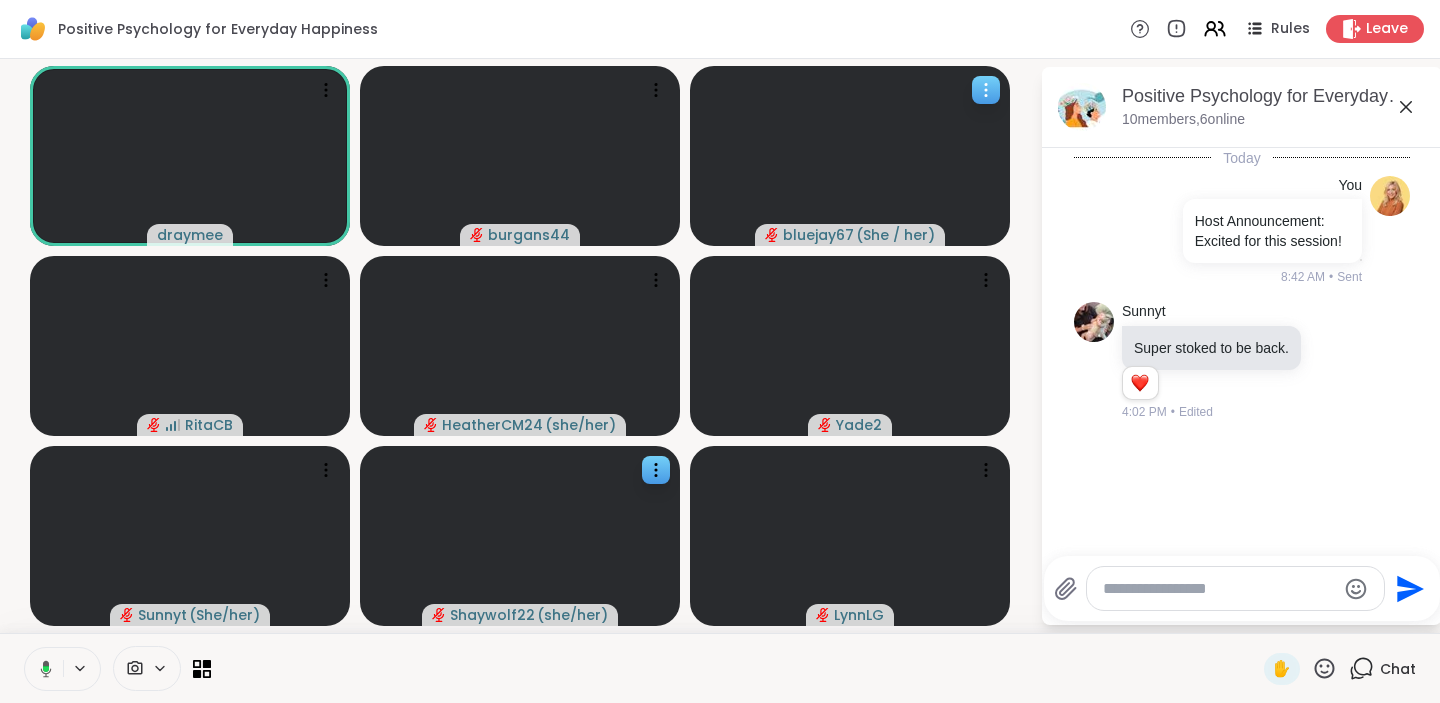 click 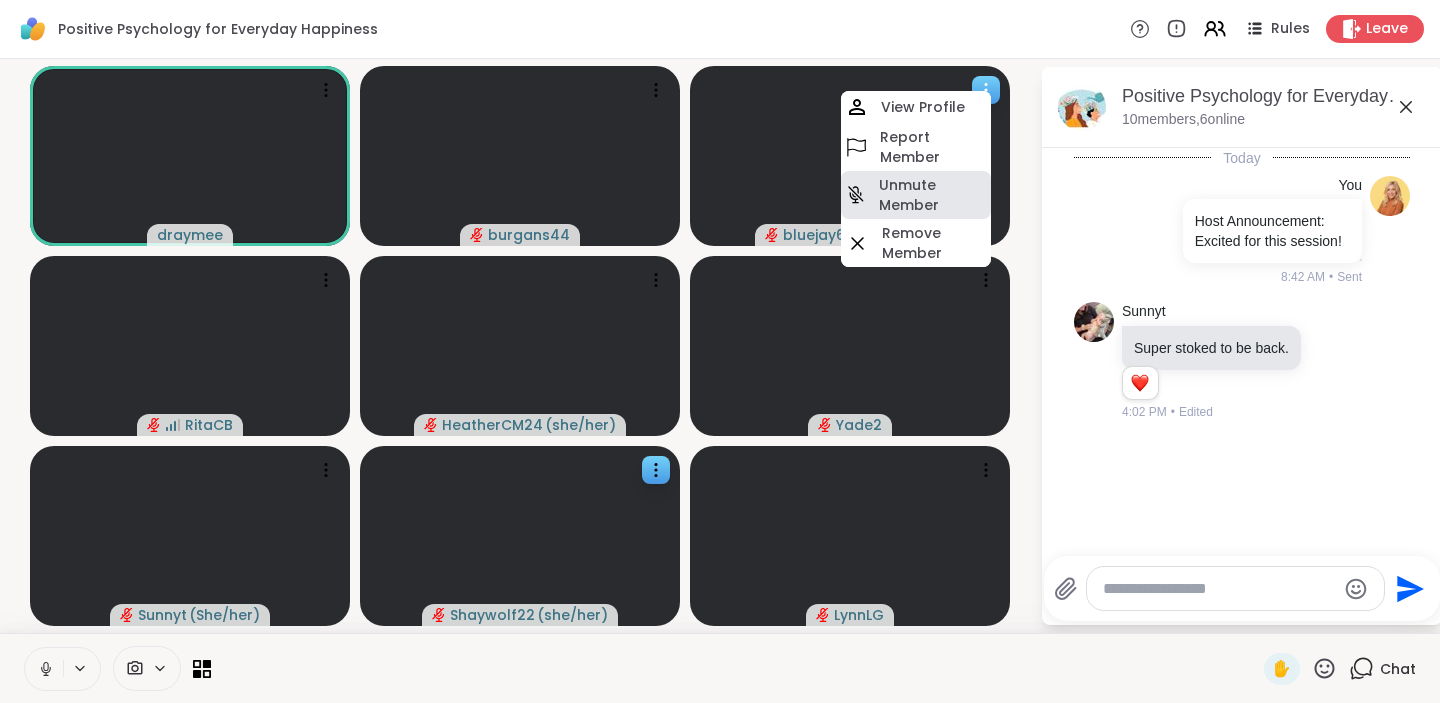 click on "Unmute Member" at bounding box center (933, 195) 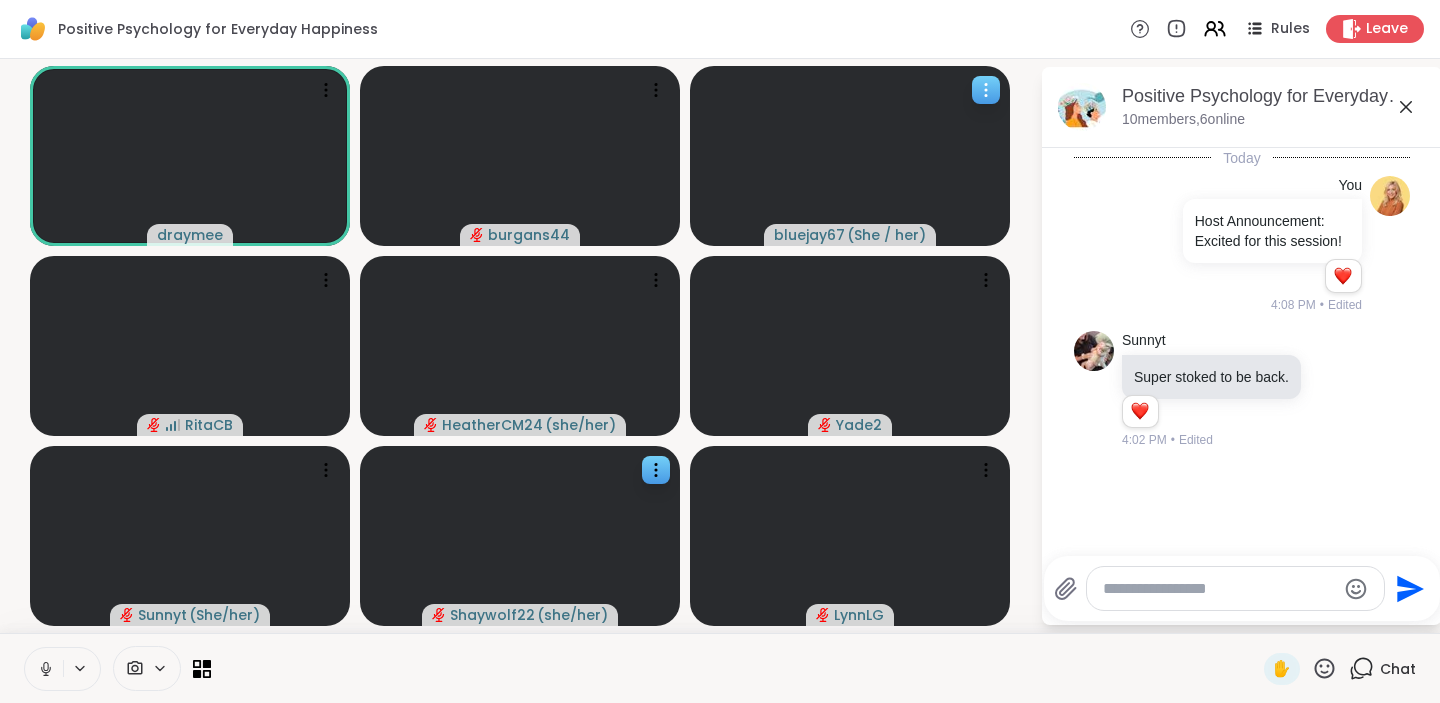 click 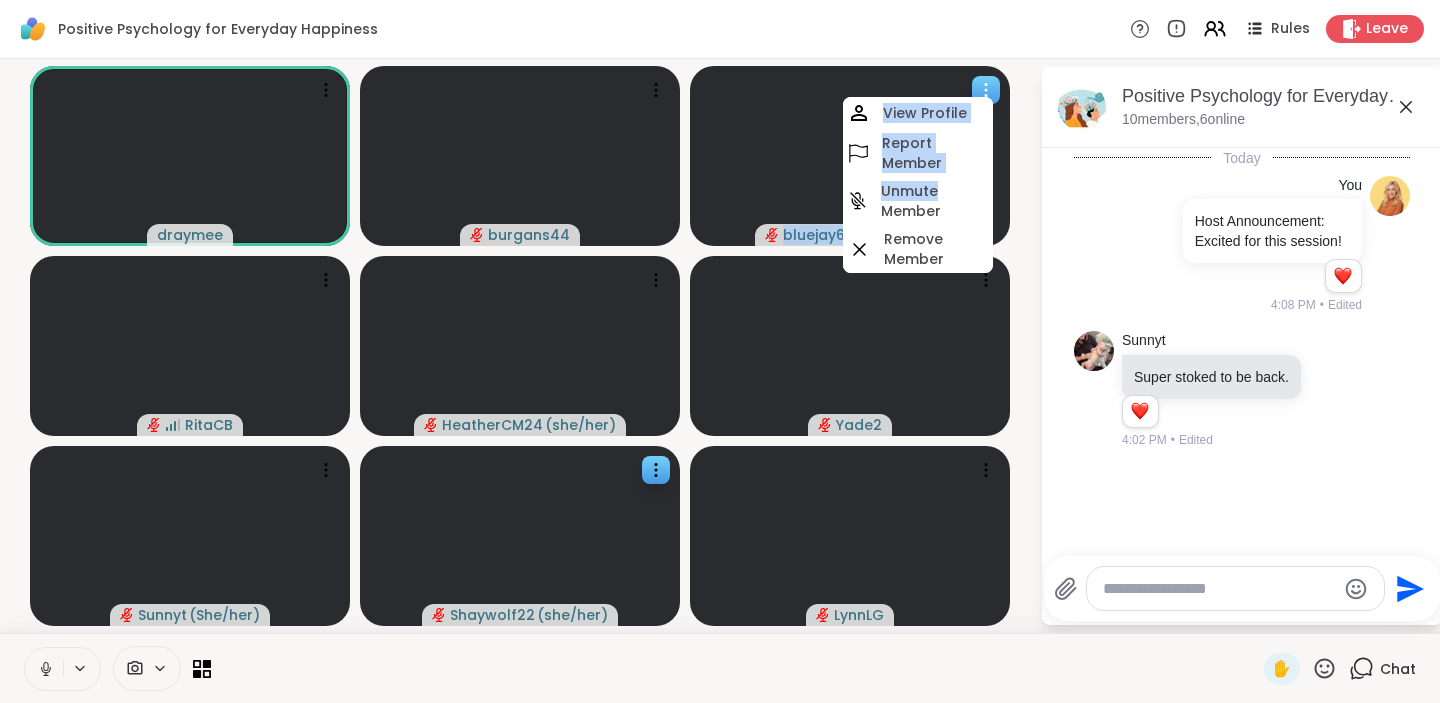 drag, startPoint x: 979, startPoint y: 193, endPoint x: 786, endPoint y: 150, distance: 197.73215 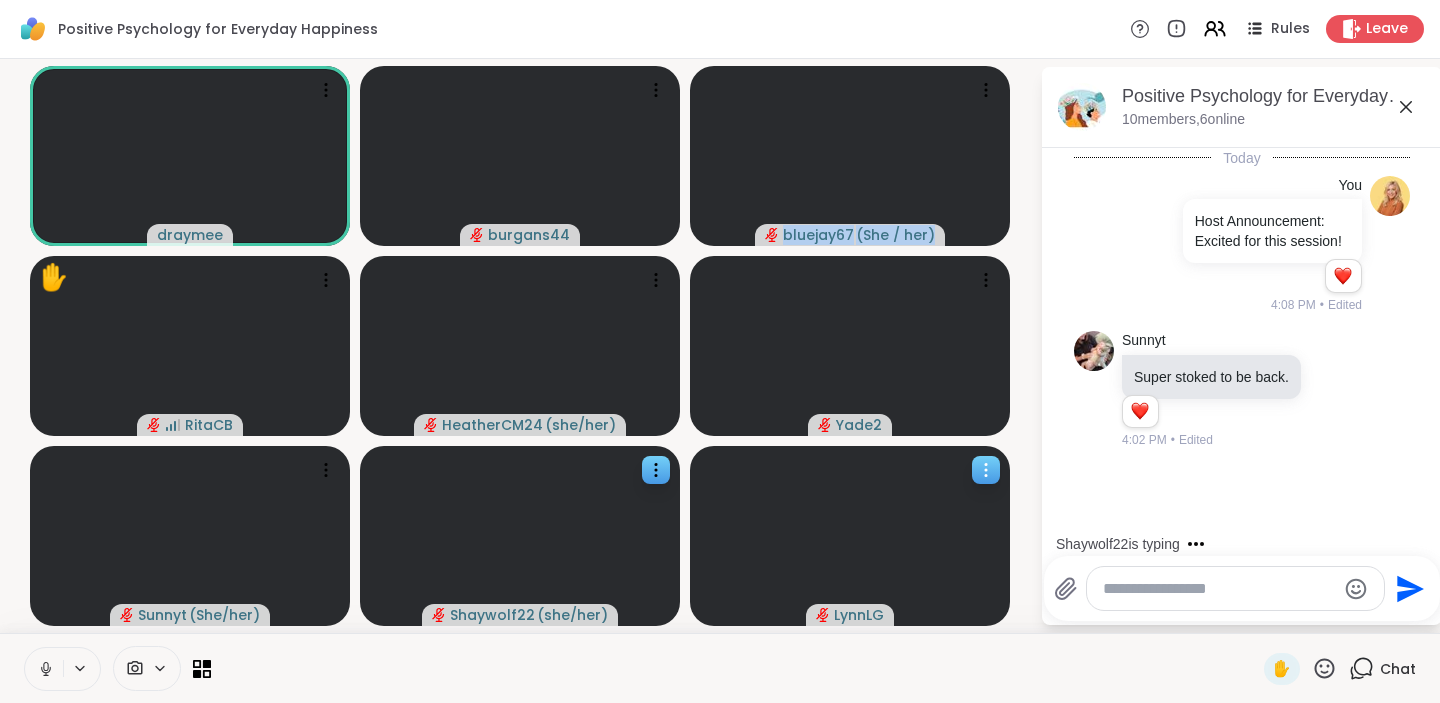 click at bounding box center [850, 536] 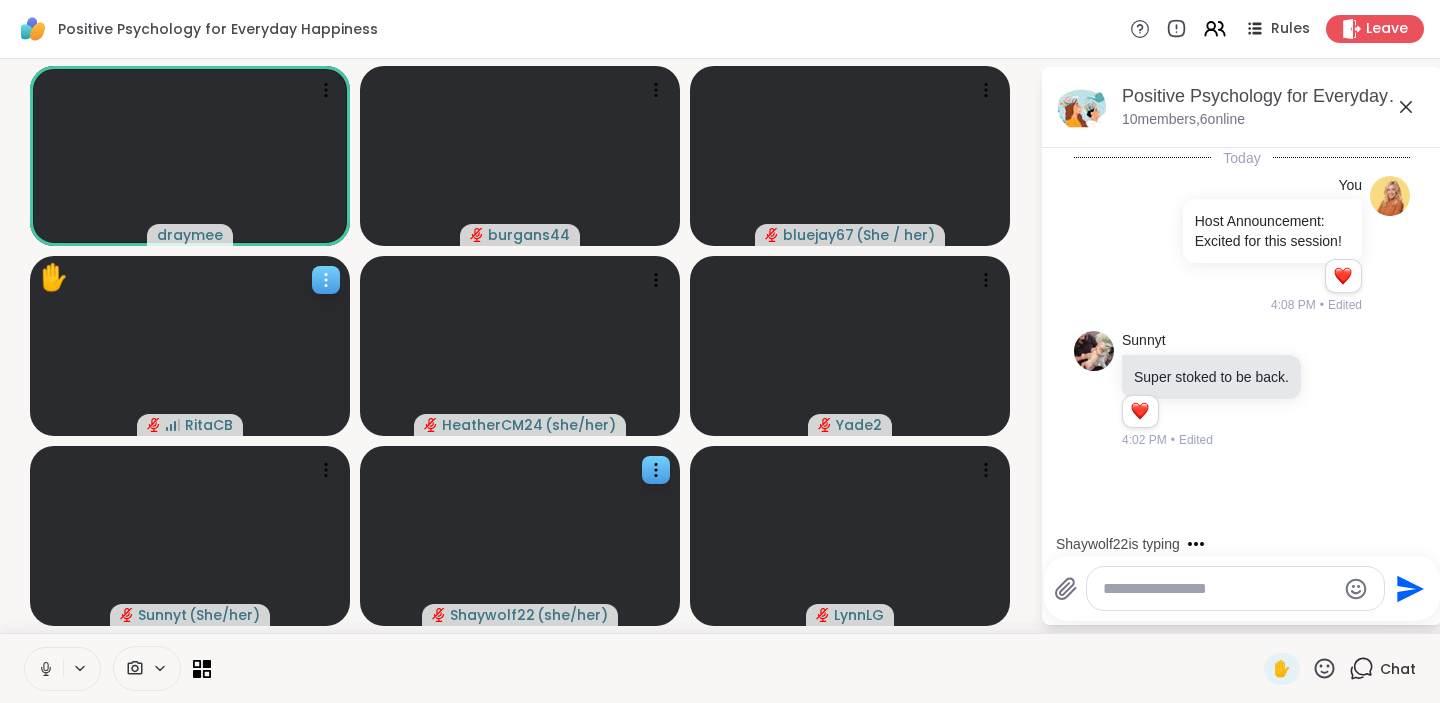 click 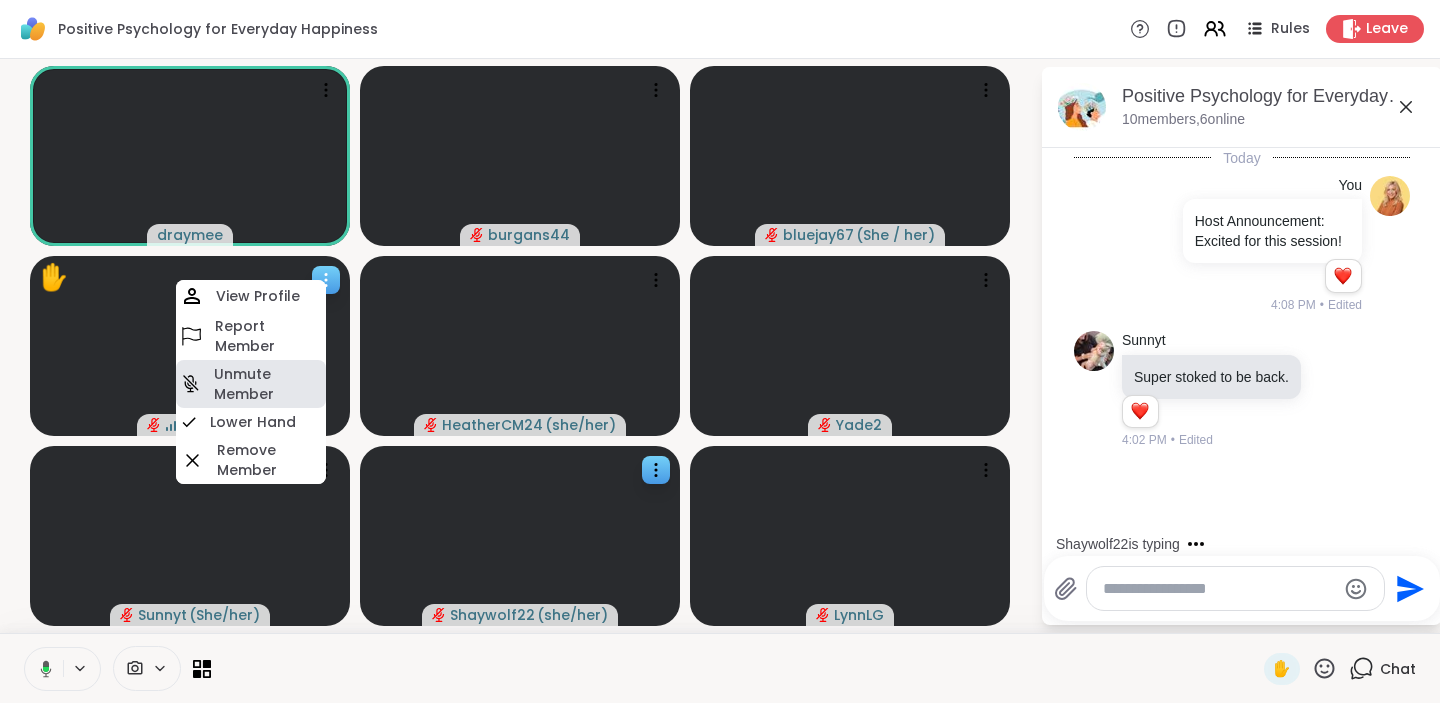 click on "Unmute Member" at bounding box center (268, 384) 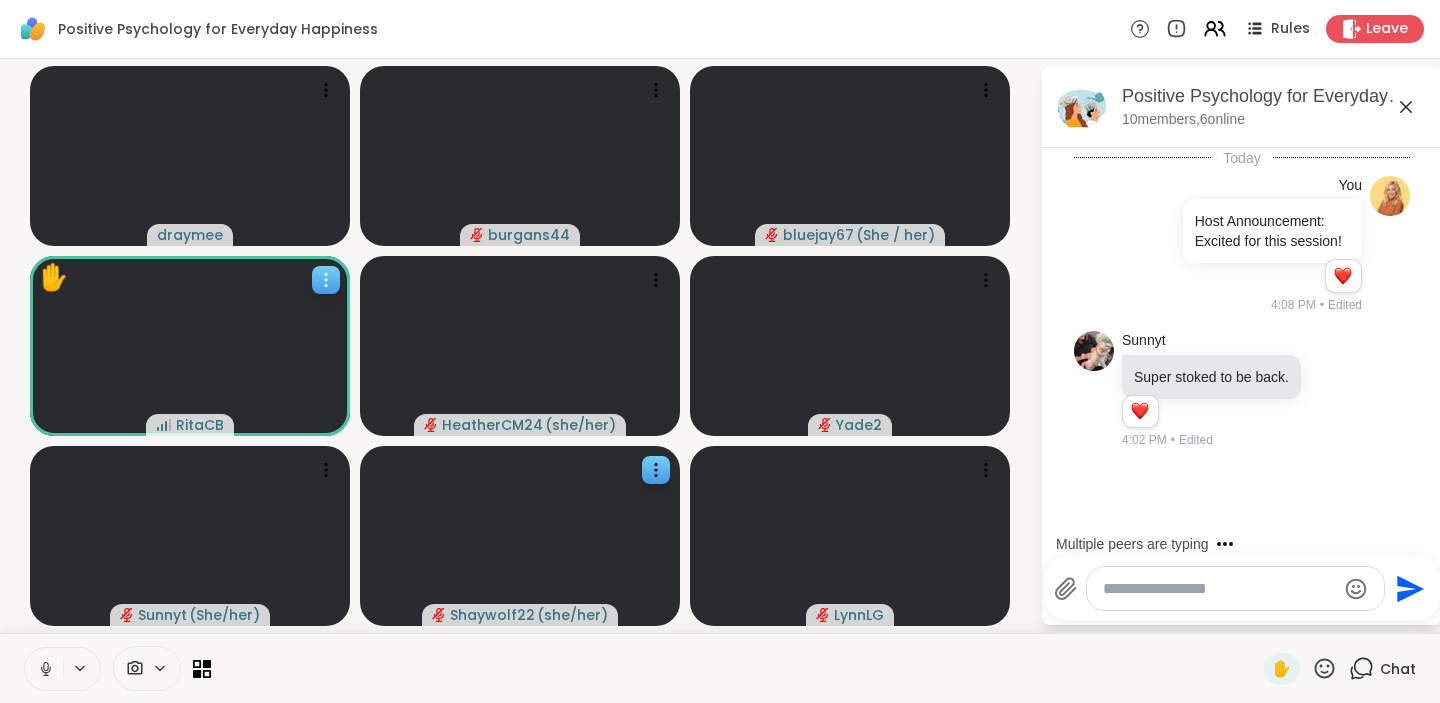 click 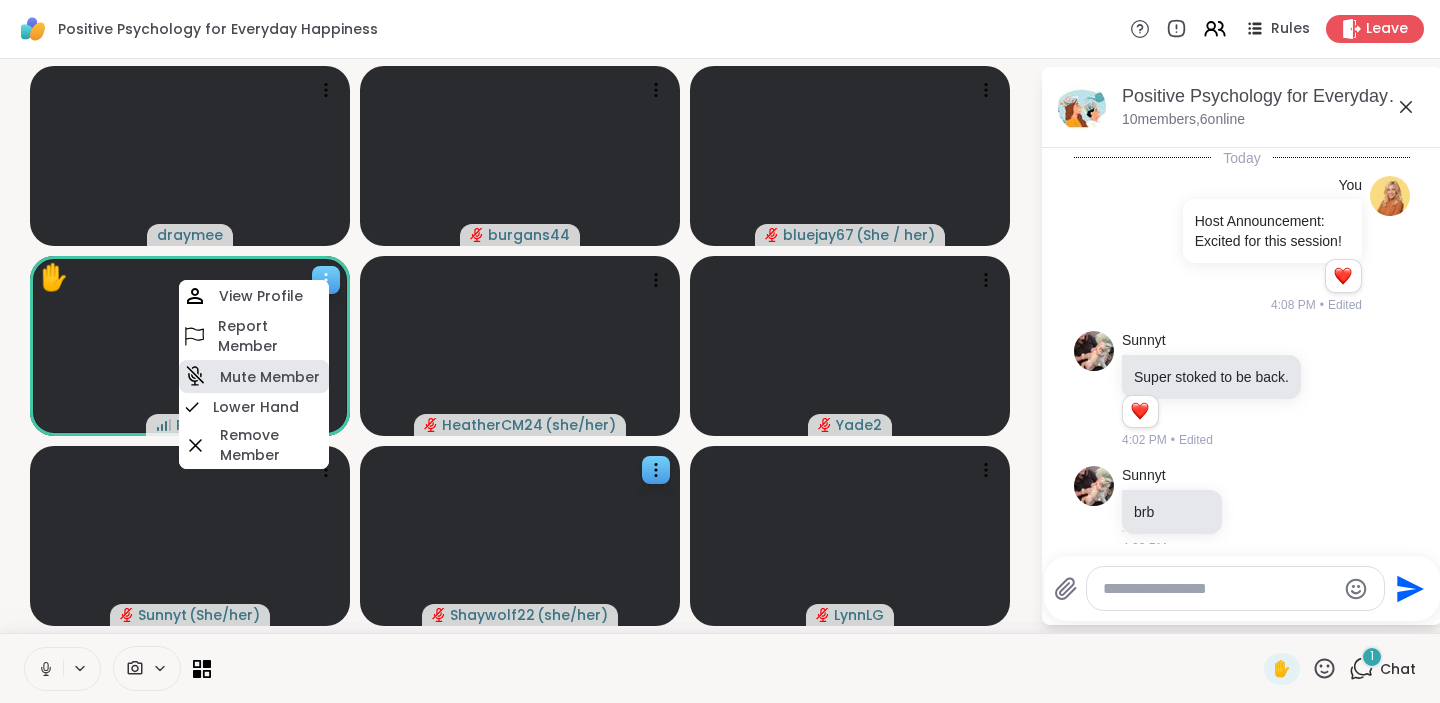 scroll, scrollTop: 38, scrollLeft: 0, axis: vertical 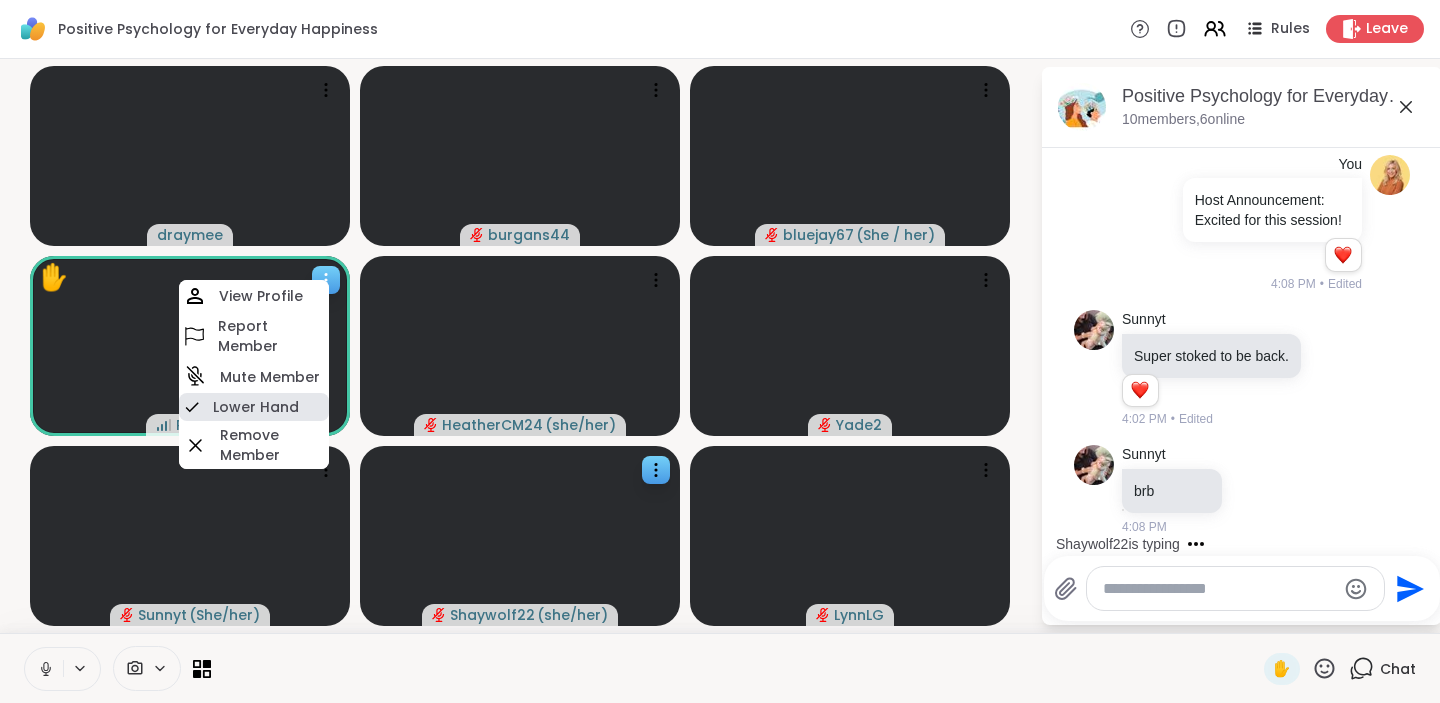 click on "Lower Hand" at bounding box center (256, 407) 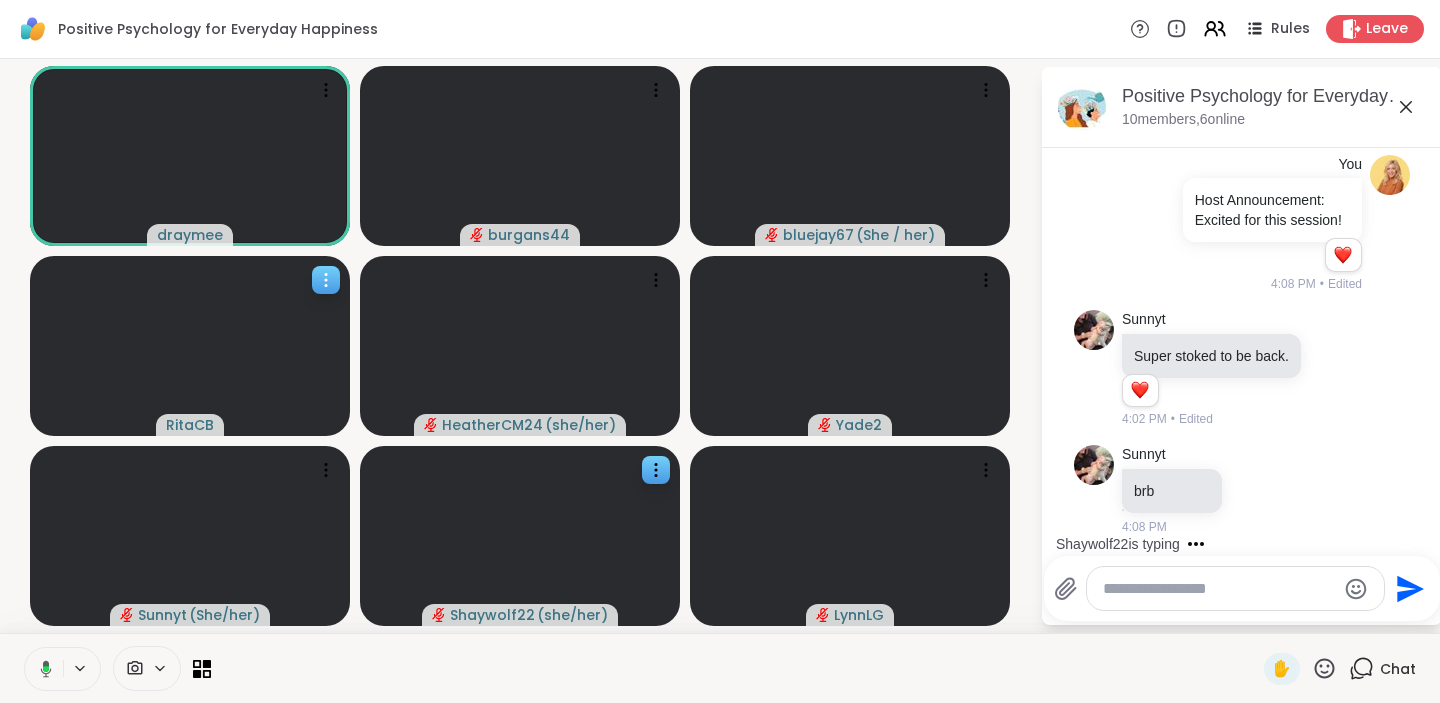 click 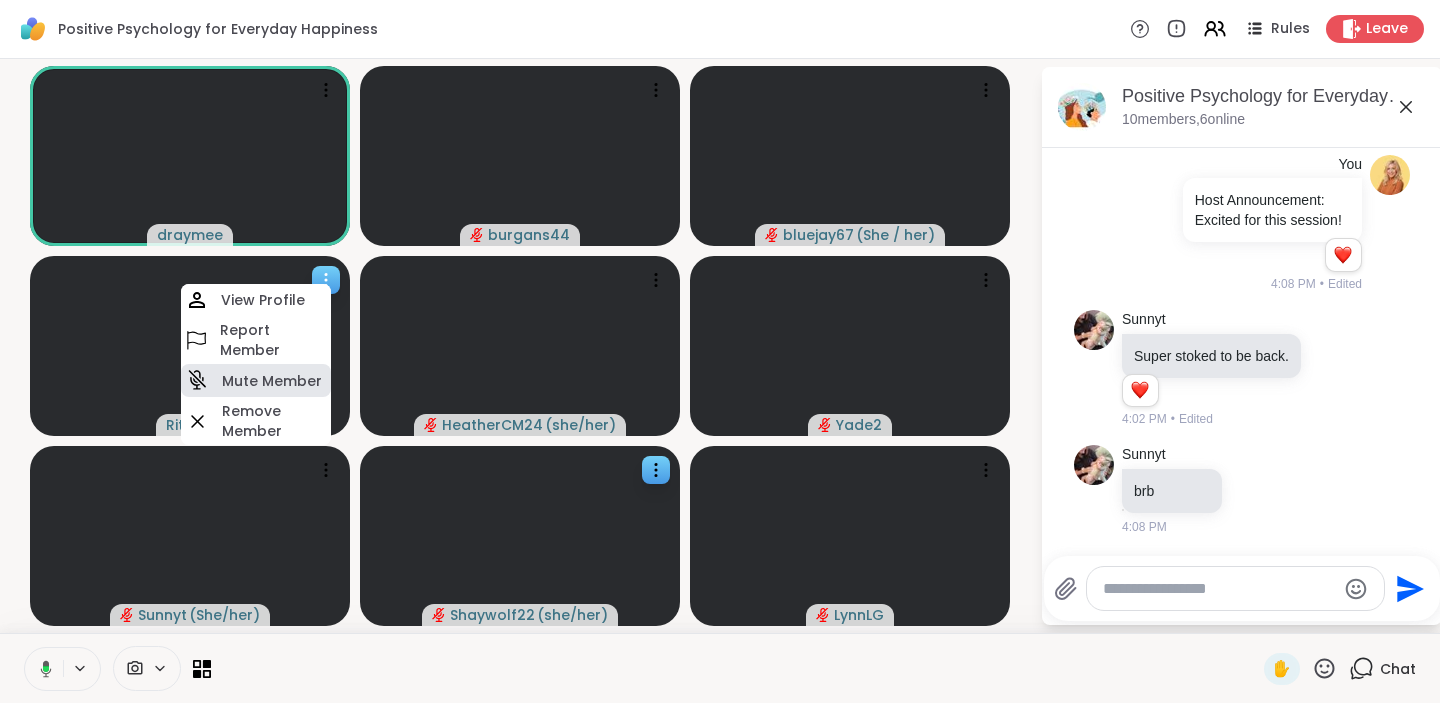 click on "Mute Member" at bounding box center (272, 381) 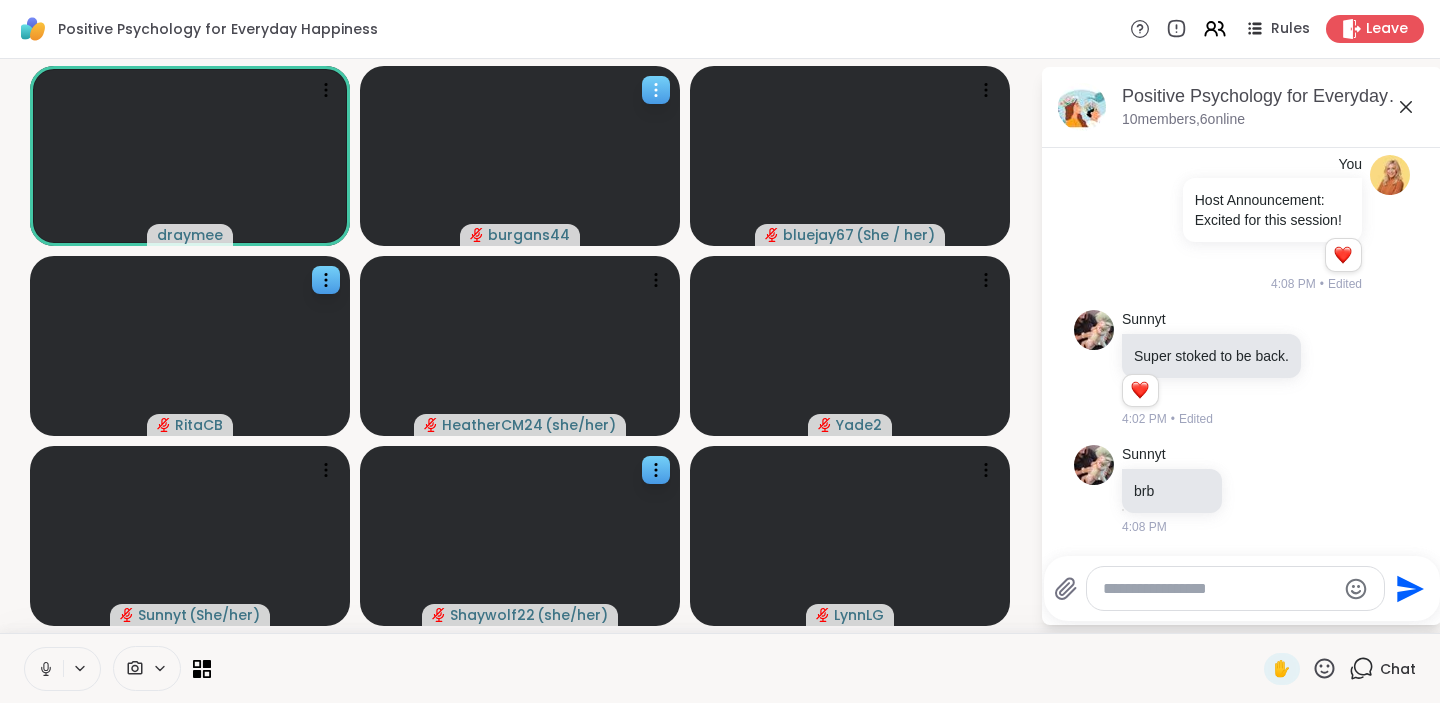 click 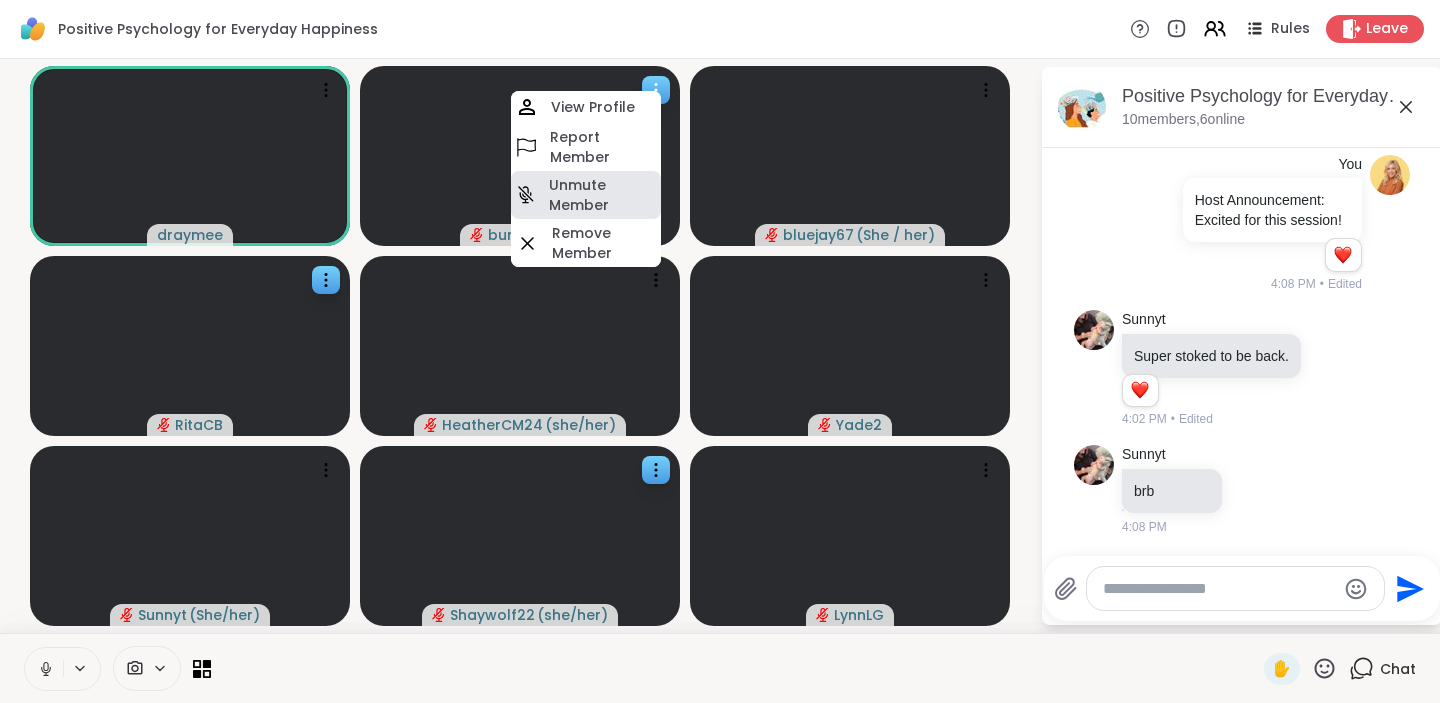 click on "Unmute Member" at bounding box center [603, 195] 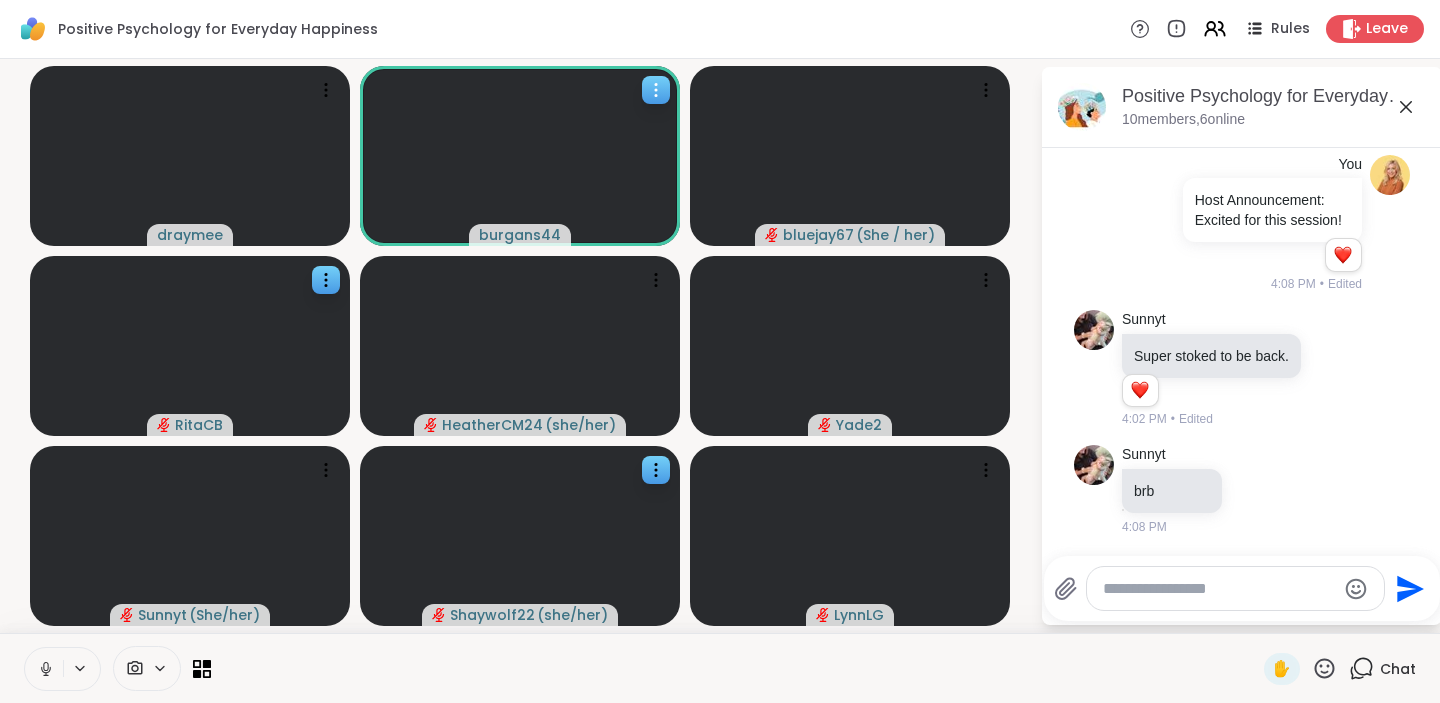 click 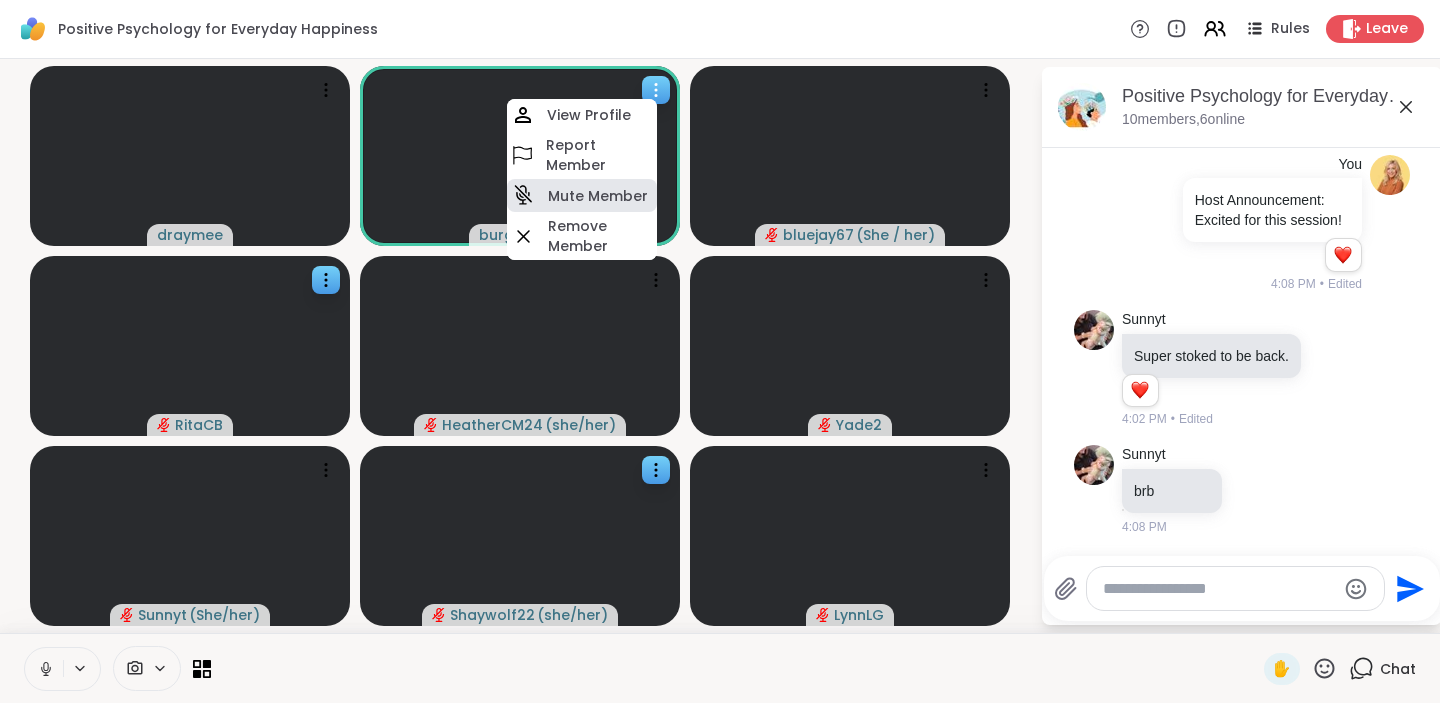 click on "Mute Member" at bounding box center [598, 196] 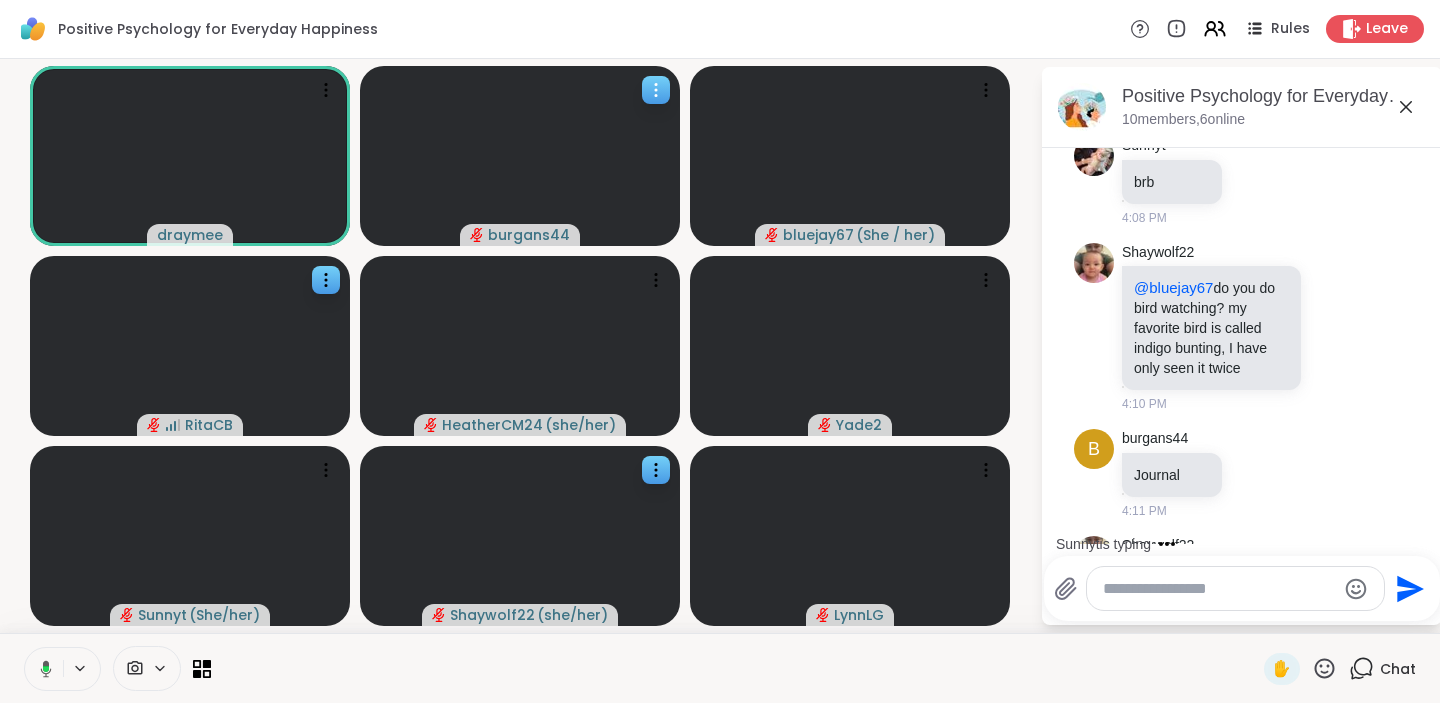scroll, scrollTop: 436, scrollLeft: 0, axis: vertical 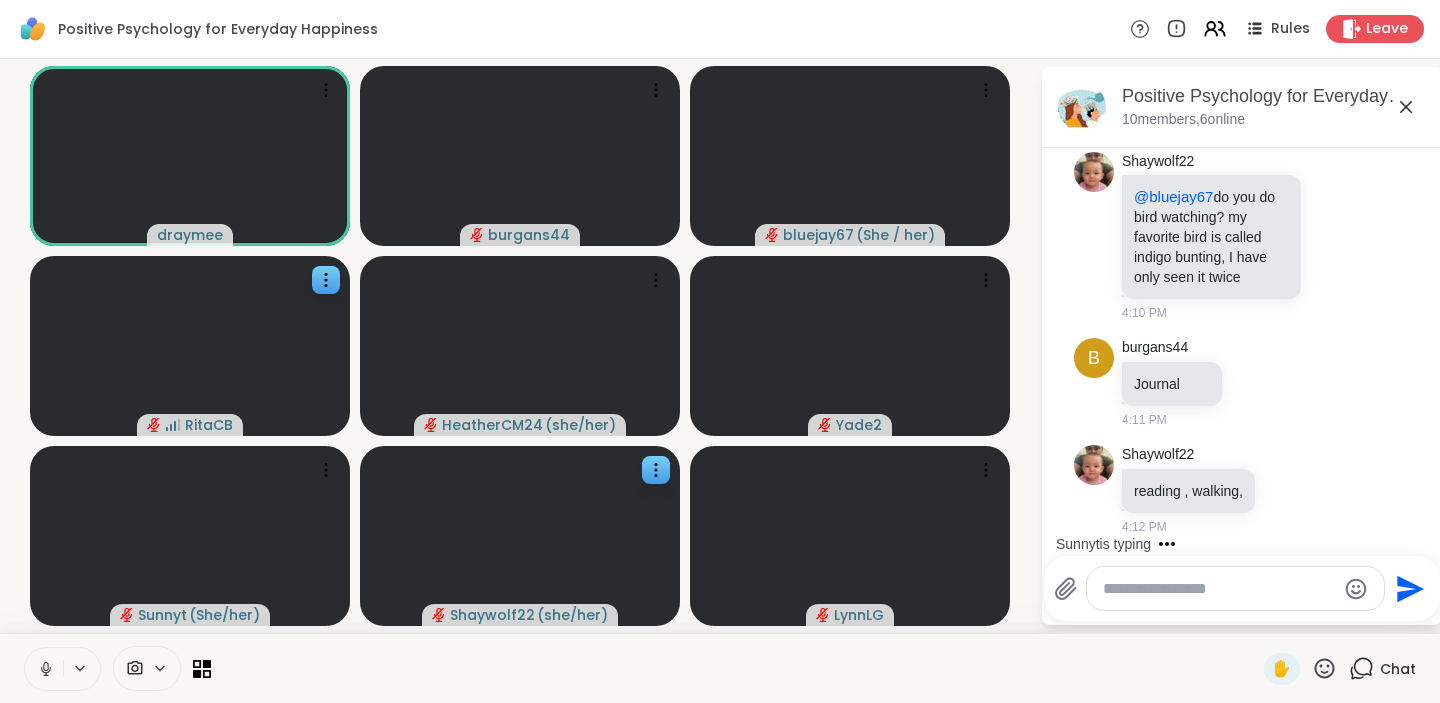 click at bounding box center (1219, 589) 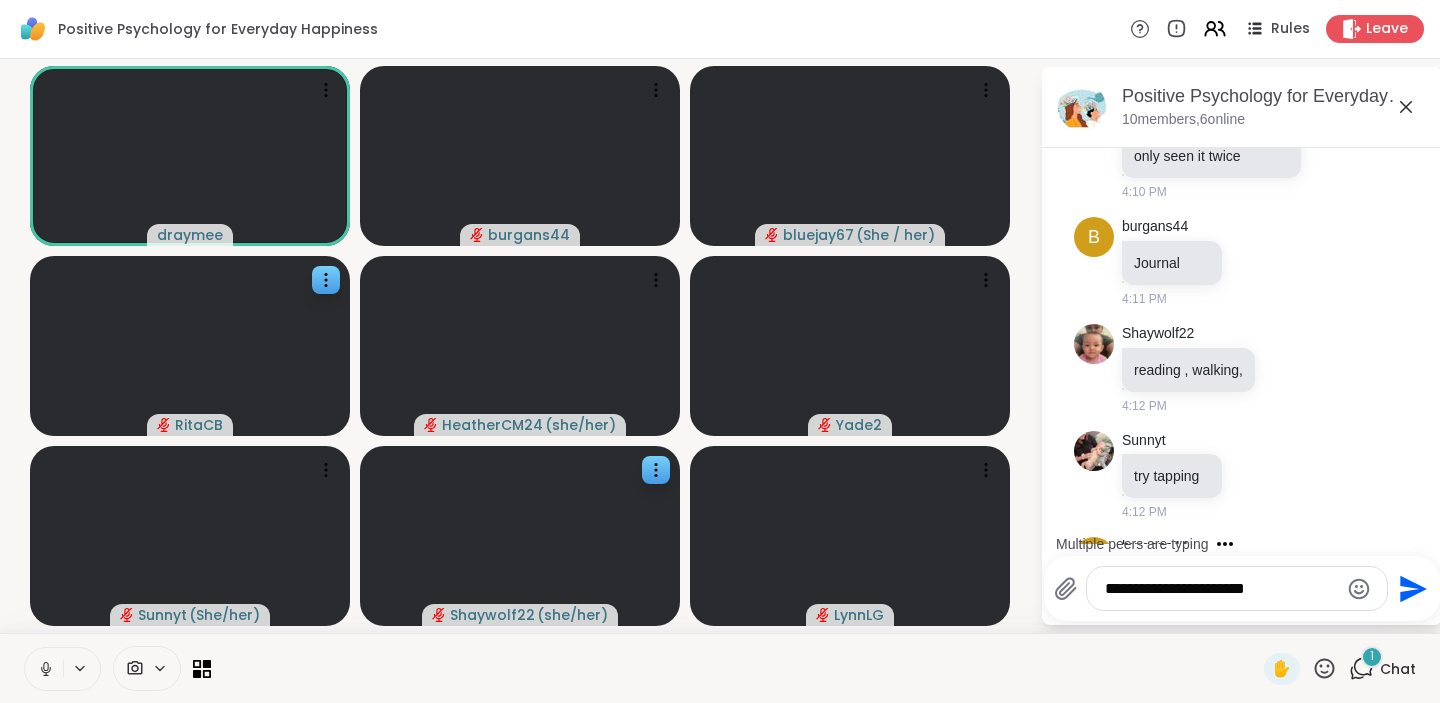 scroll, scrollTop: 668, scrollLeft: 0, axis: vertical 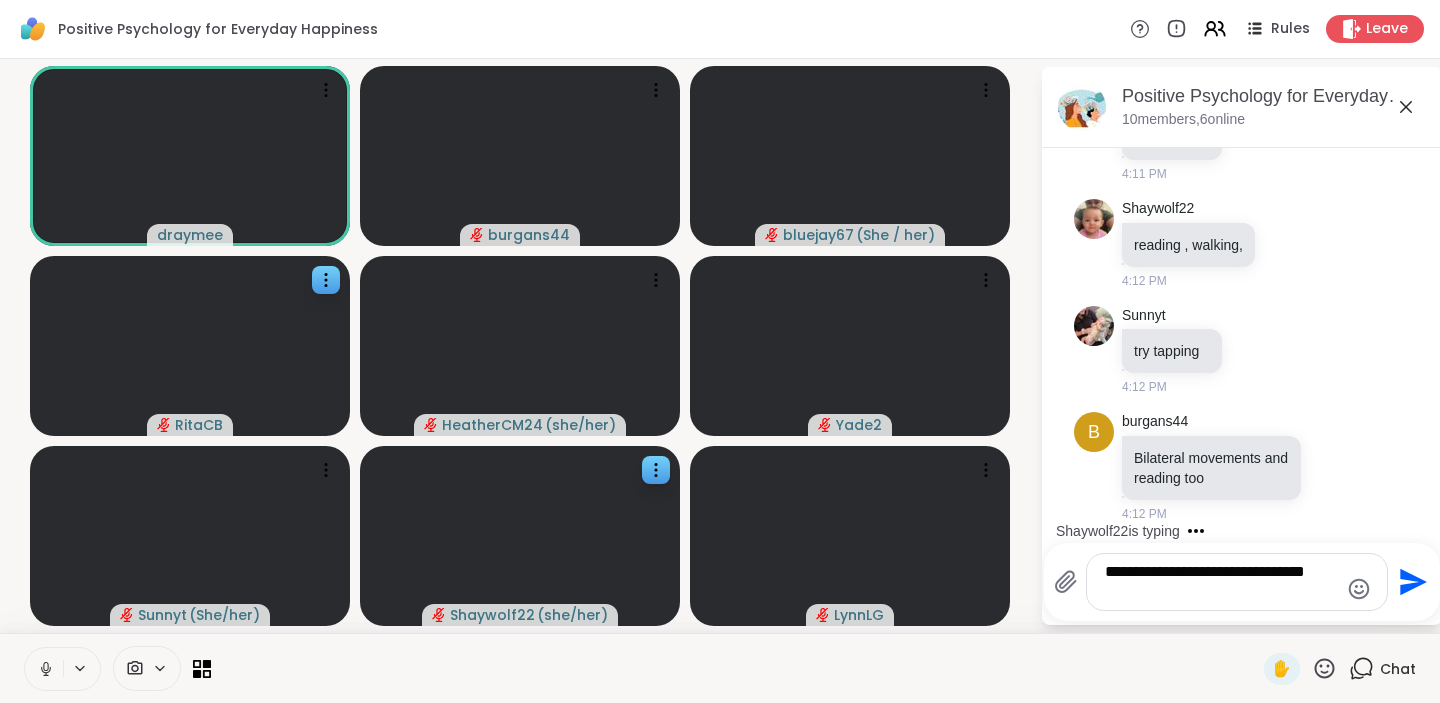 type on "**********" 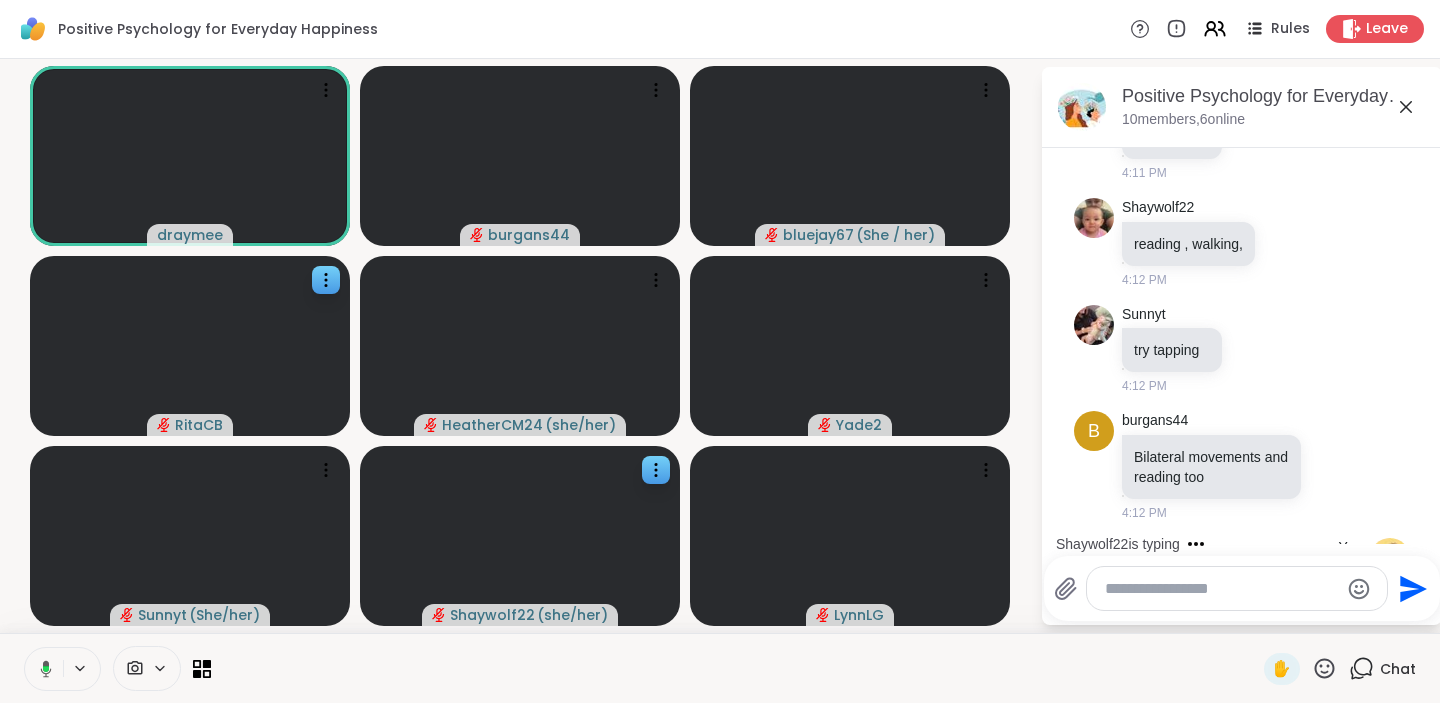 scroll, scrollTop: 794, scrollLeft: 0, axis: vertical 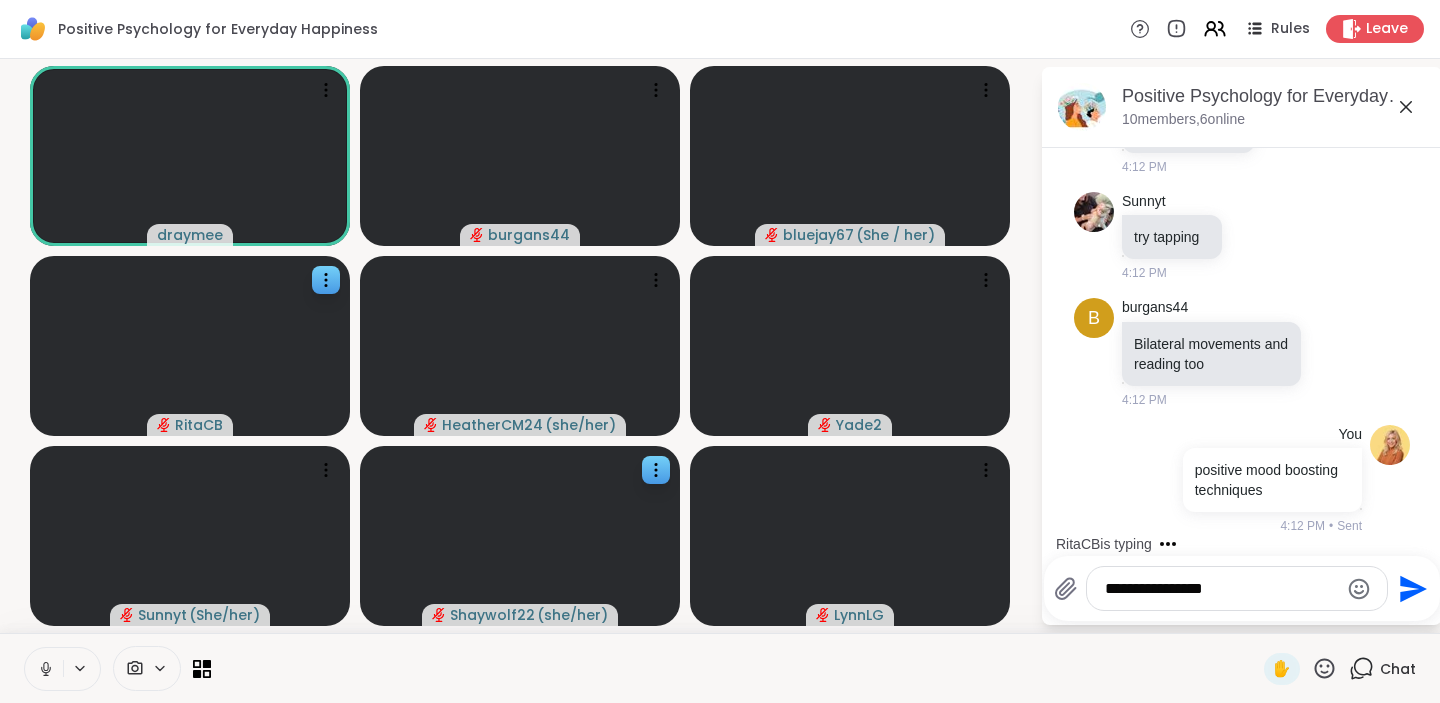 type on "**********" 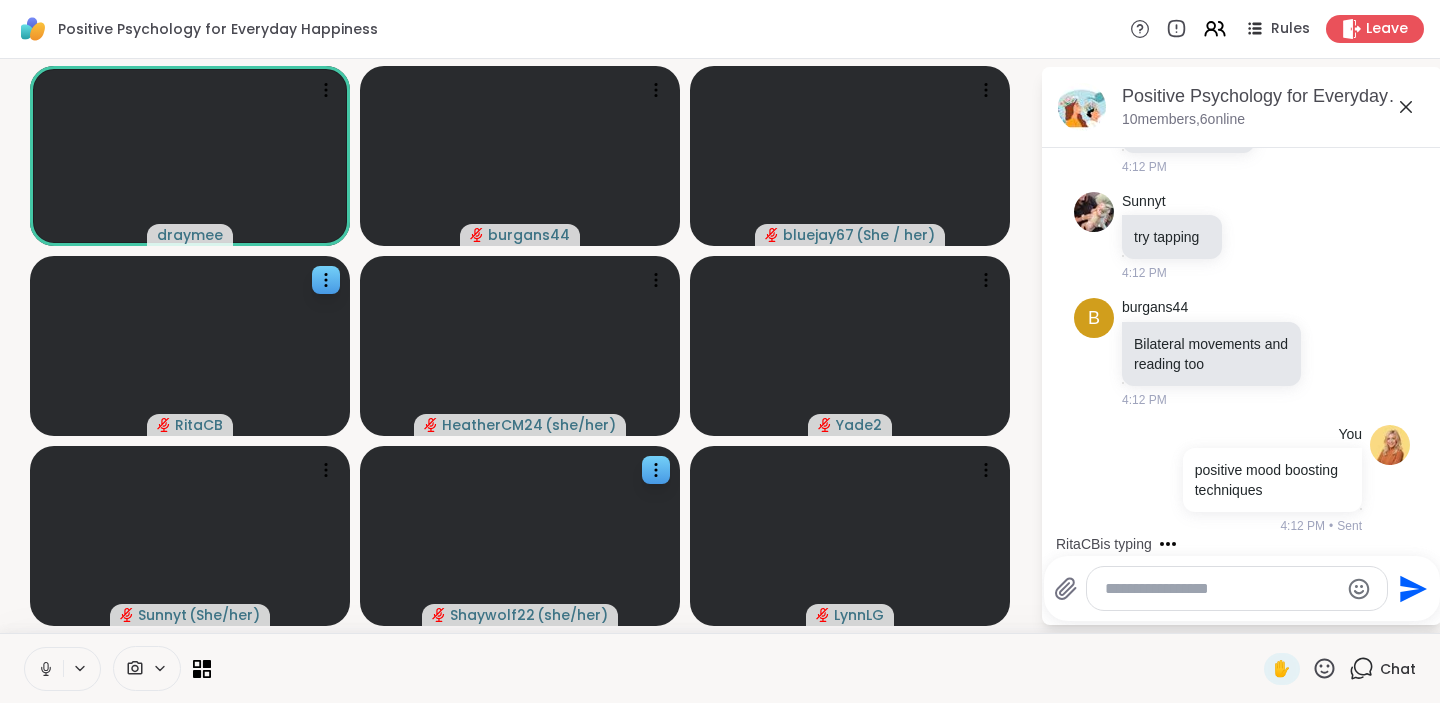 scroll, scrollTop: 900, scrollLeft: 0, axis: vertical 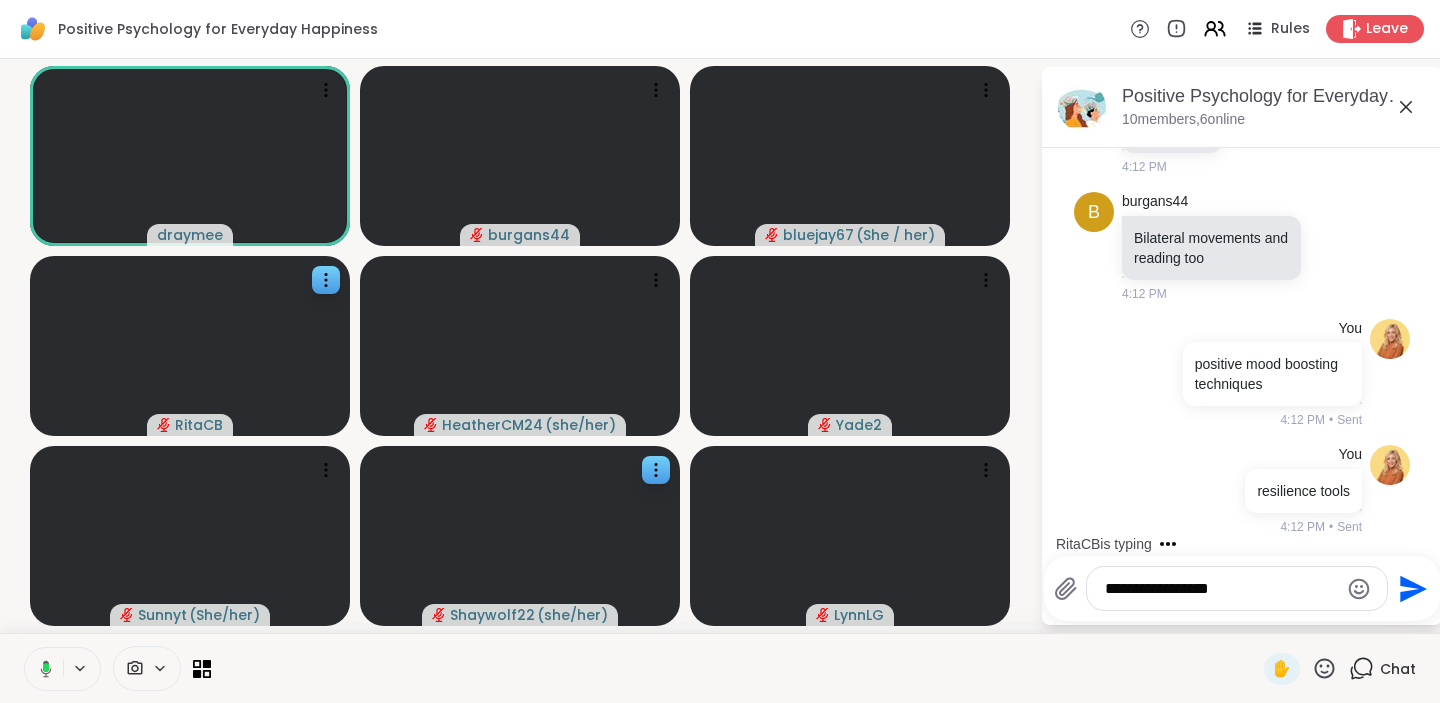 type on "**********" 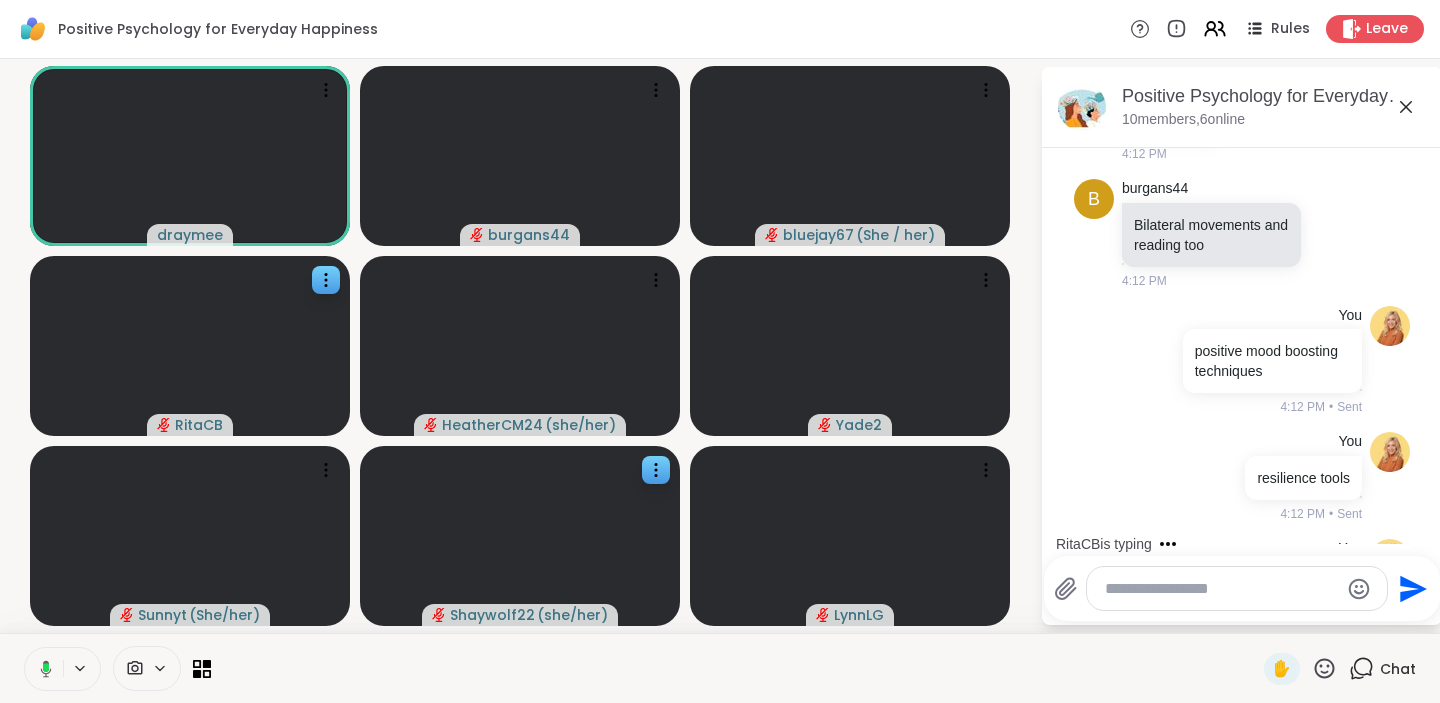 scroll, scrollTop: 1006, scrollLeft: 0, axis: vertical 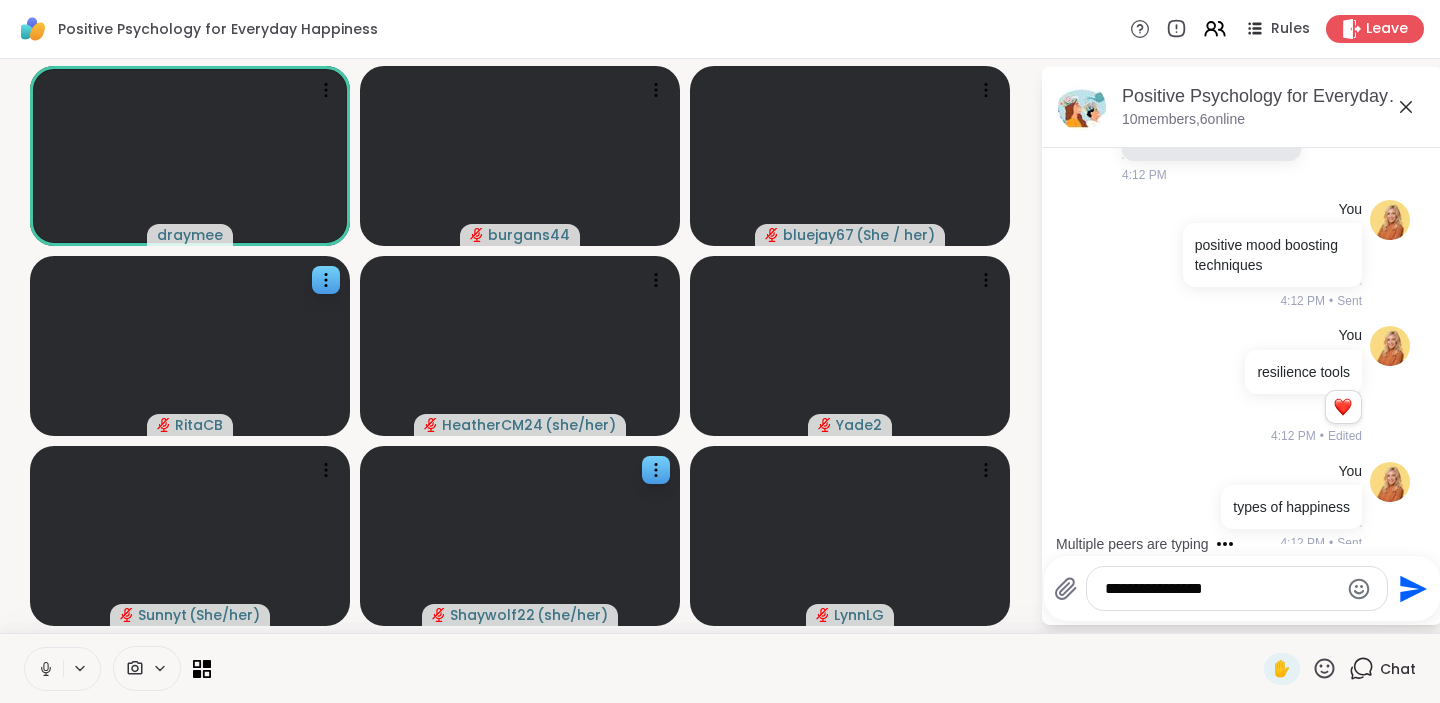 type on "**********" 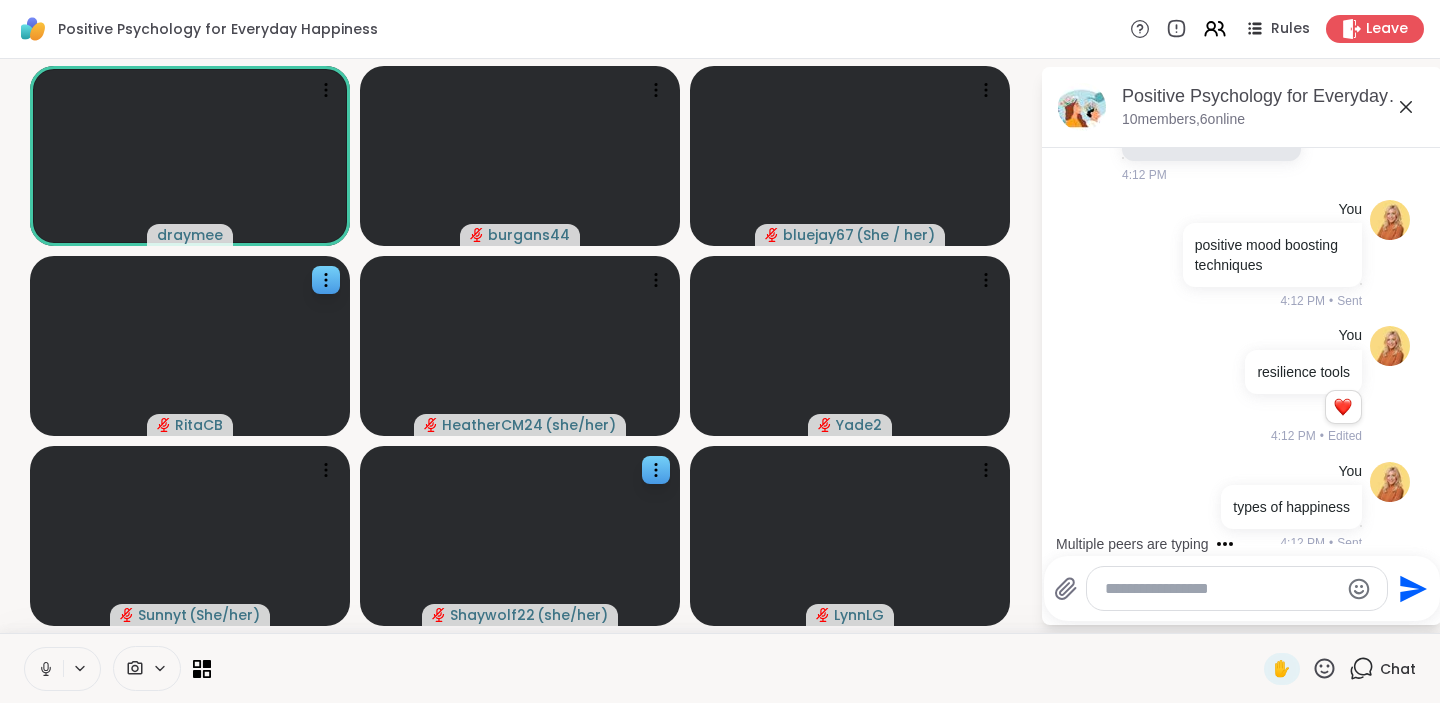 scroll, scrollTop: 1140, scrollLeft: 0, axis: vertical 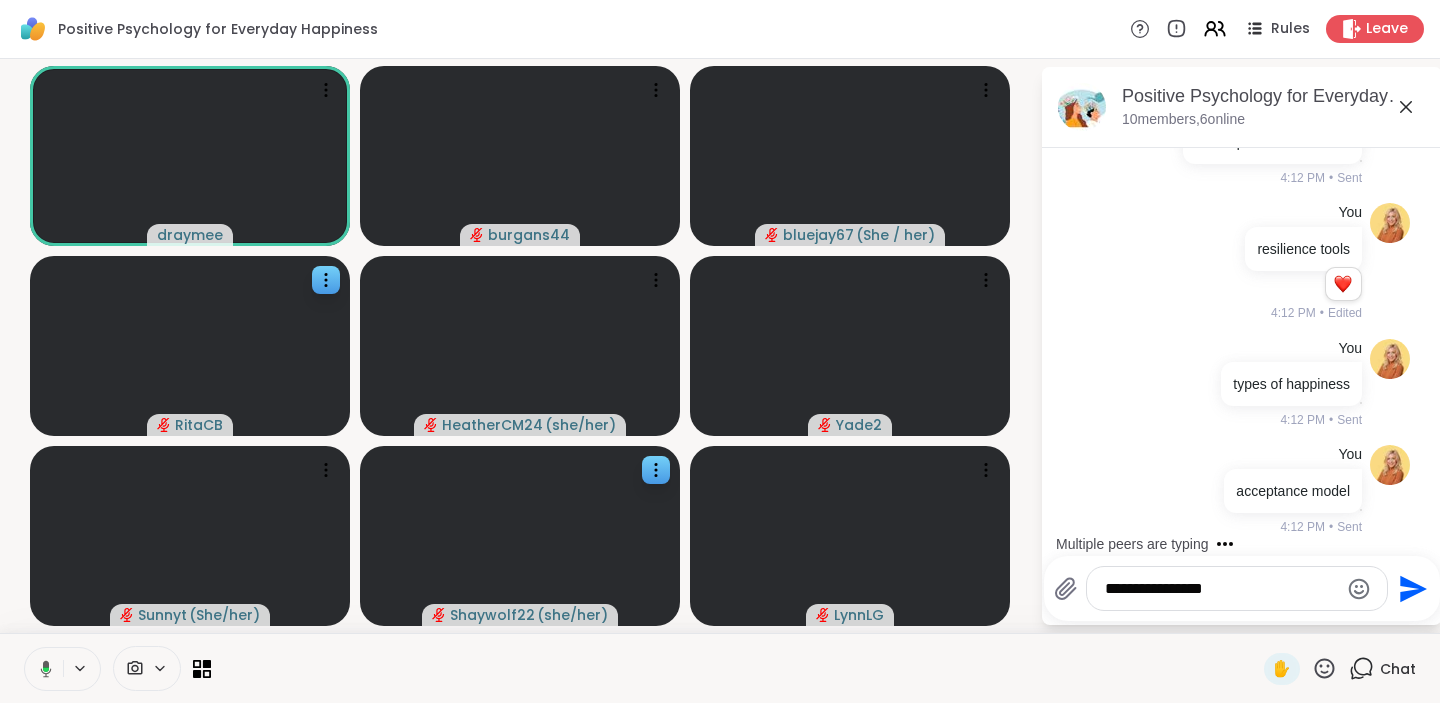 type on "**********" 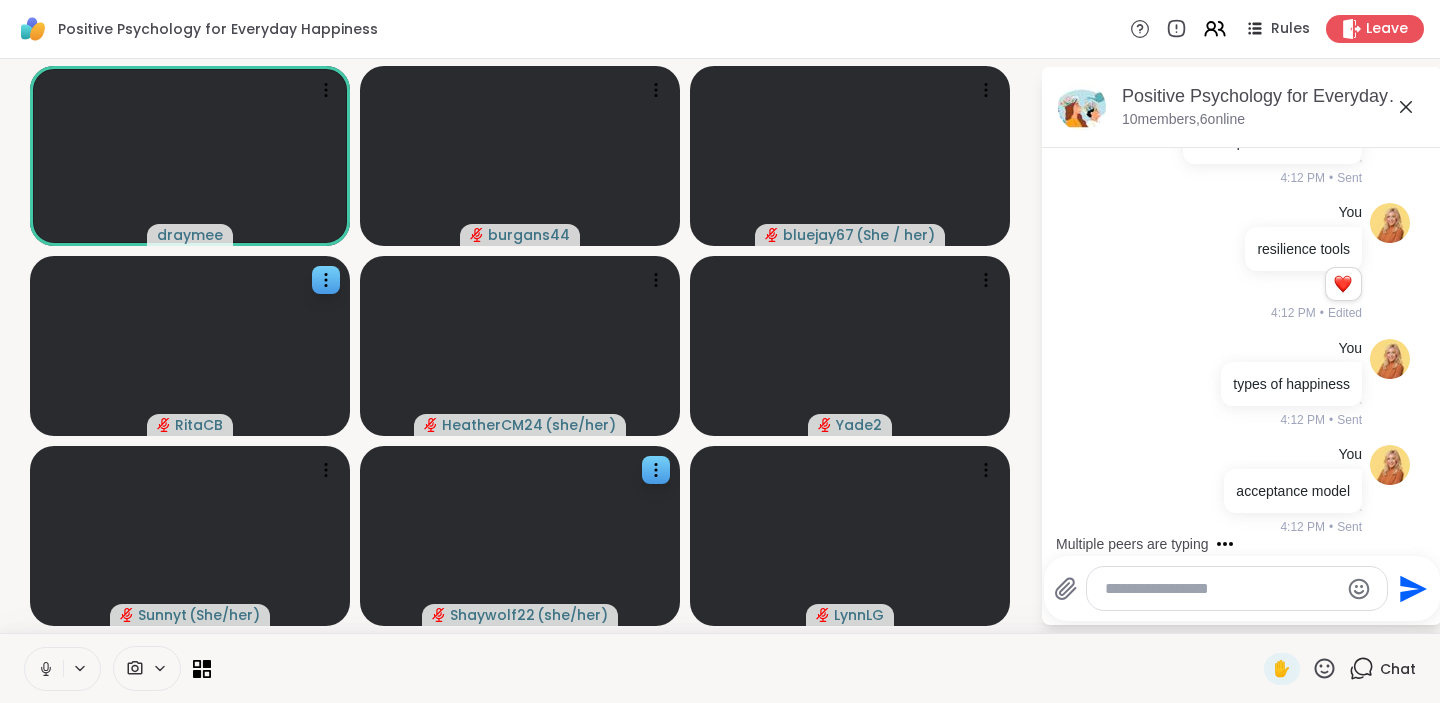 scroll, scrollTop: 1246, scrollLeft: 0, axis: vertical 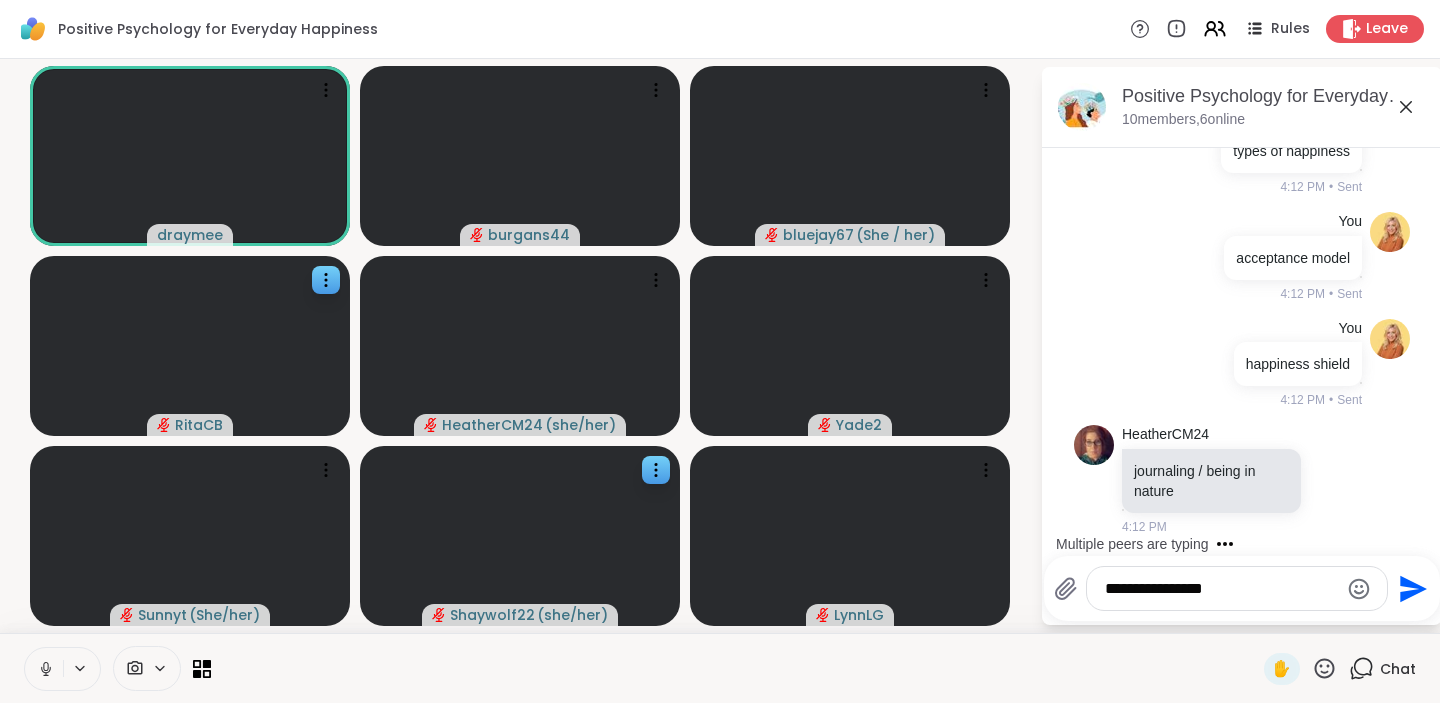 type on "**********" 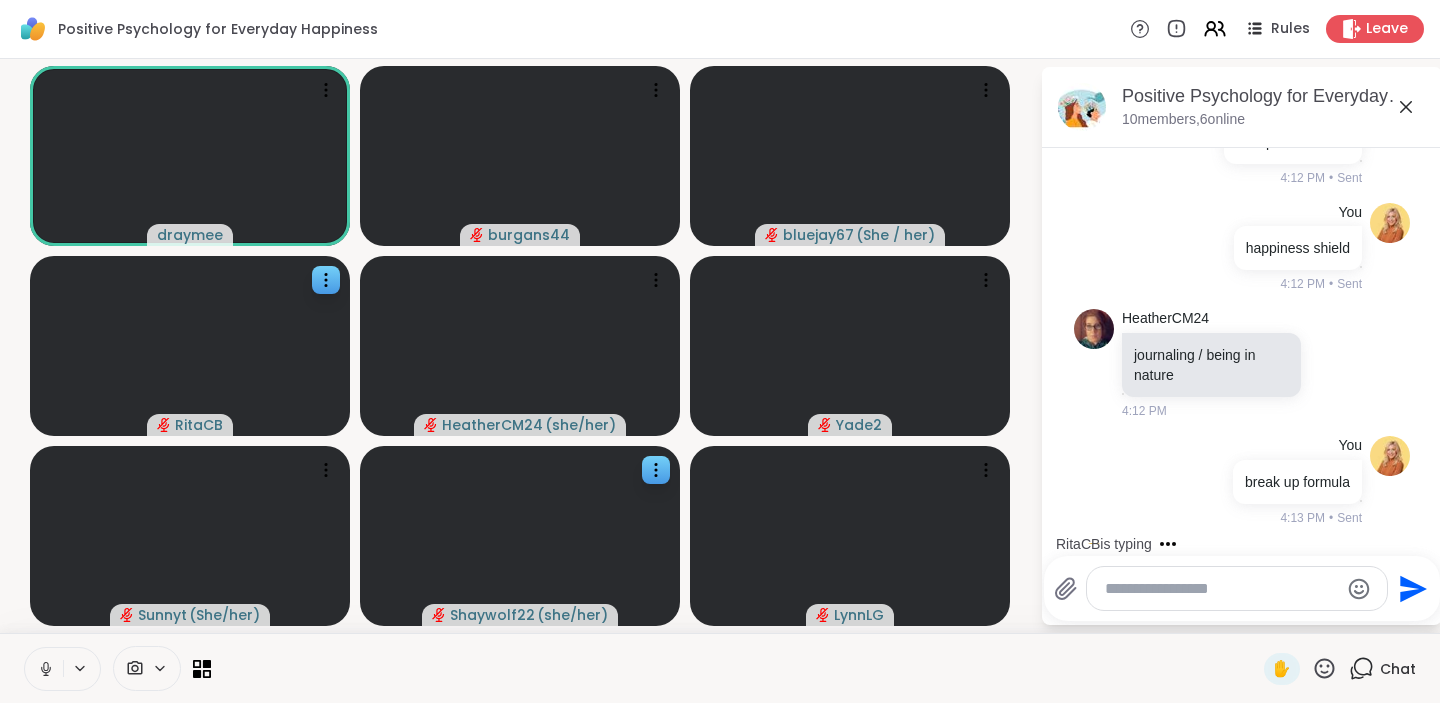 scroll, scrollTop: 1740, scrollLeft: 0, axis: vertical 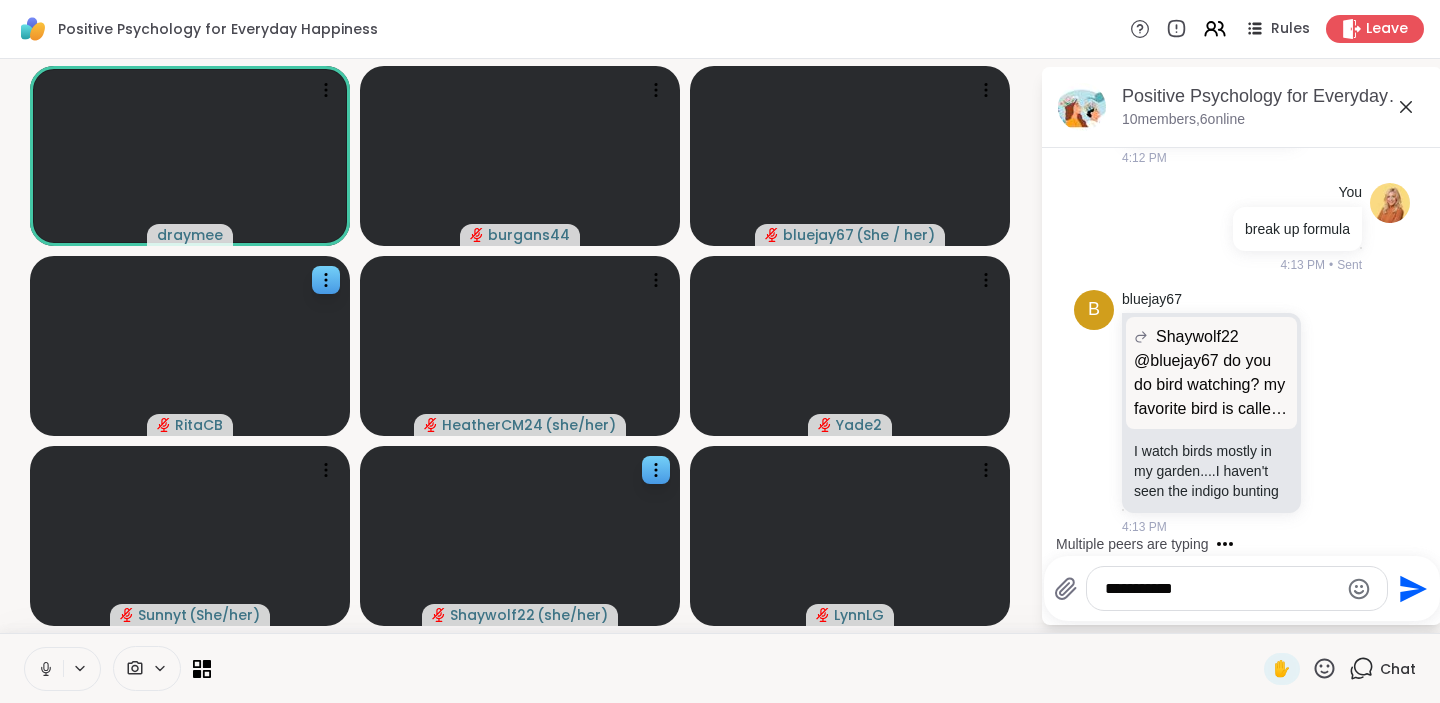 type on "**********" 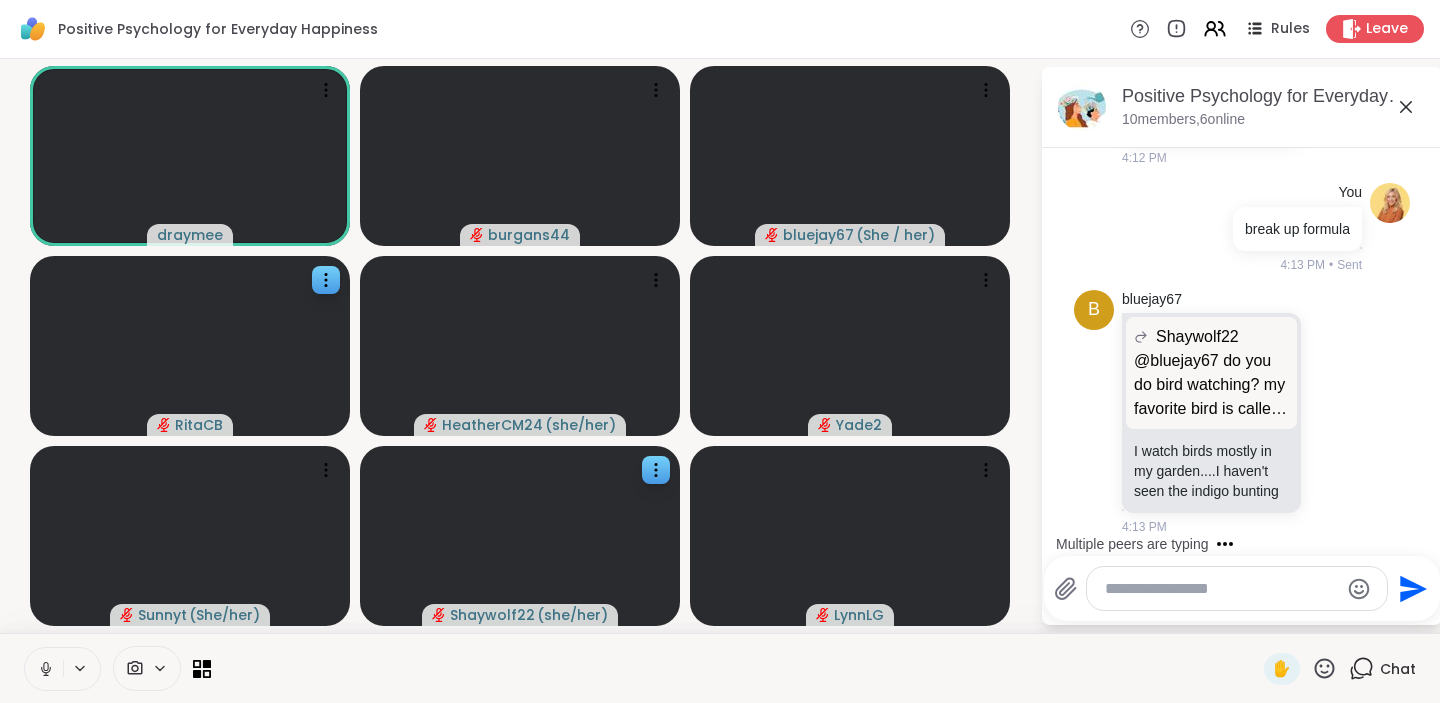 scroll, scrollTop: 1846, scrollLeft: 0, axis: vertical 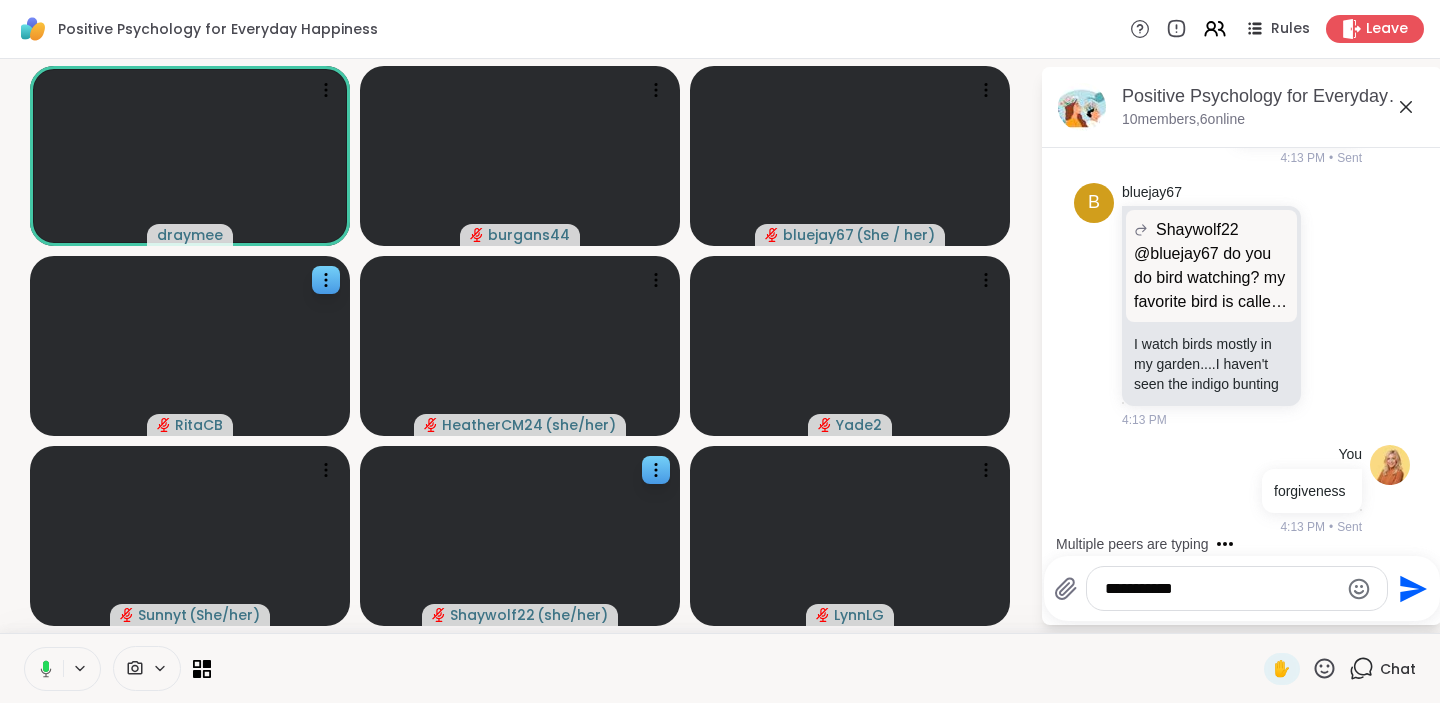 type on "**********" 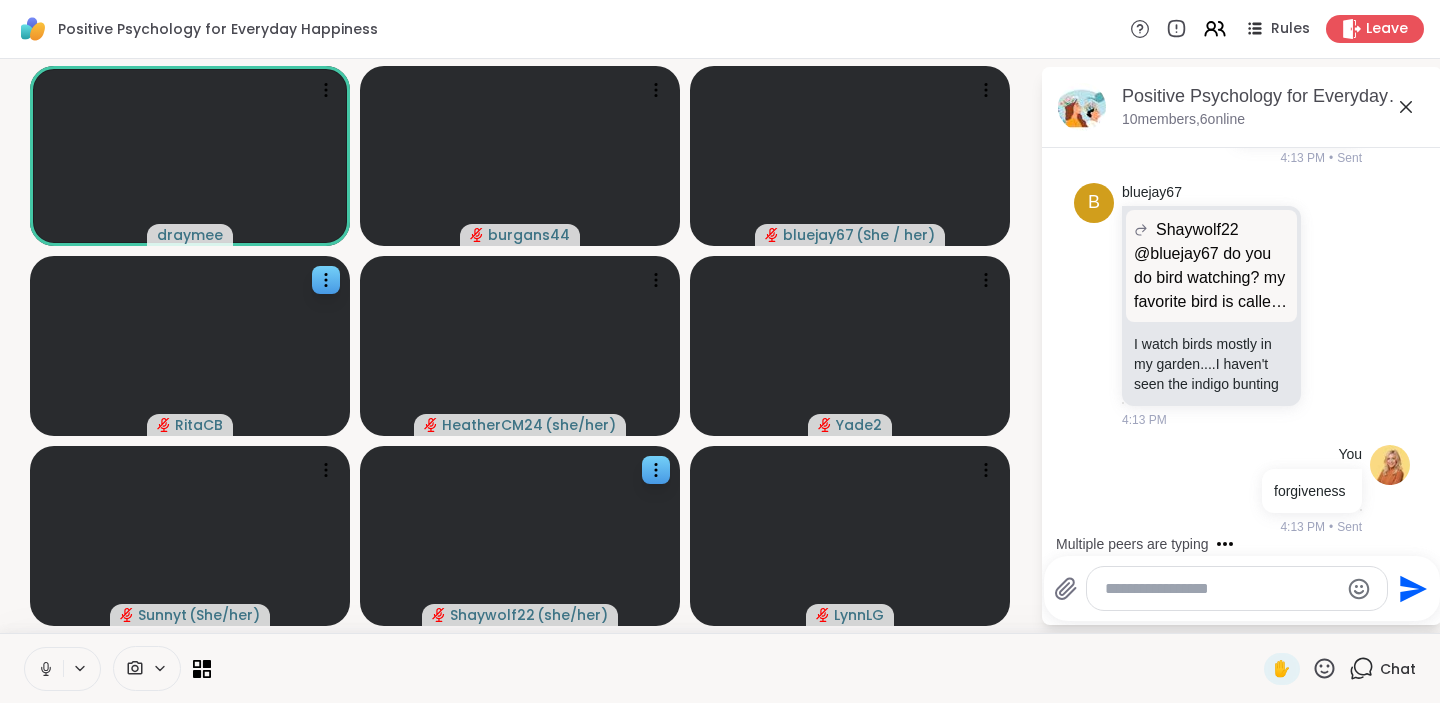 scroll, scrollTop: 1952, scrollLeft: 0, axis: vertical 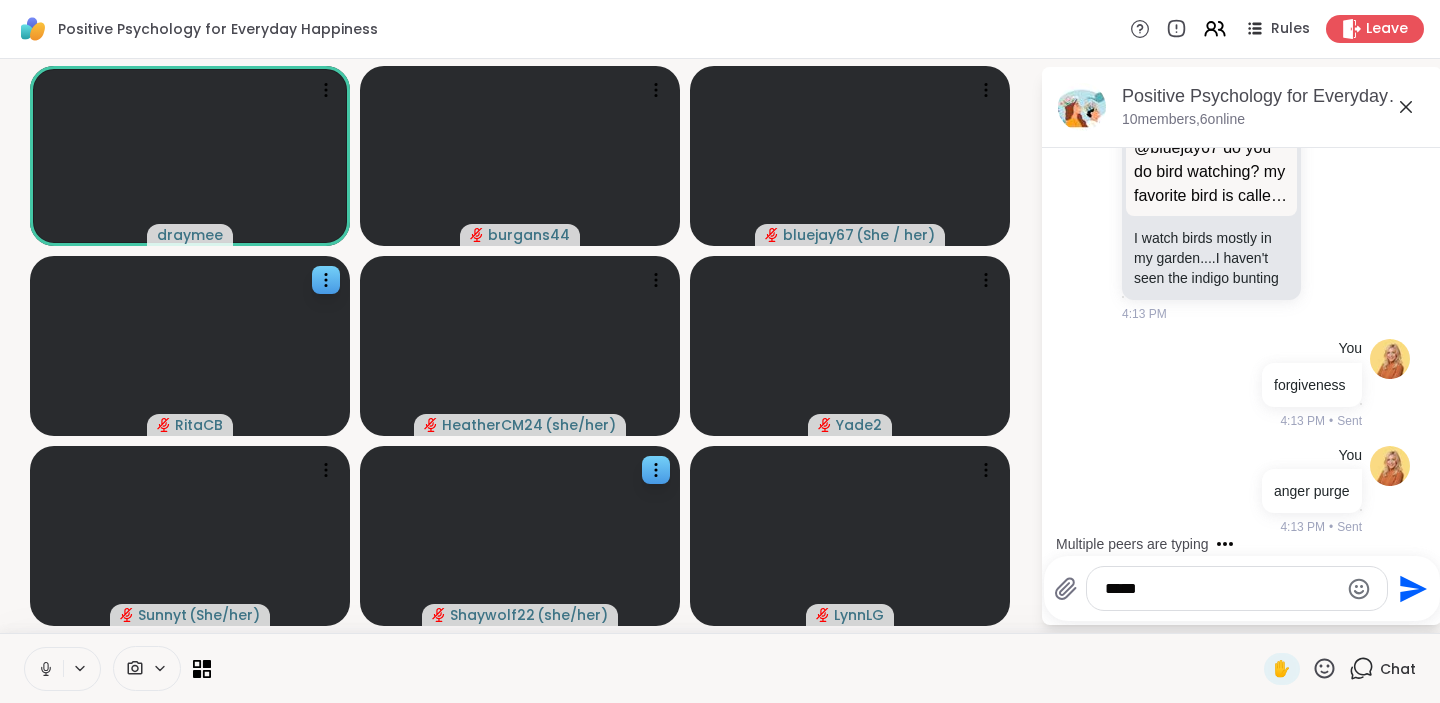 type on "*****" 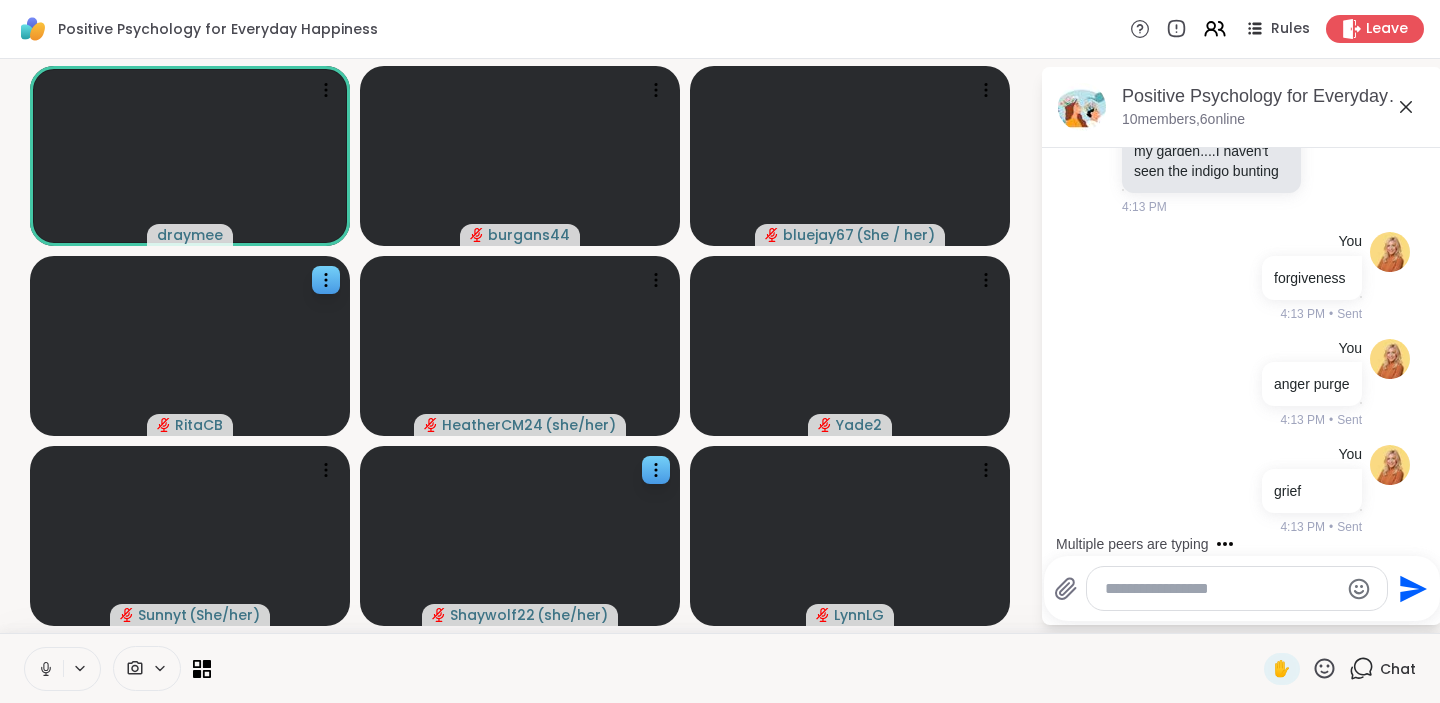 scroll, scrollTop: 2204, scrollLeft: 0, axis: vertical 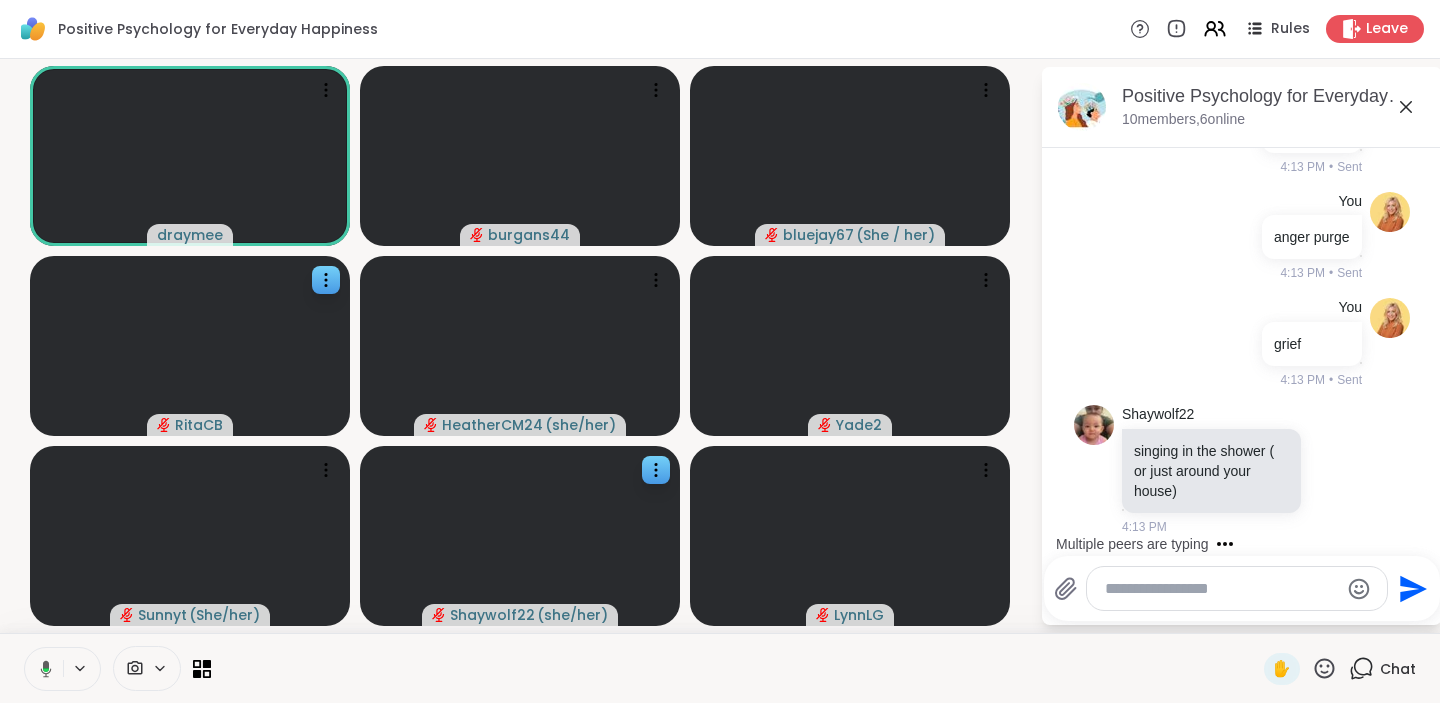 type on "*" 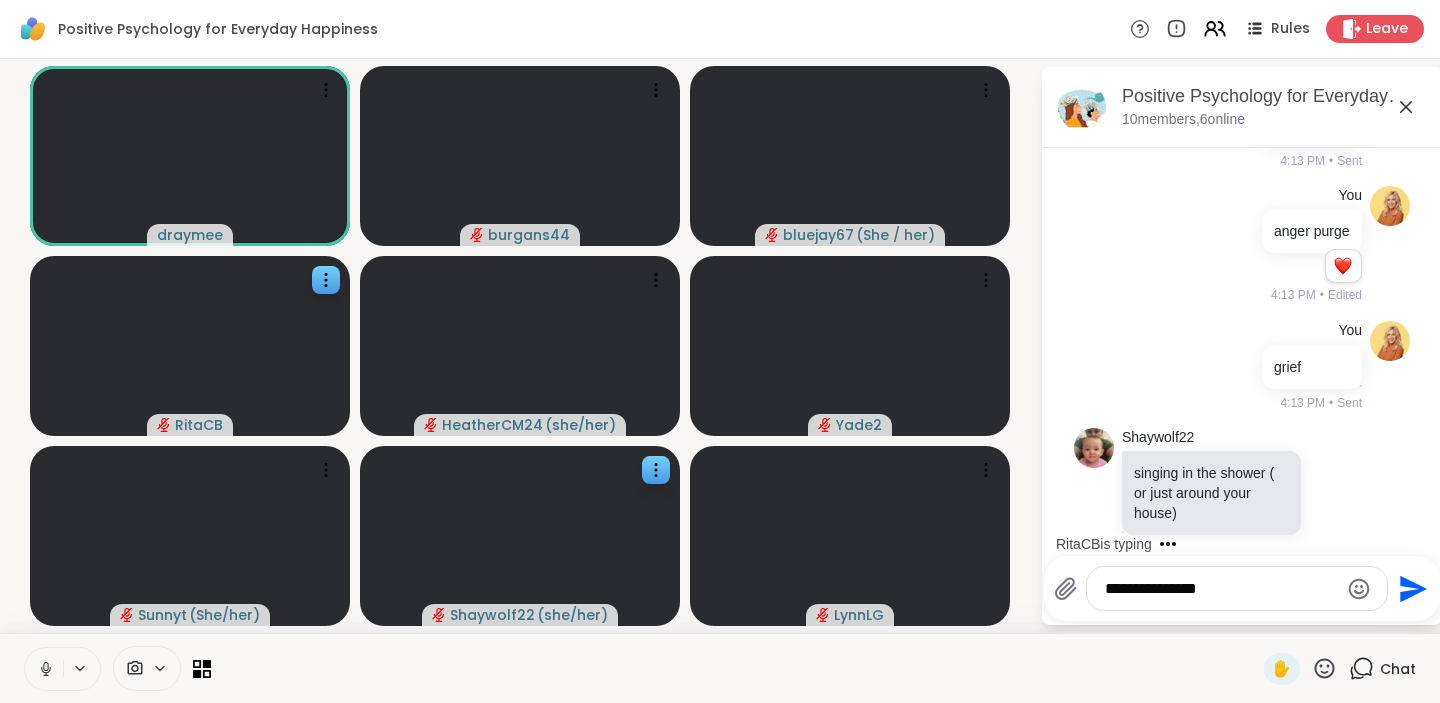 scroll, scrollTop: 2260, scrollLeft: 0, axis: vertical 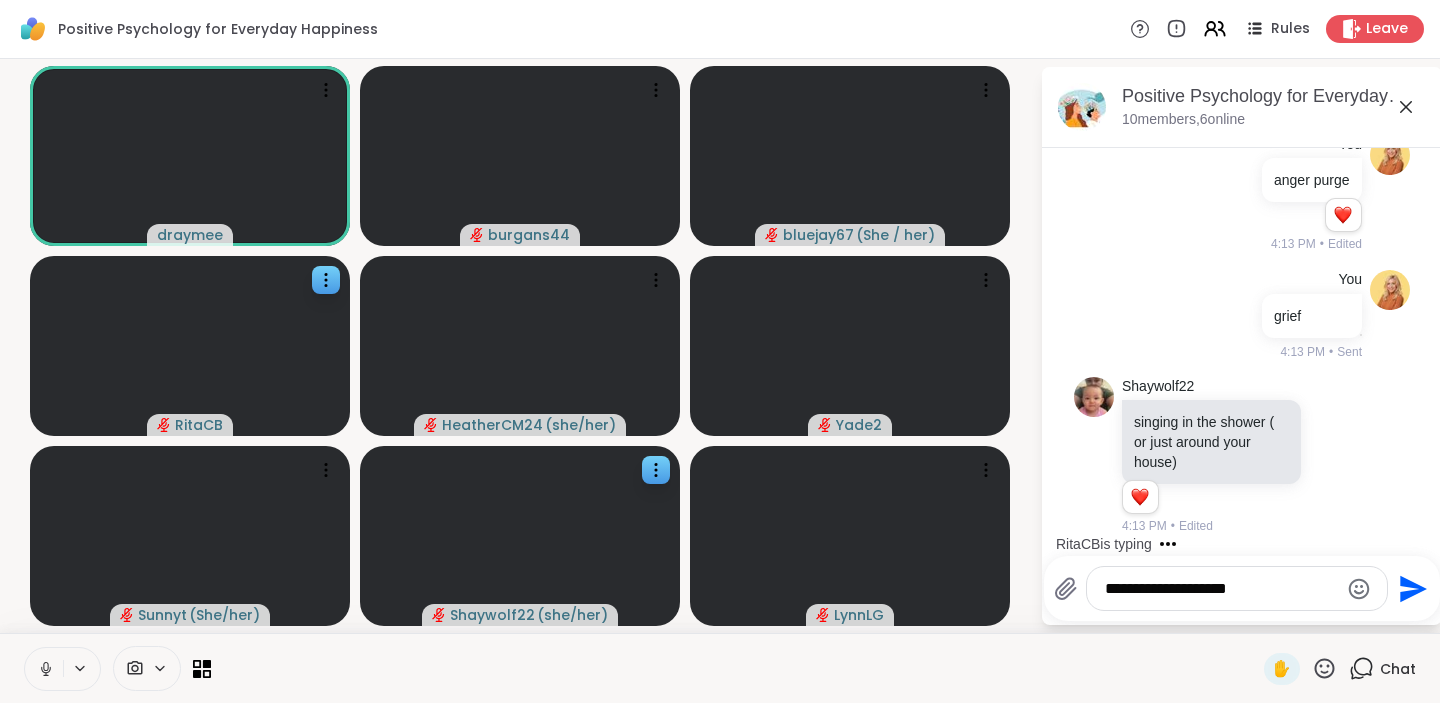 type on "**********" 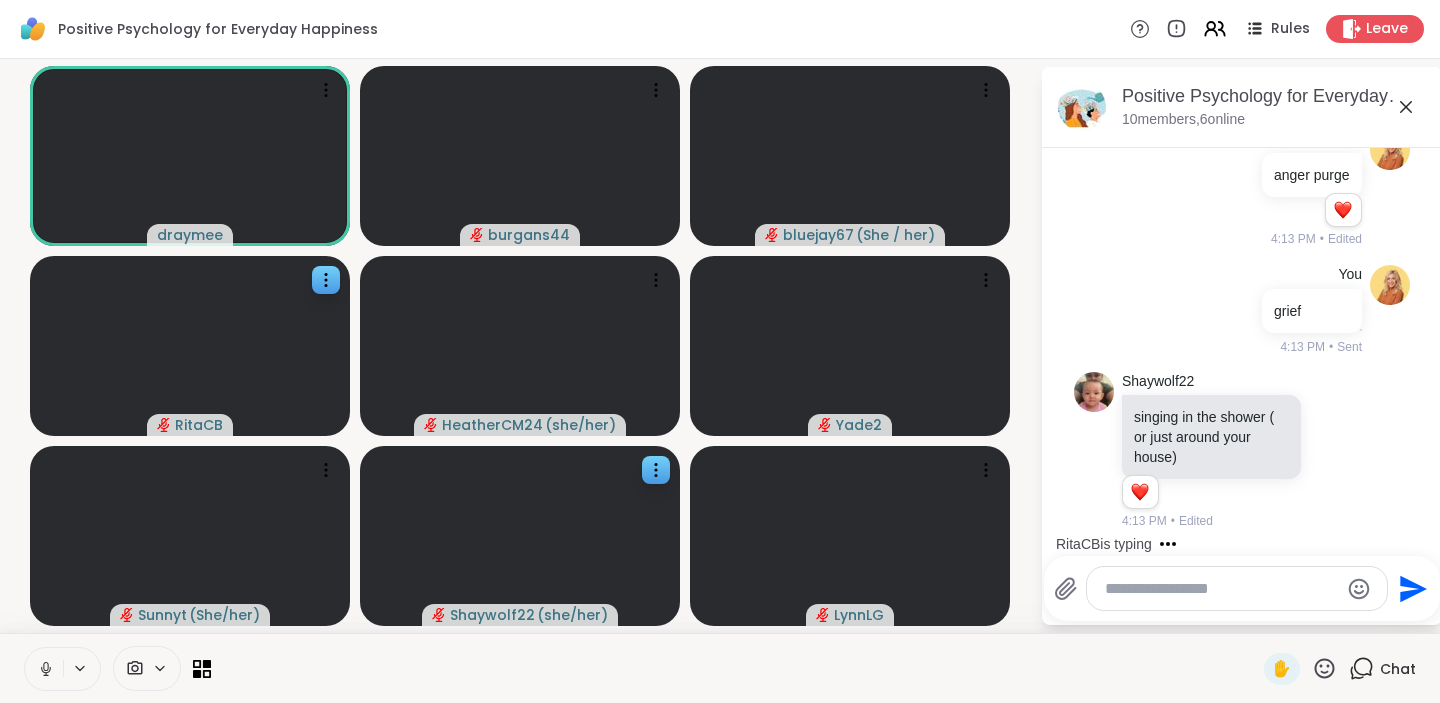 scroll, scrollTop: 2366, scrollLeft: 0, axis: vertical 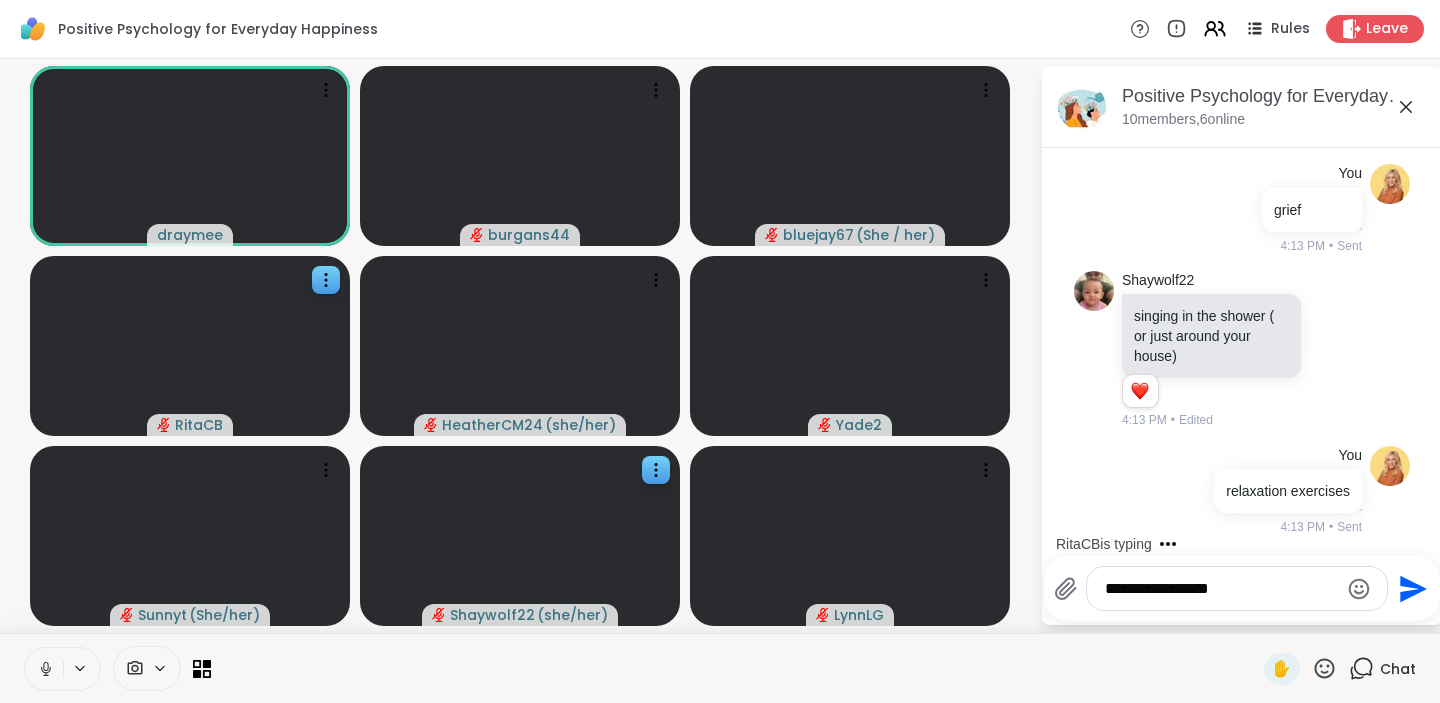type on "**********" 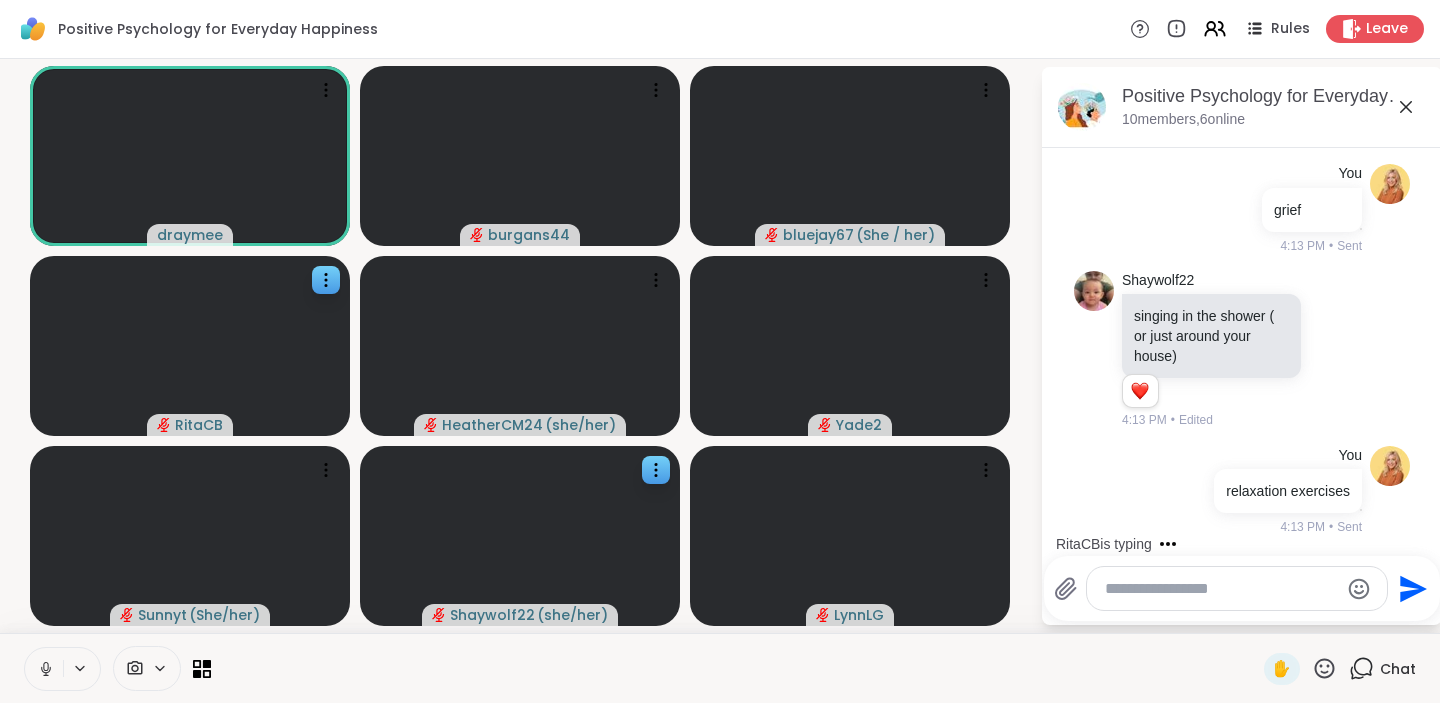 scroll, scrollTop: 2472, scrollLeft: 0, axis: vertical 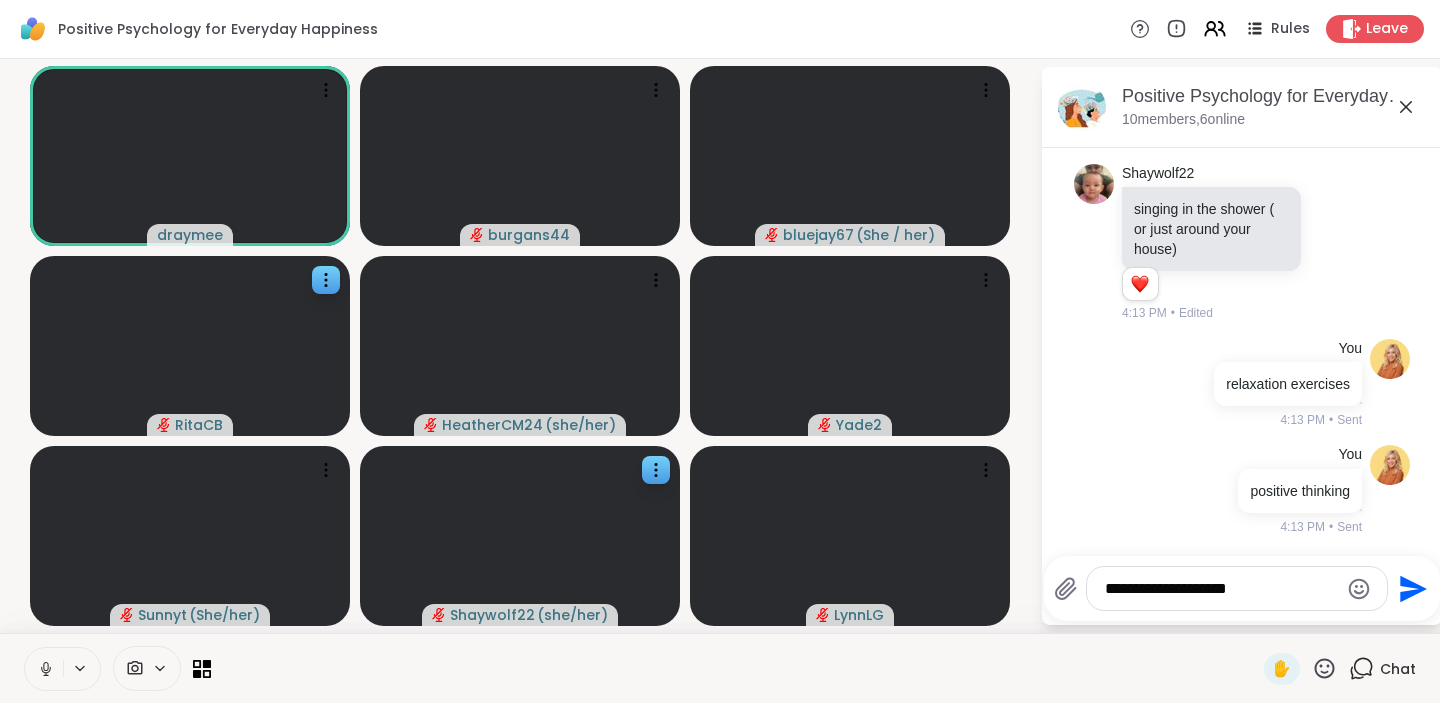type on "**********" 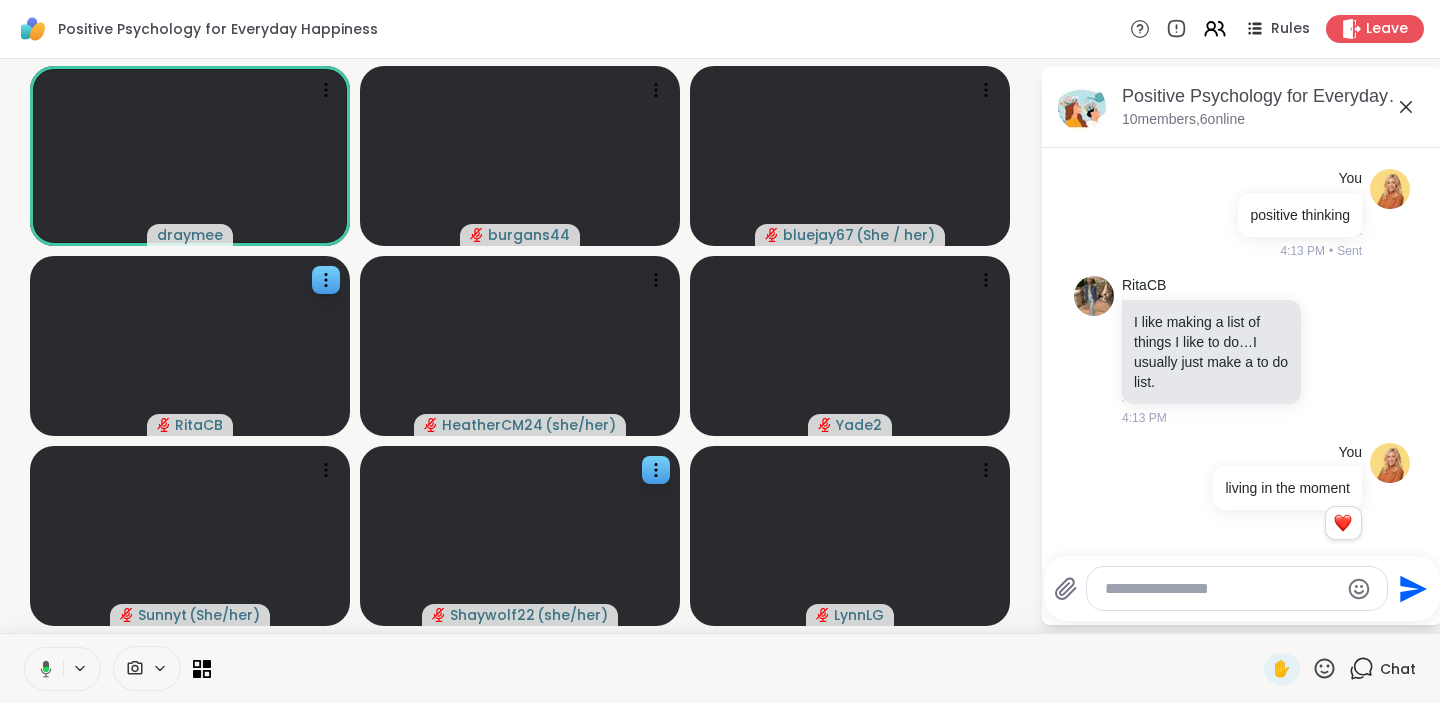 scroll, scrollTop: 2772, scrollLeft: 0, axis: vertical 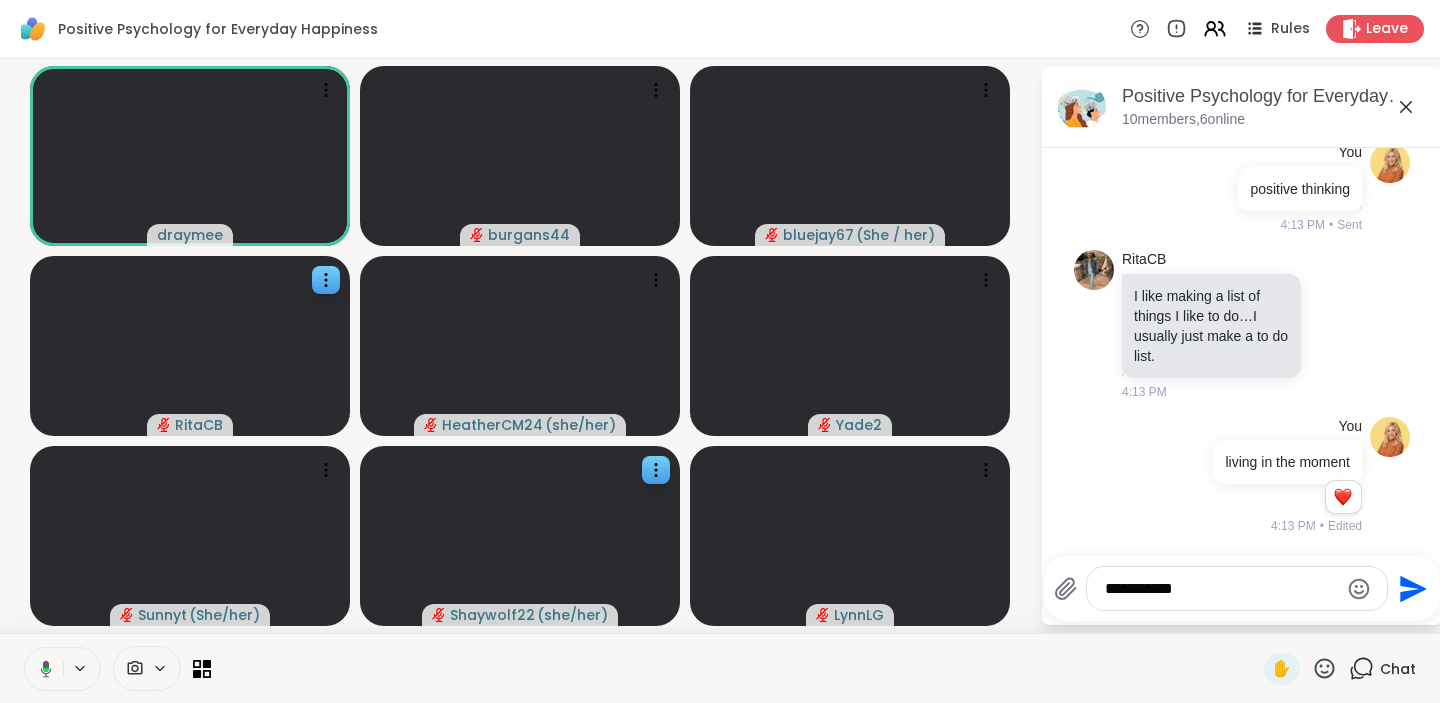 type on "**********" 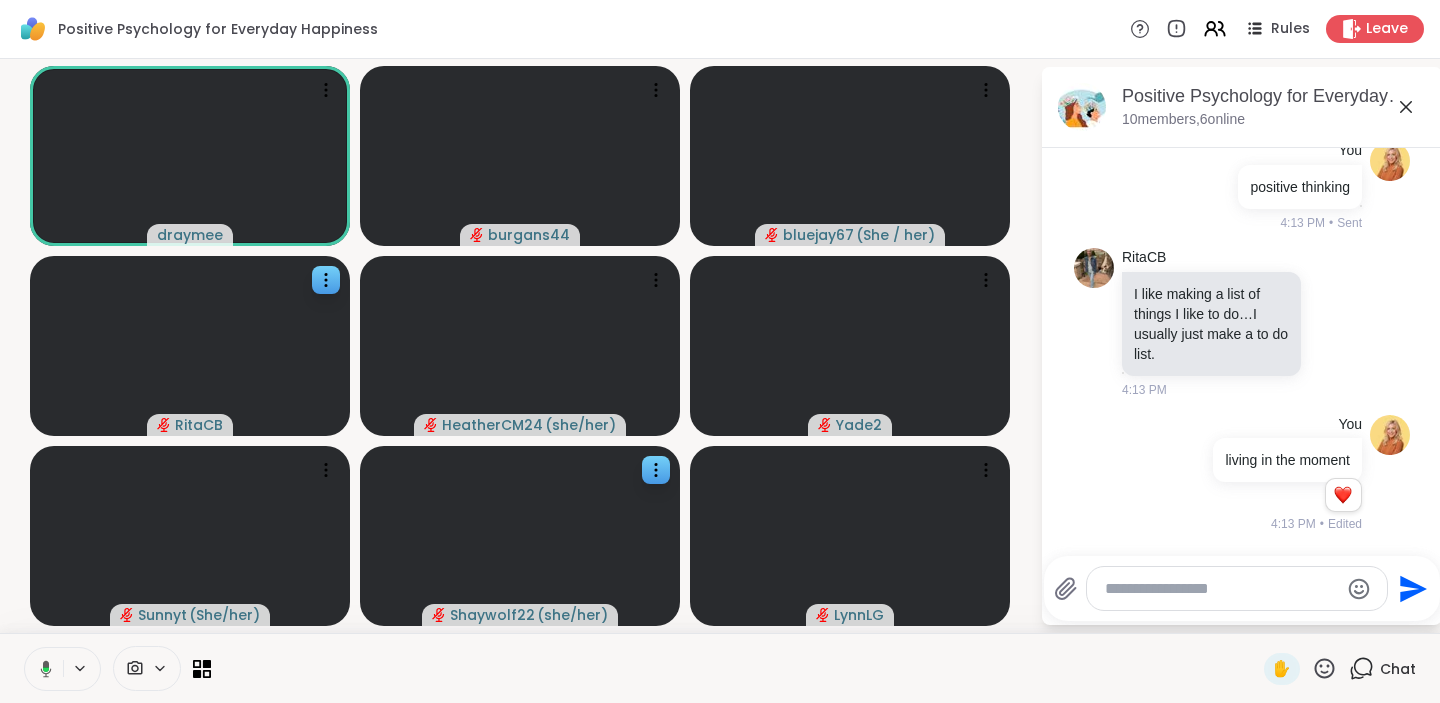 scroll, scrollTop: 2878, scrollLeft: 0, axis: vertical 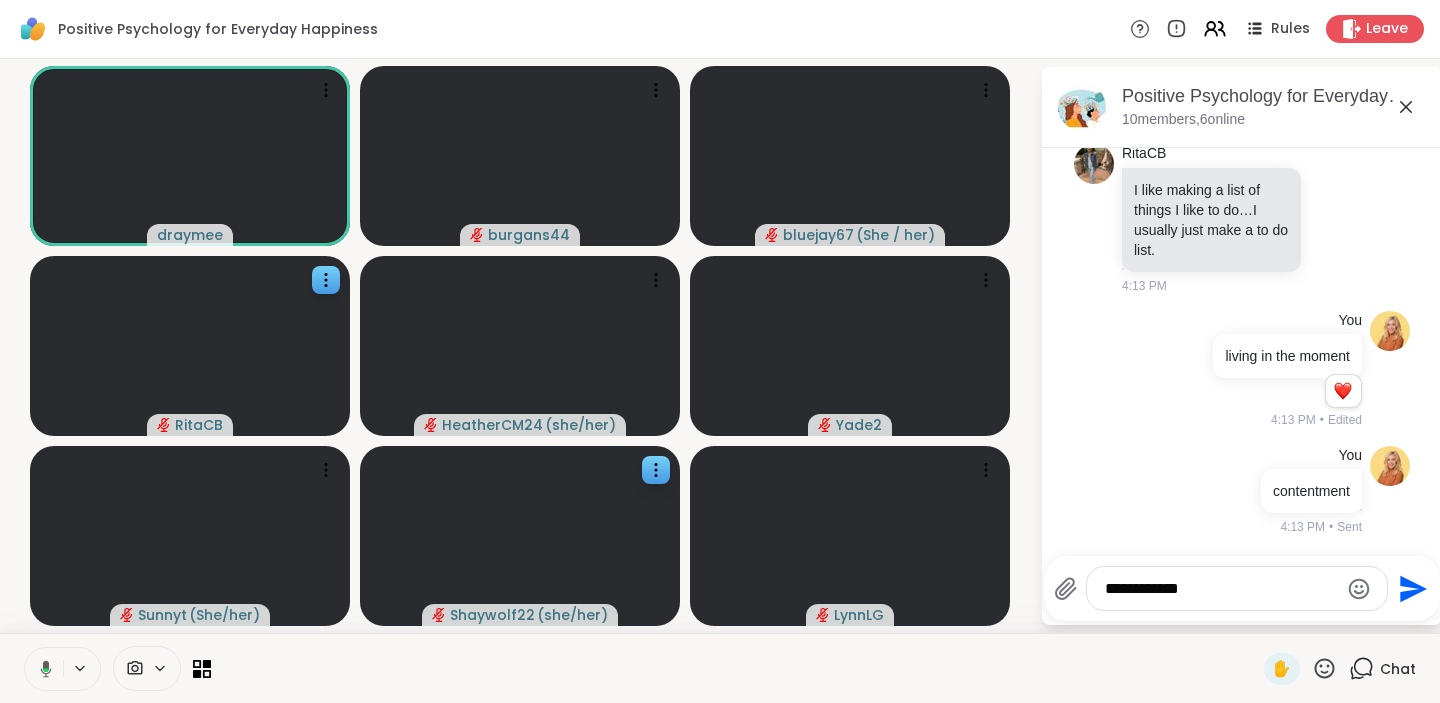 type on "**********" 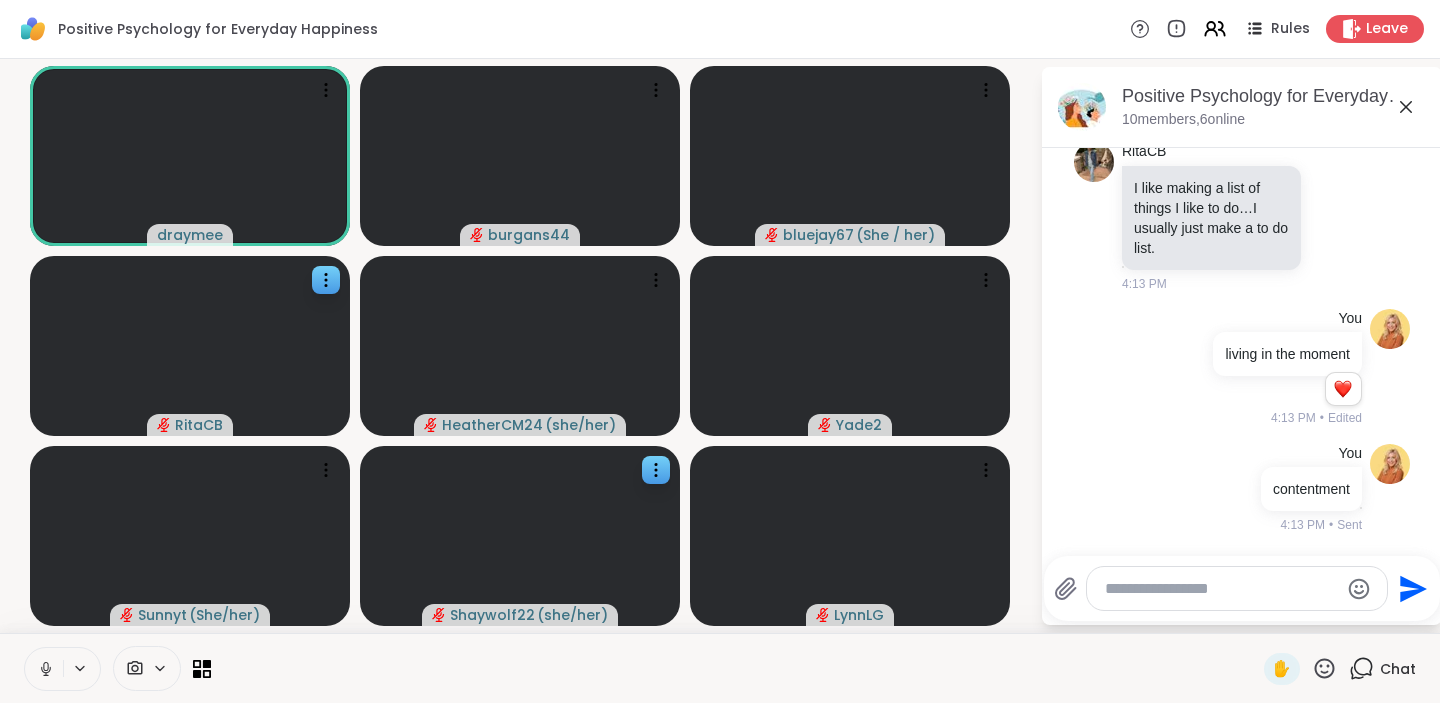 scroll, scrollTop: 2984, scrollLeft: 0, axis: vertical 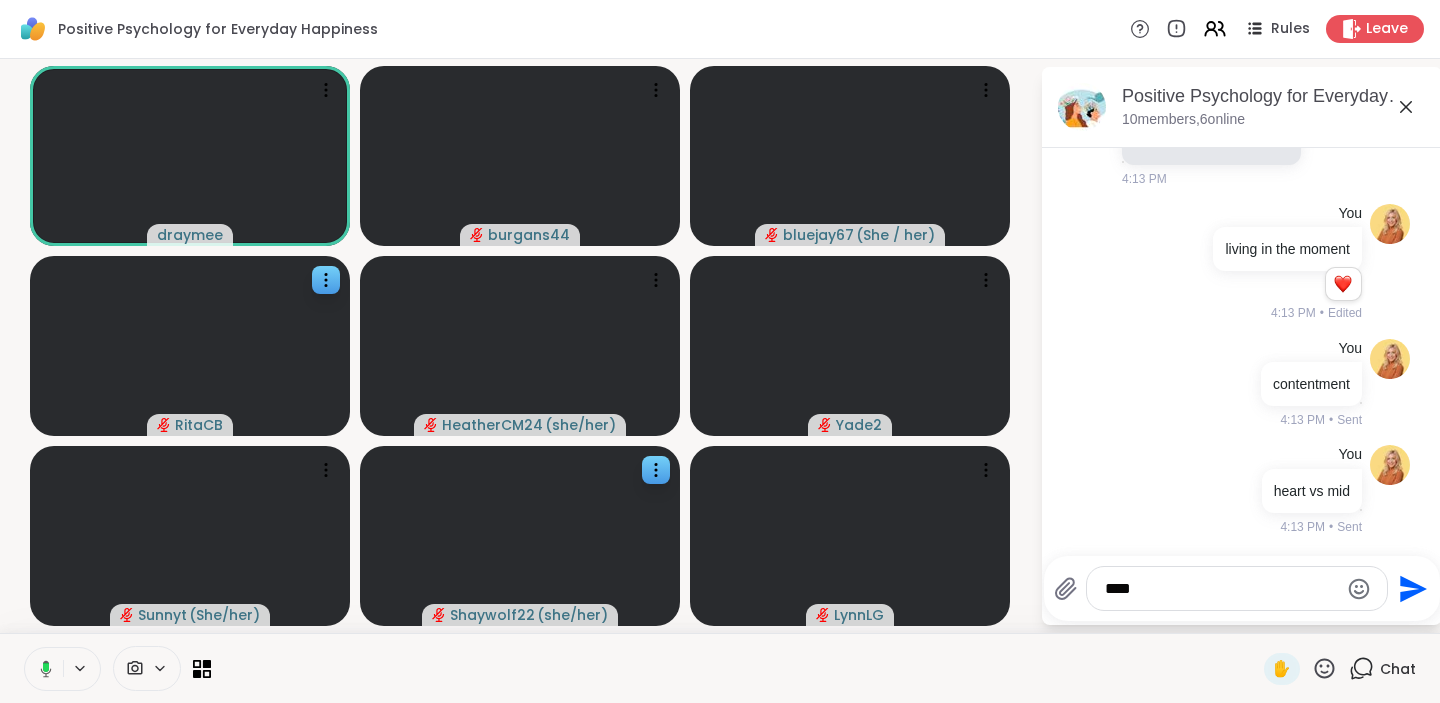 type on "****" 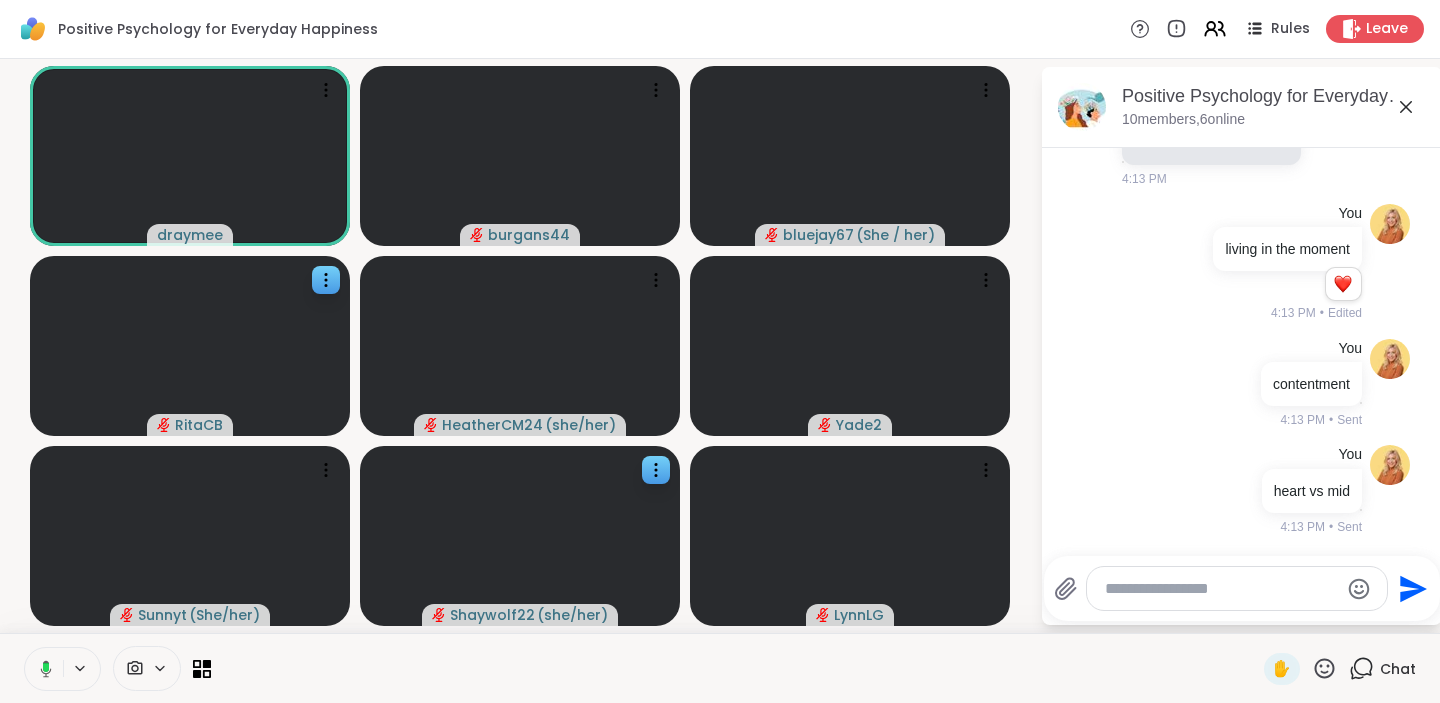 scroll, scrollTop: 3090, scrollLeft: 0, axis: vertical 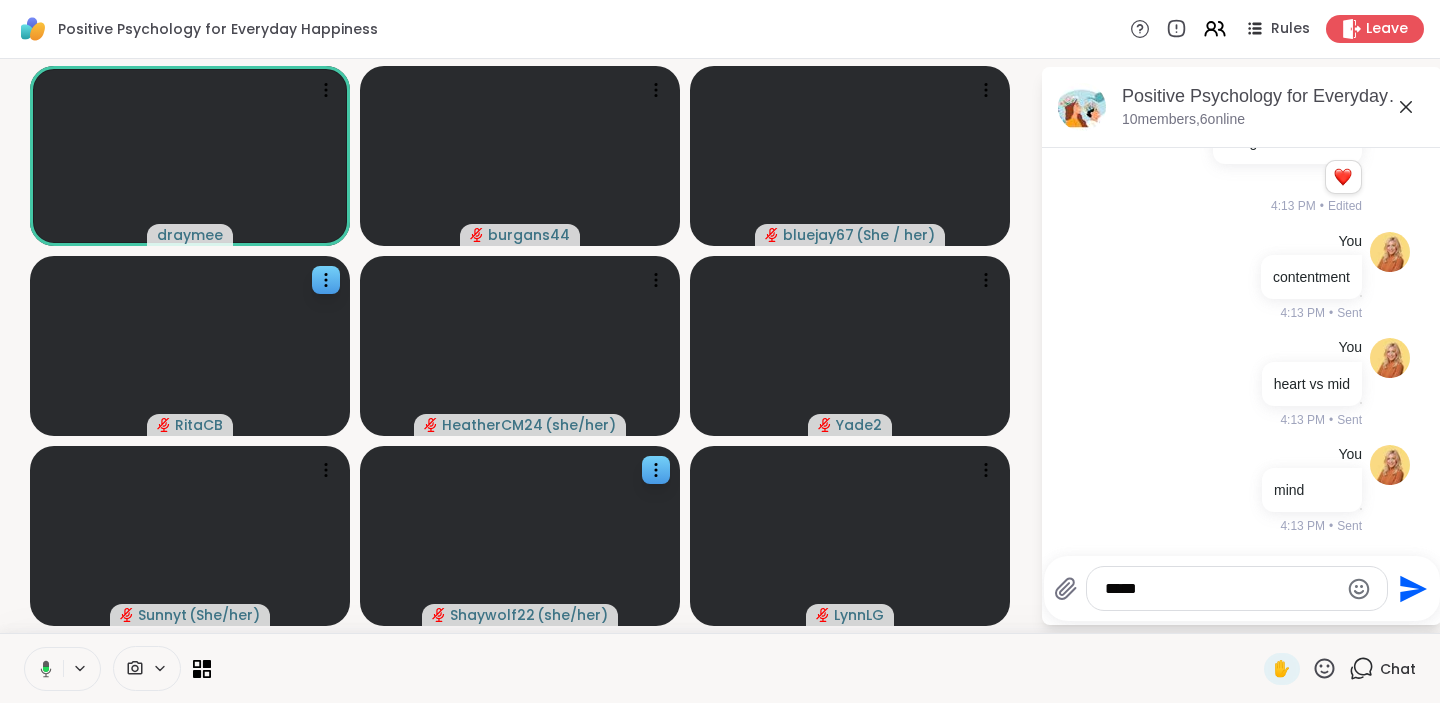 type on "*****" 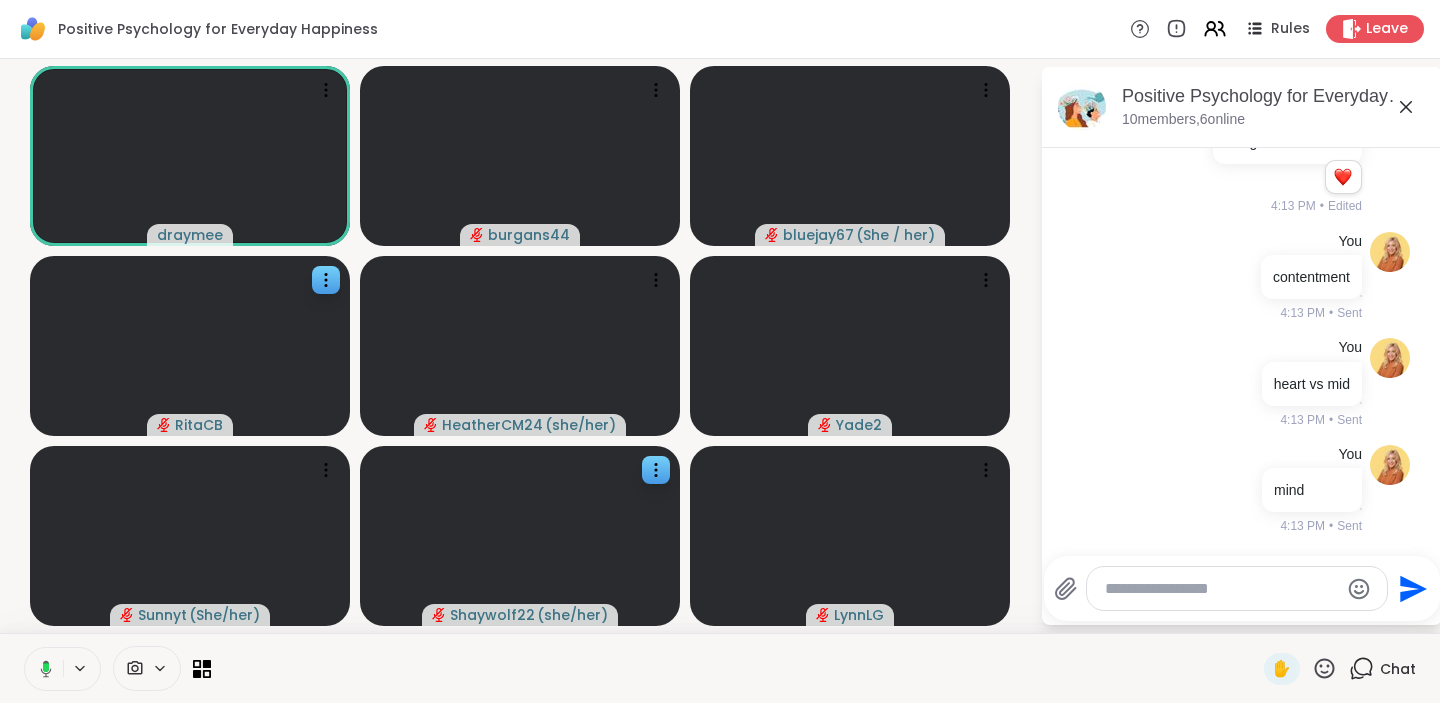 scroll, scrollTop: 3196, scrollLeft: 0, axis: vertical 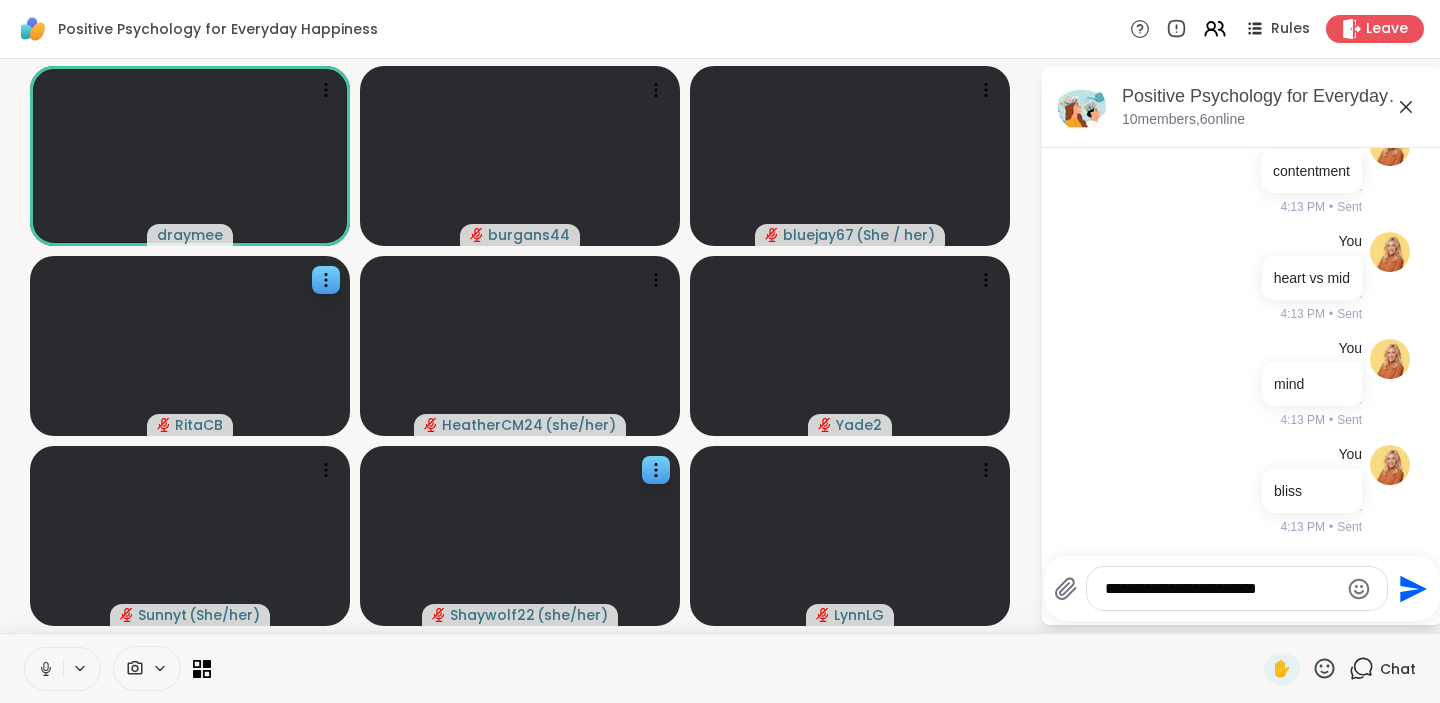 type on "**********" 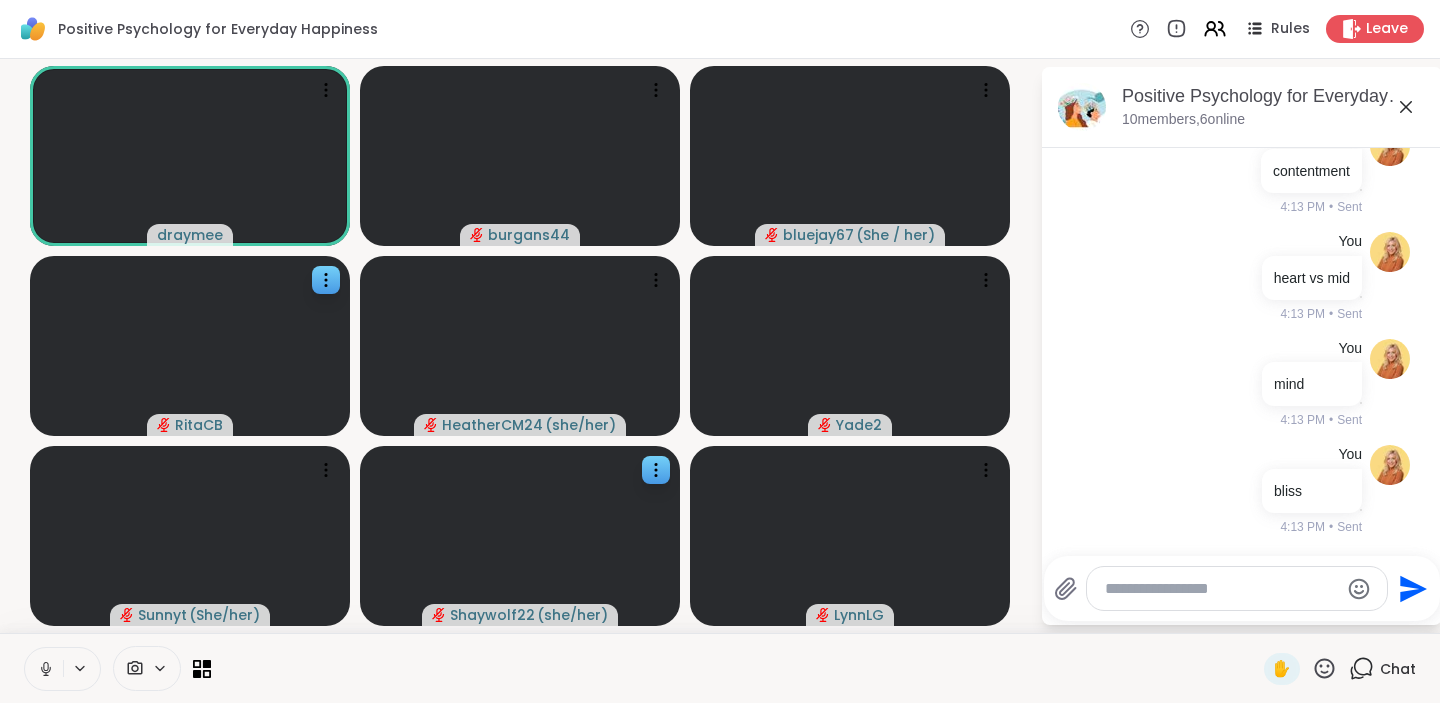 scroll, scrollTop: 3322, scrollLeft: 0, axis: vertical 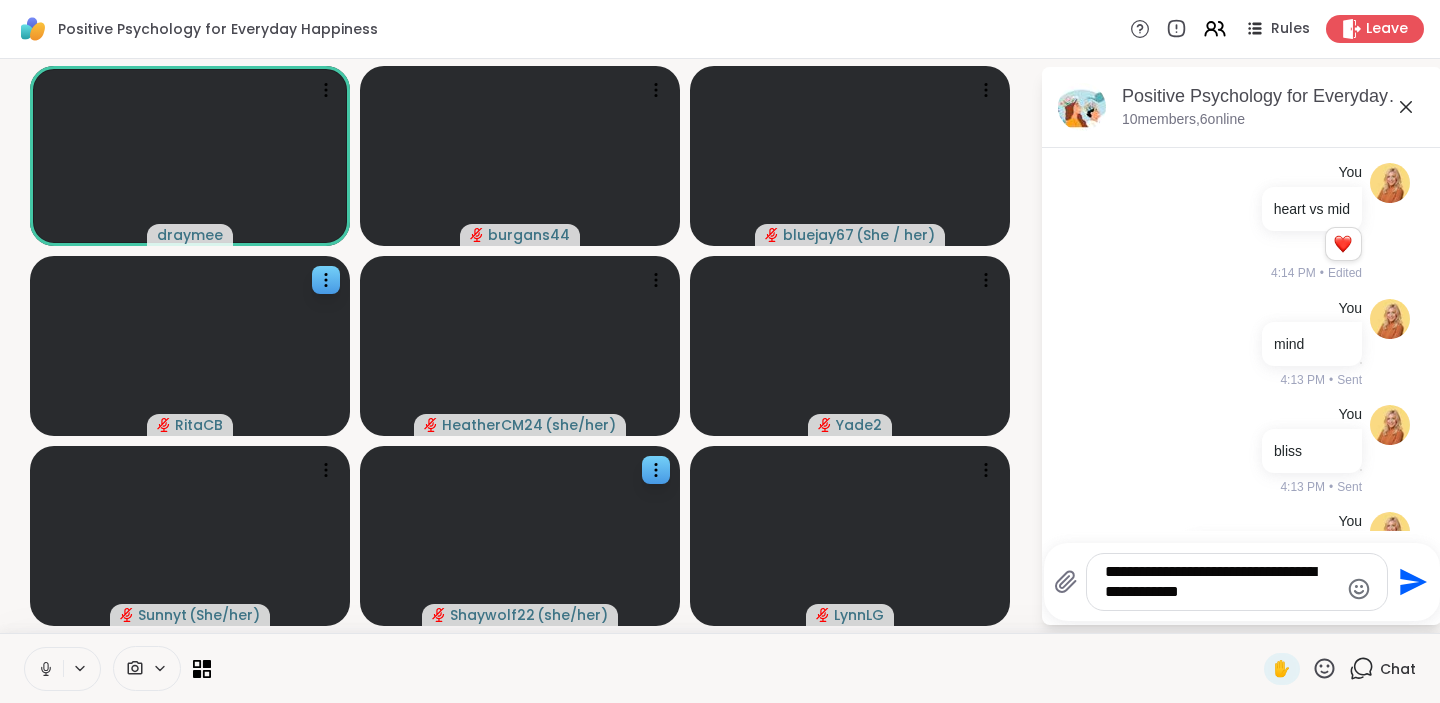 click on "**********" at bounding box center (1221, 582) 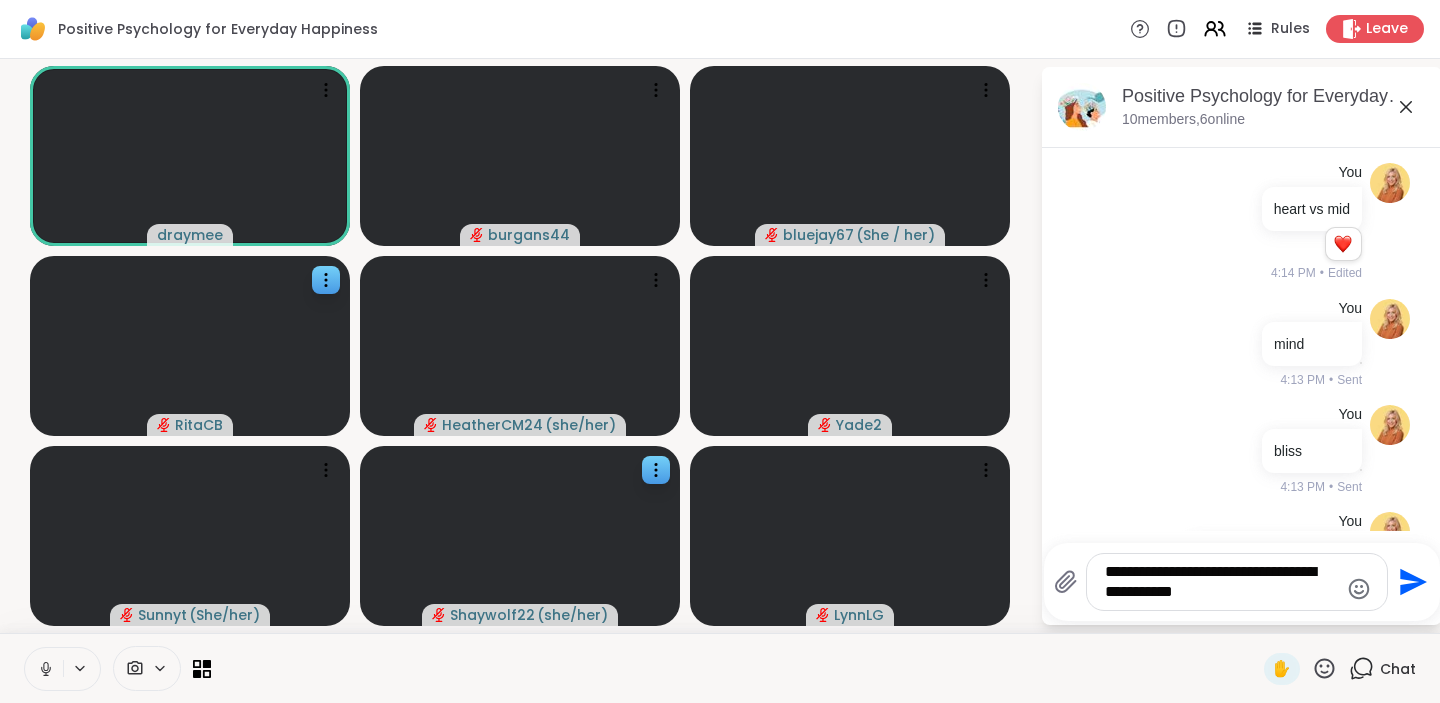 click on "**********" at bounding box center (1221, 582) 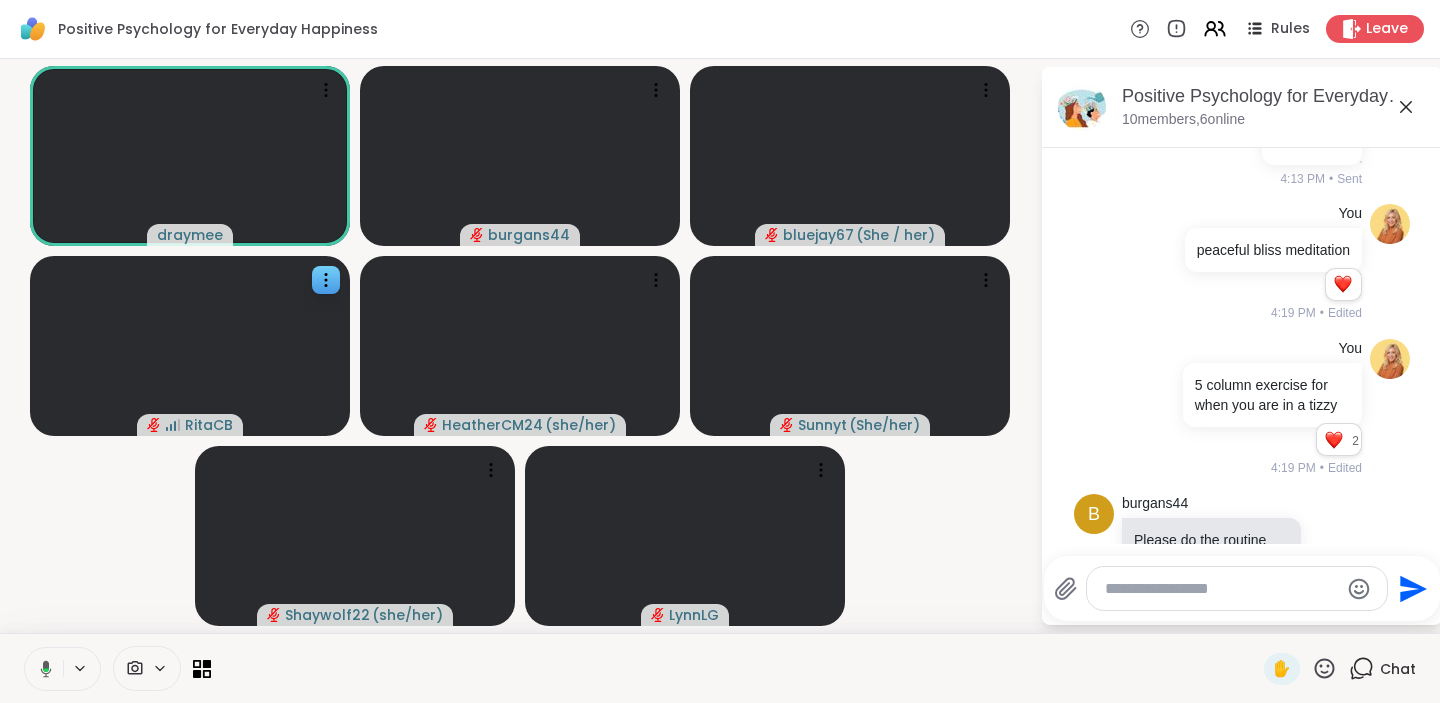 scroll, scrollTop: 3841, scrollLeft: 0, axis: vertical 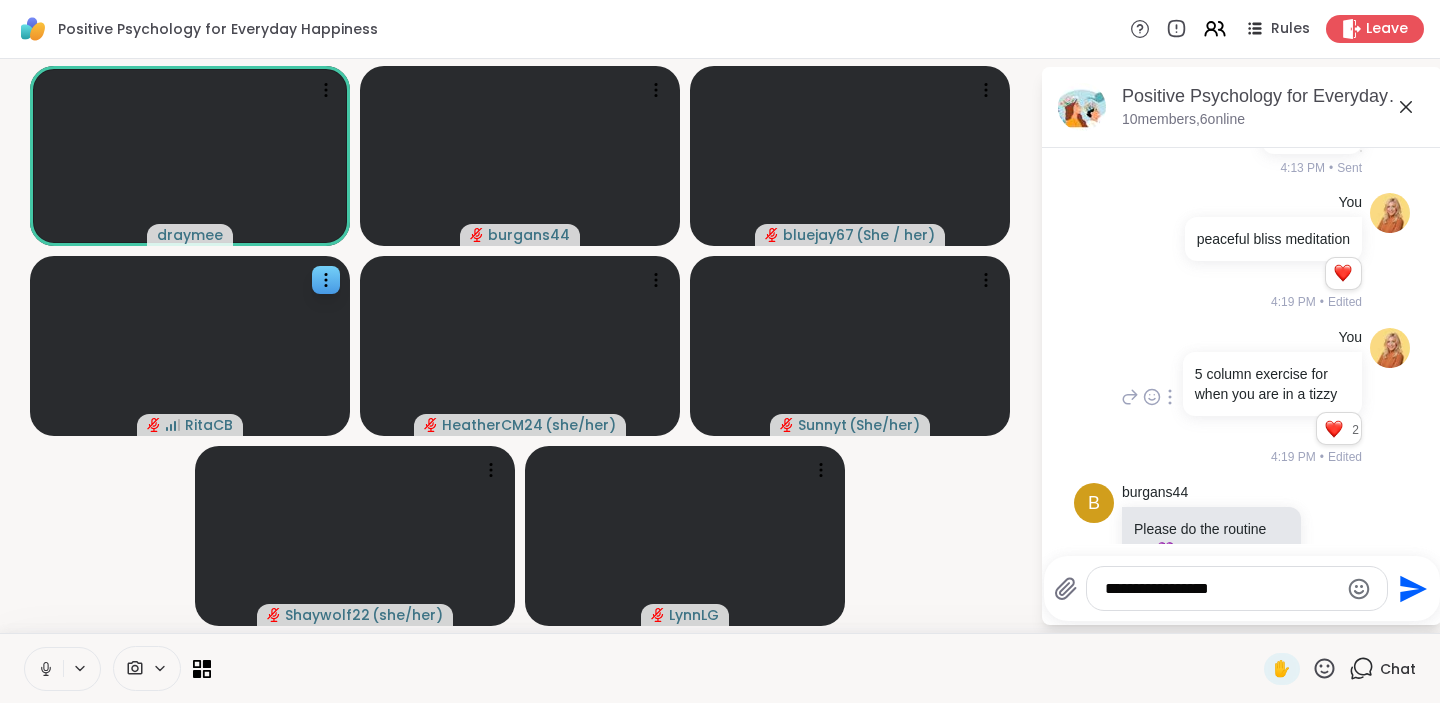 type on "**********" 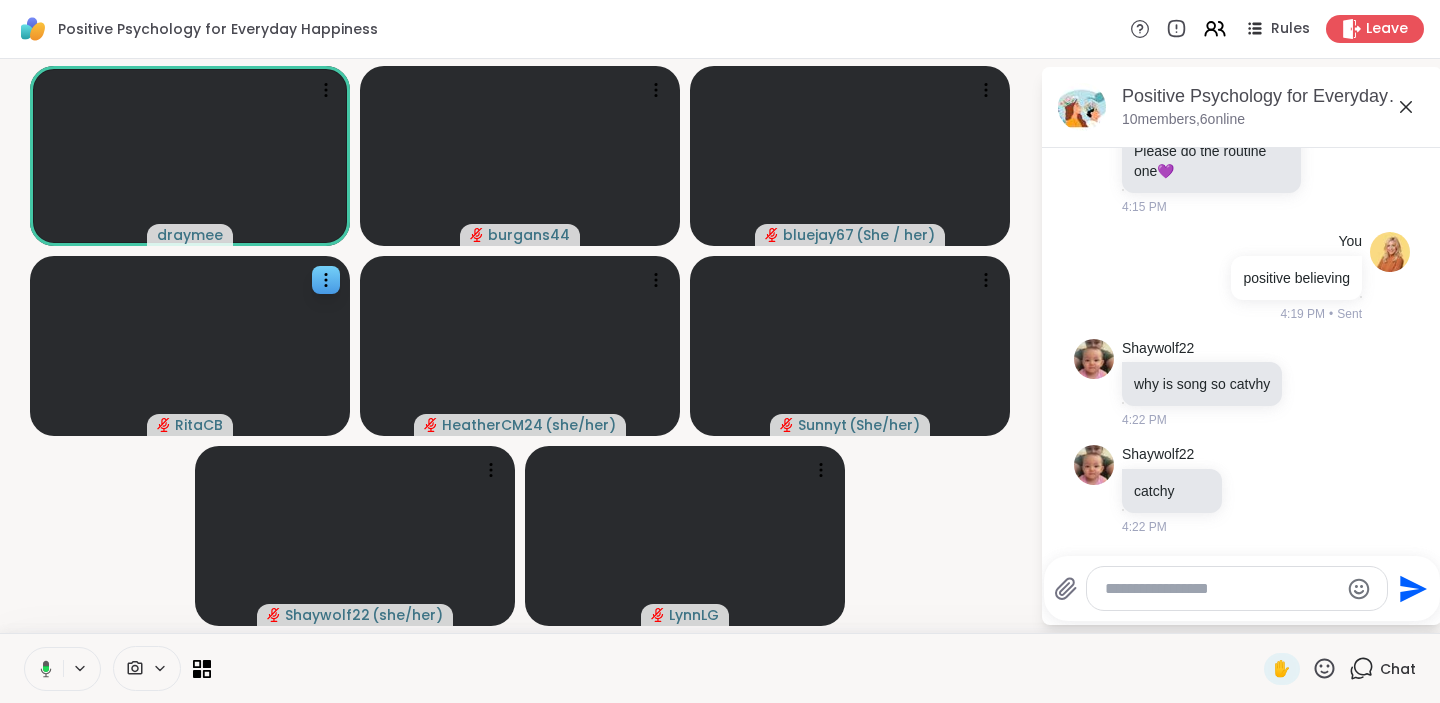 scroll, scrollTop: 4228, scrollLeft: 0, axis: vertical 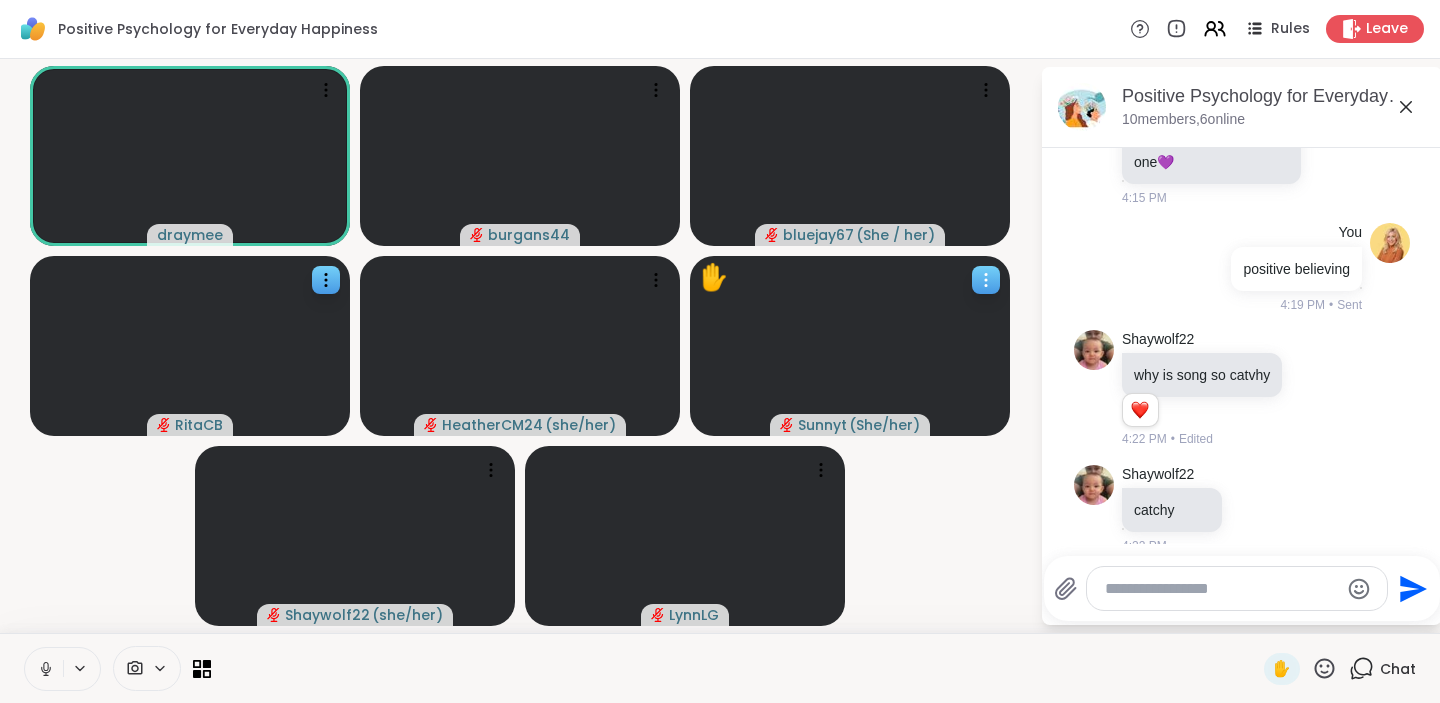 click 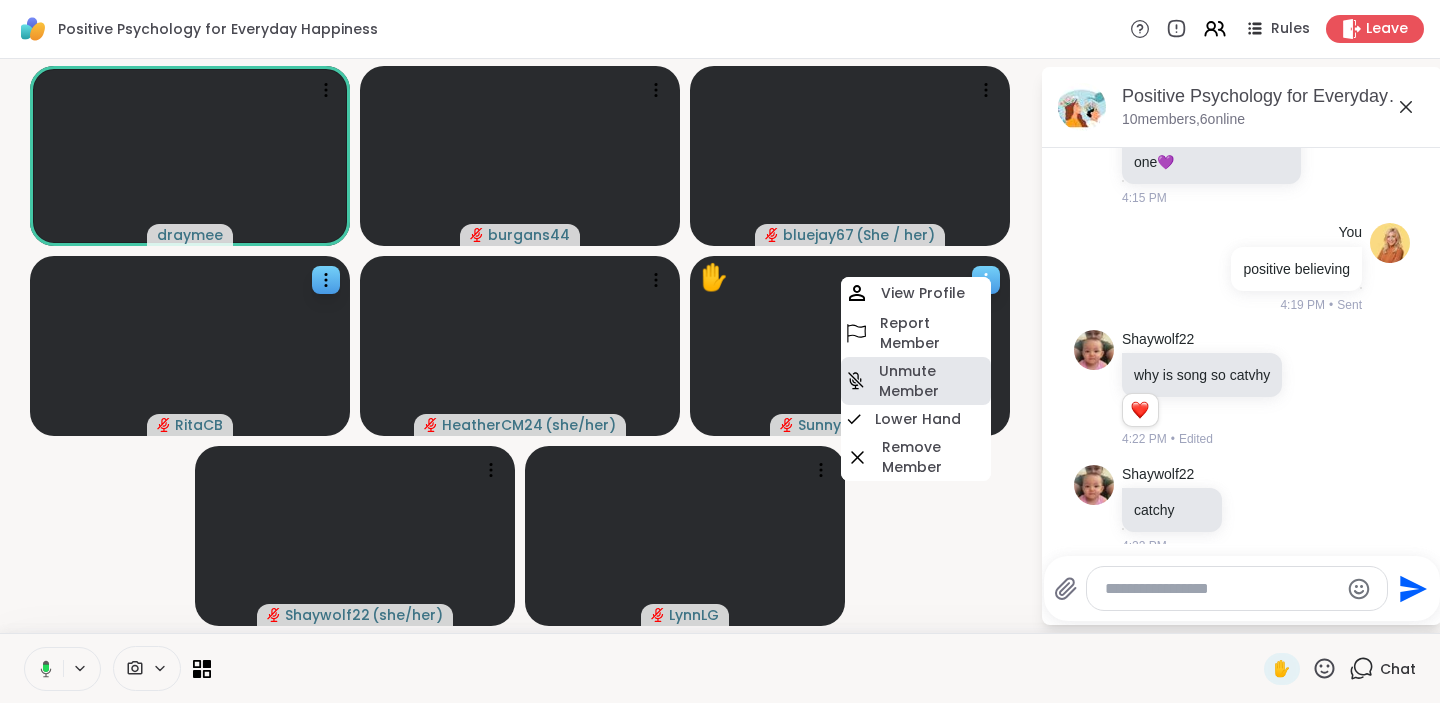 click on "Unmute Member" at bounding box center [933, 381] 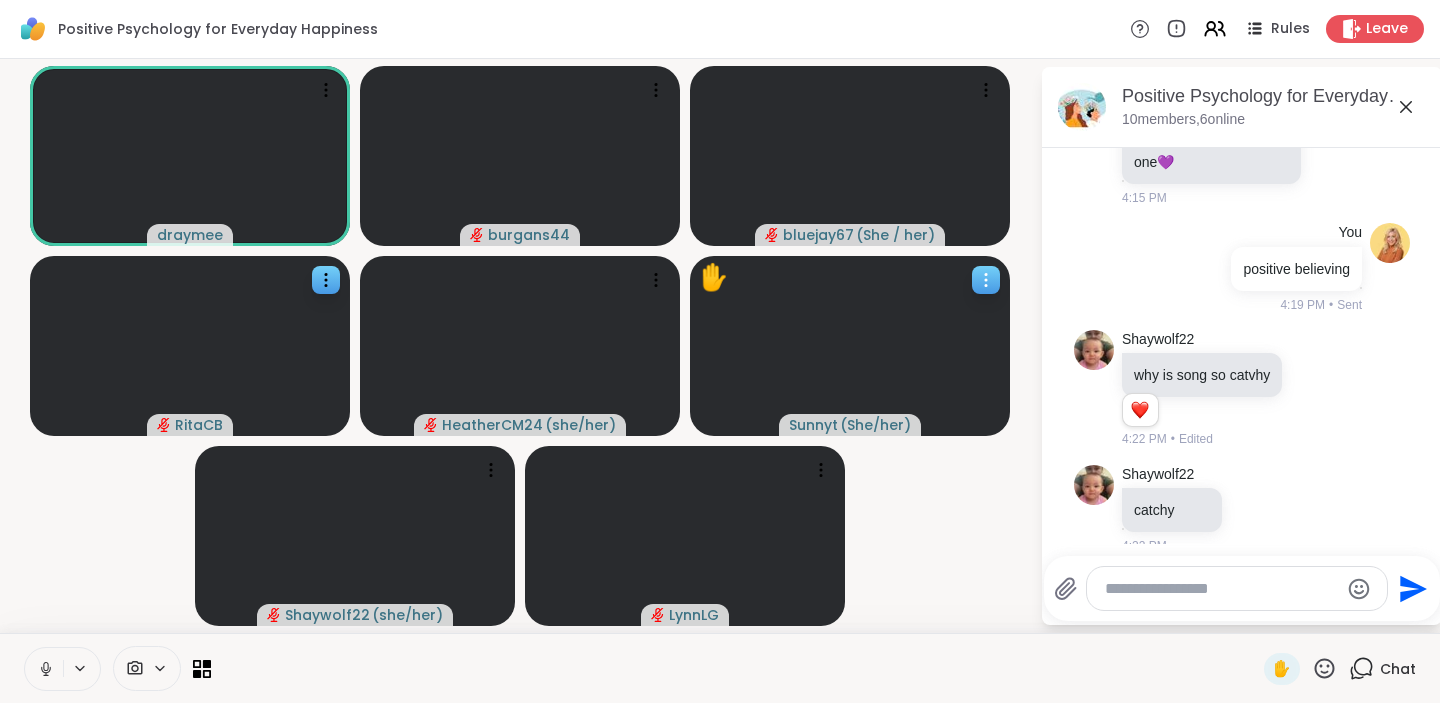click 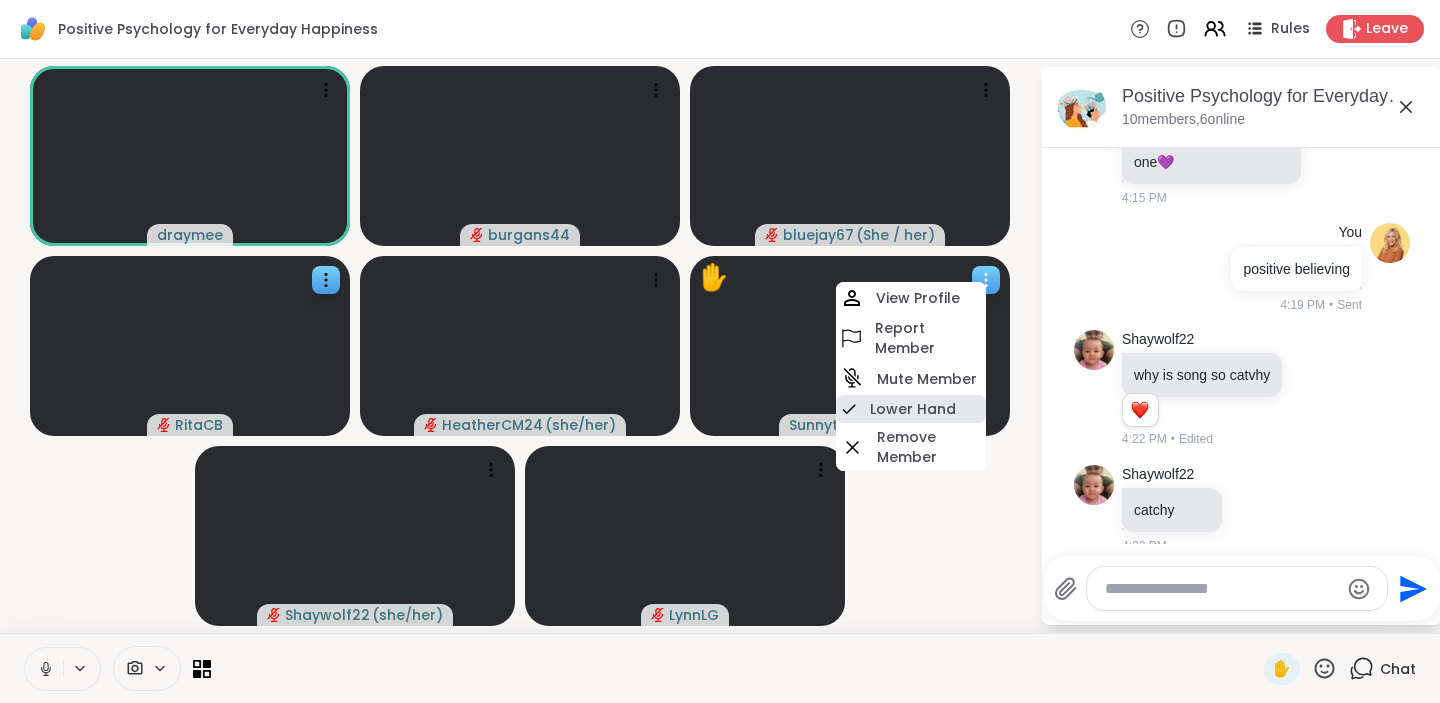 click on "Lower Hand" at bounding box center [913, 409] 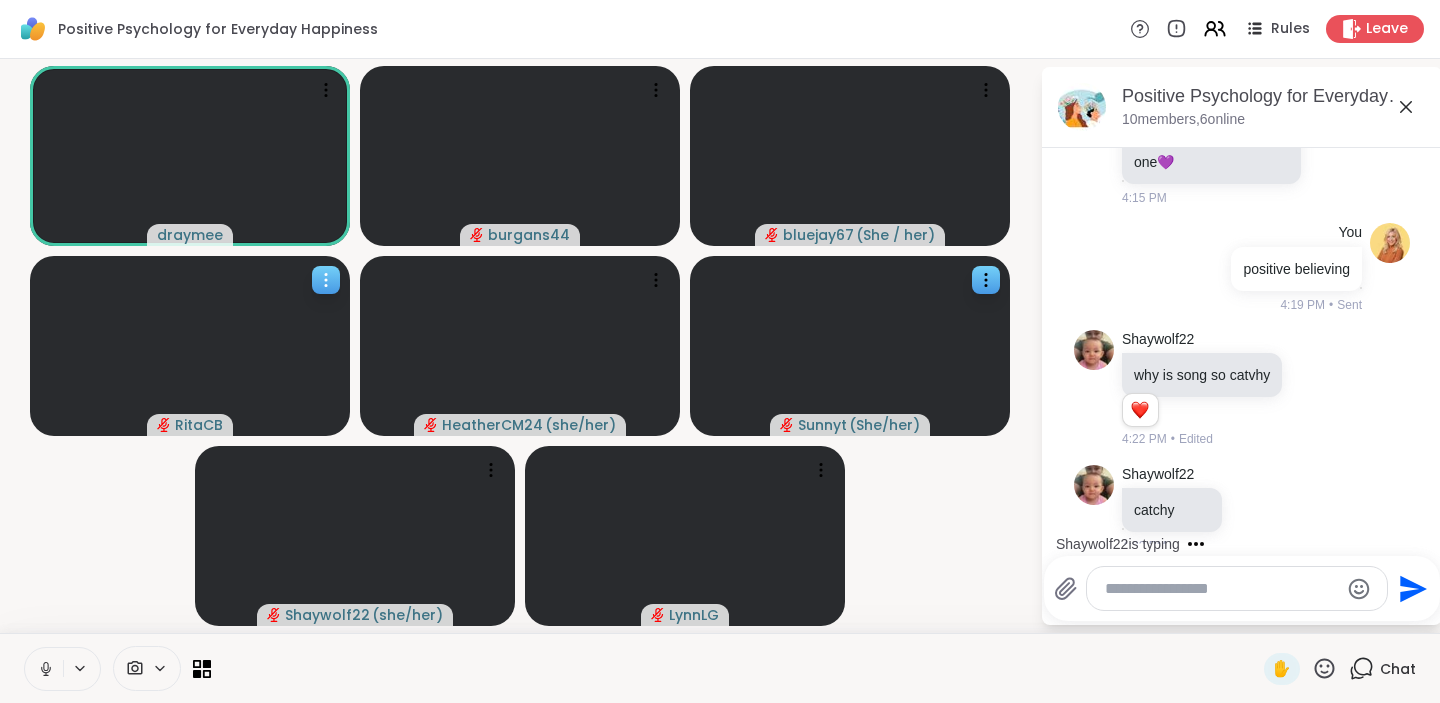 click 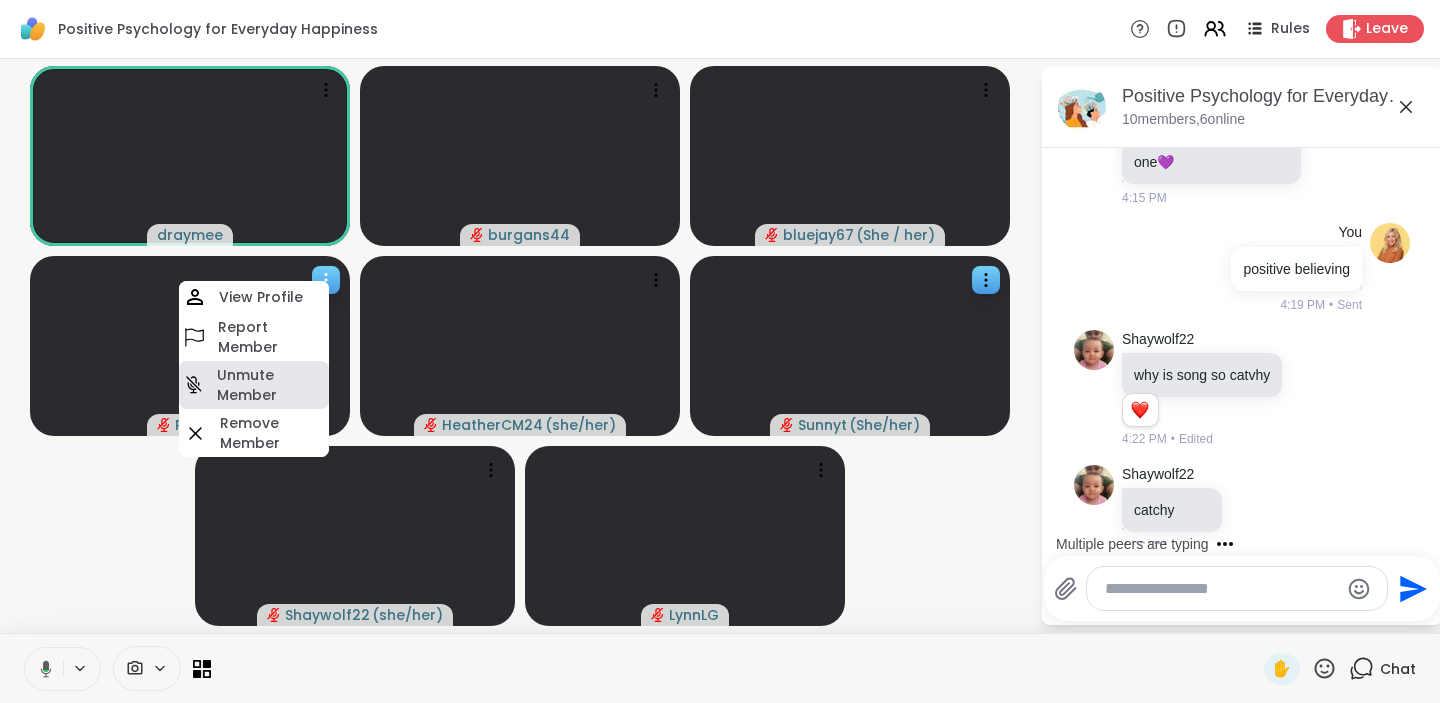 click on "Unmute Member" at bounding box center (271, 385) 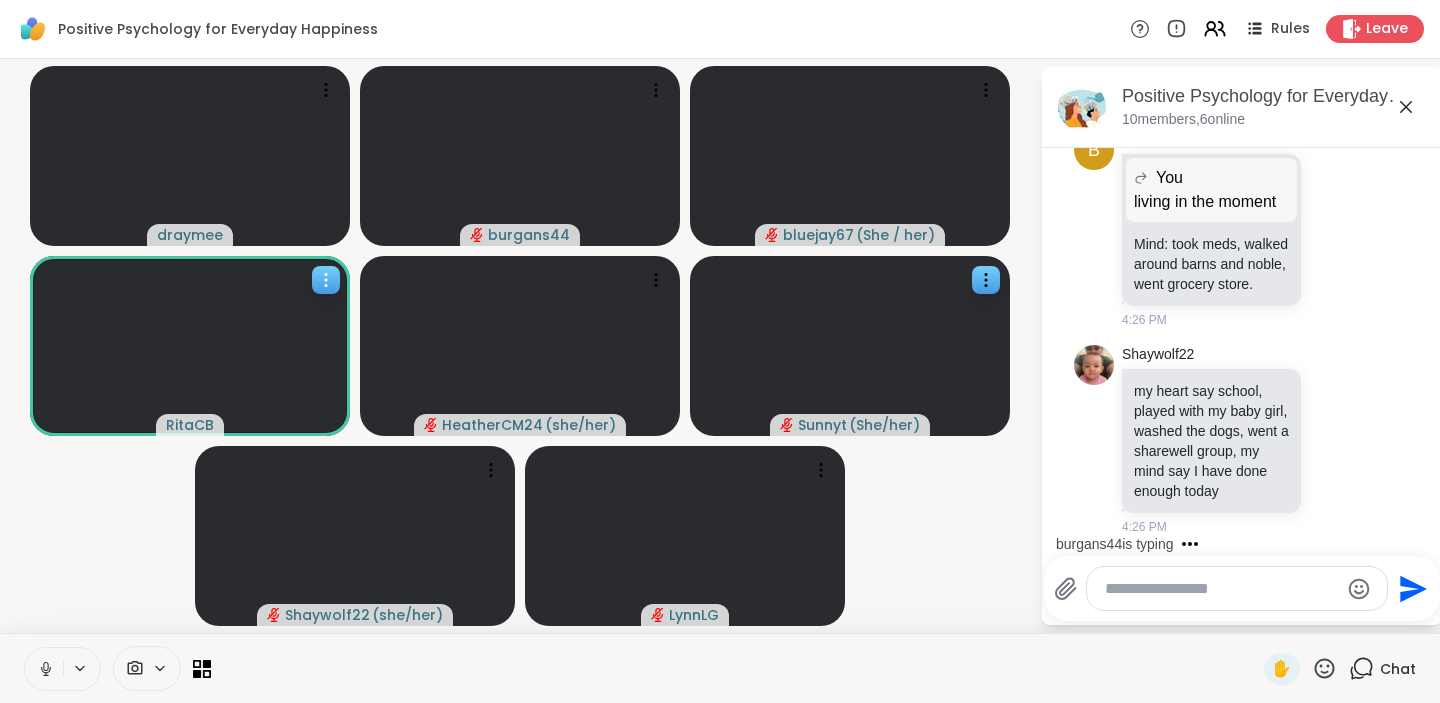 scroll, scrollTop: 4862, scrollLeft: 0, axis: vertical 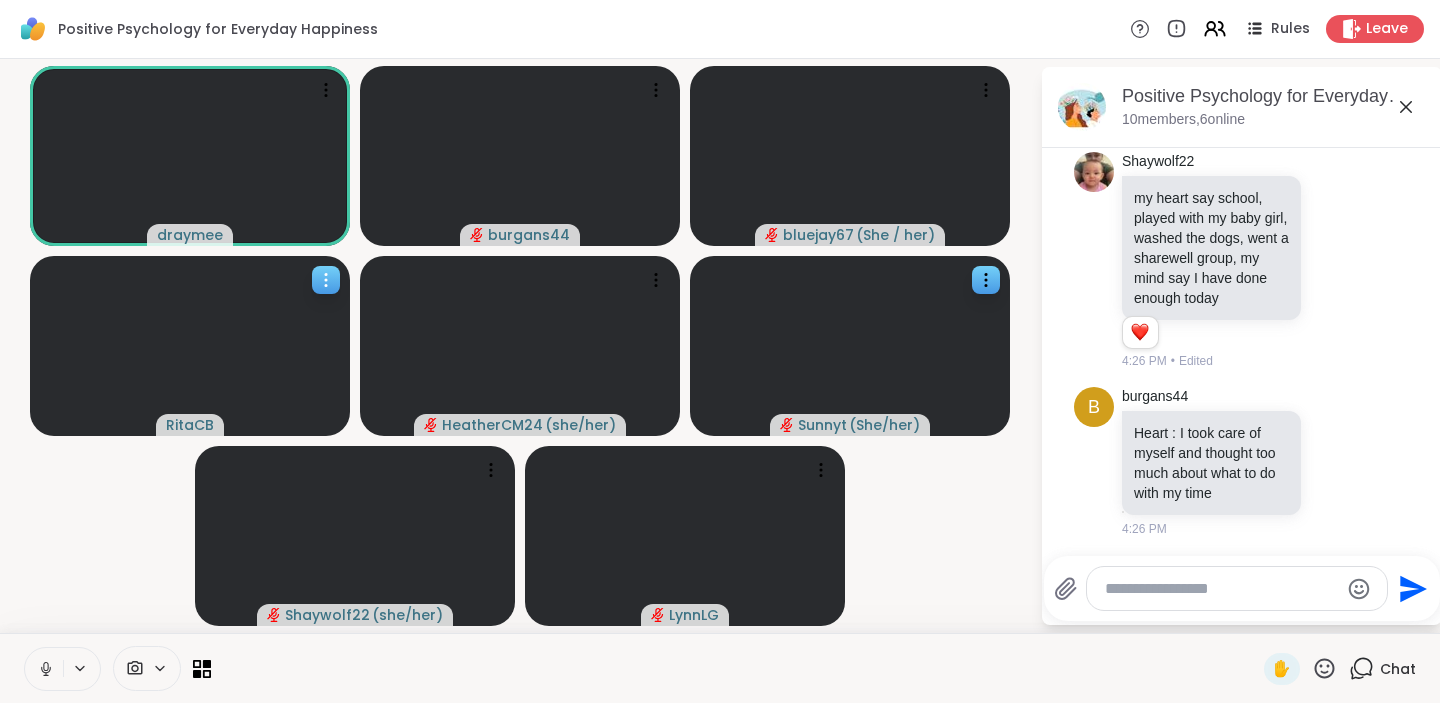 click 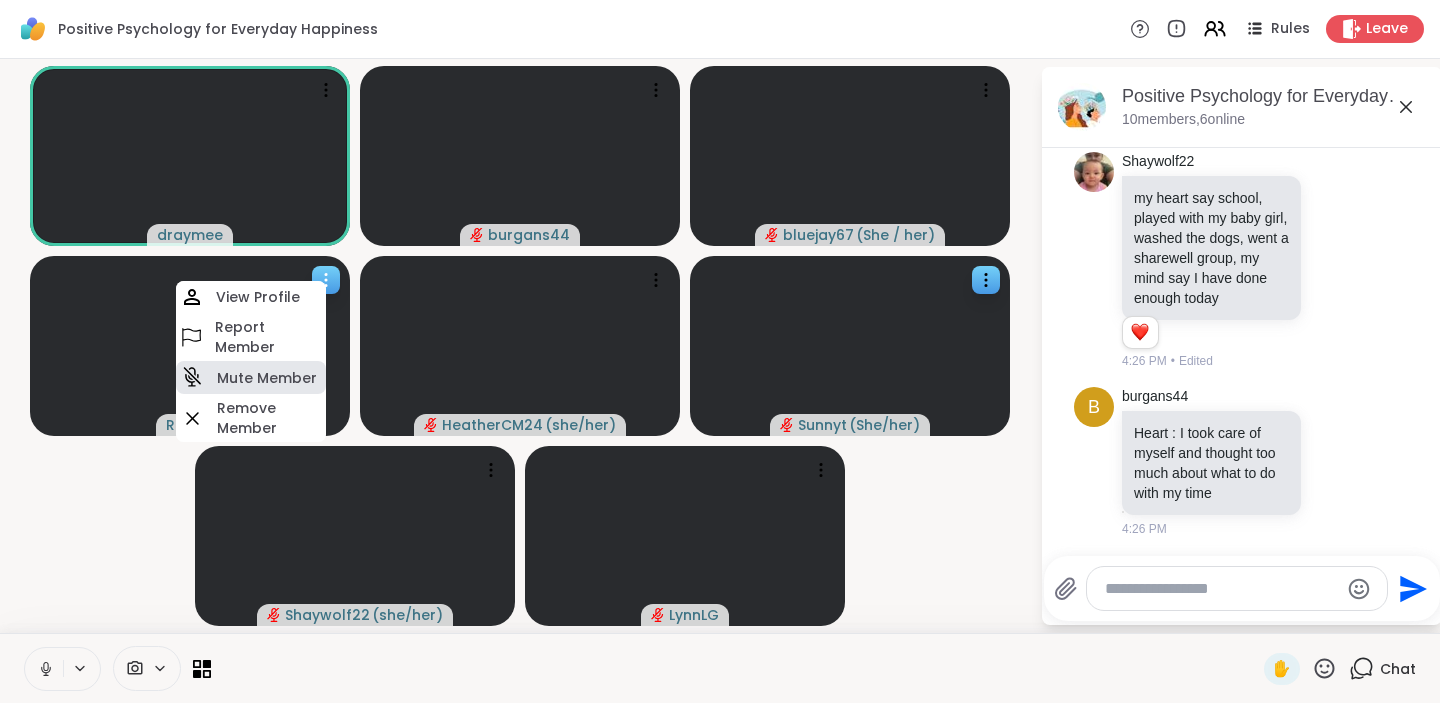 click on "Mute Member" at bounding box center (267, 378) 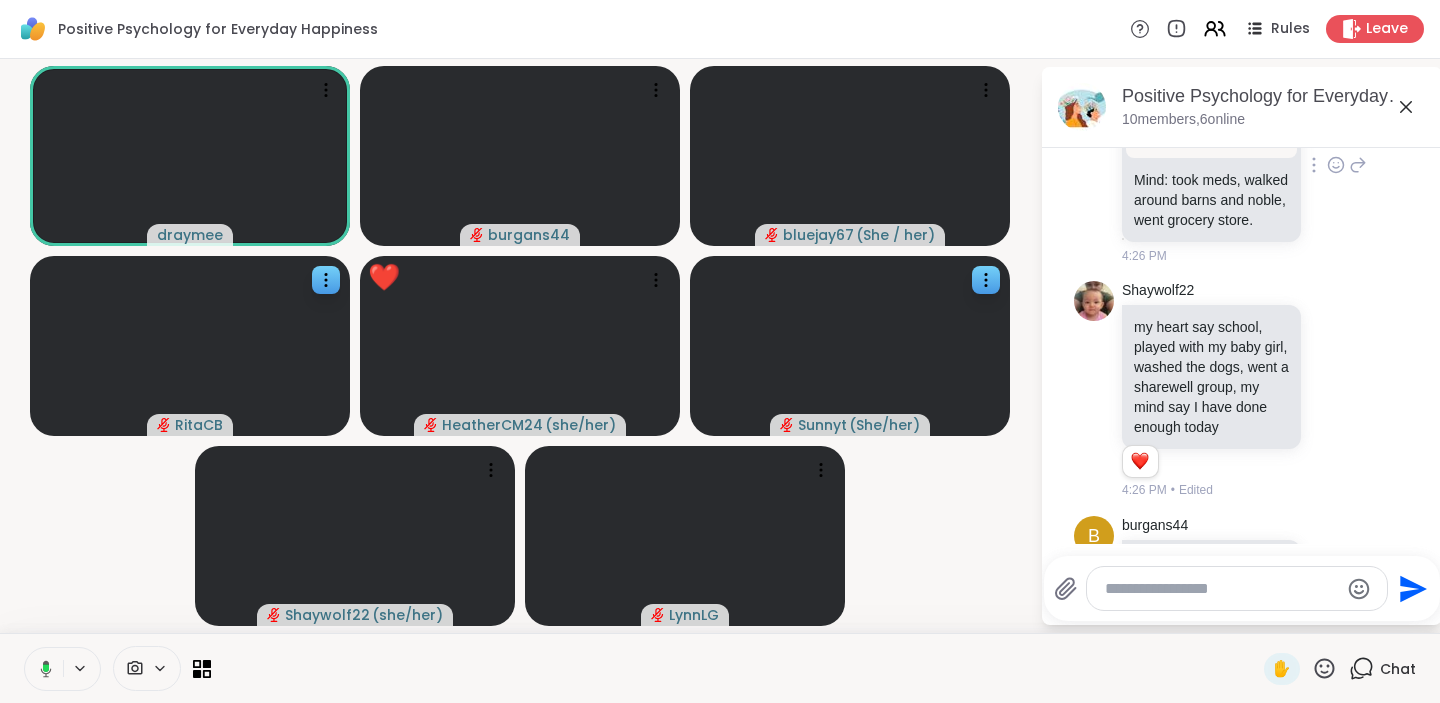 scroll, scrollTop: 4696, scrollLeft: 0, axis: vertical 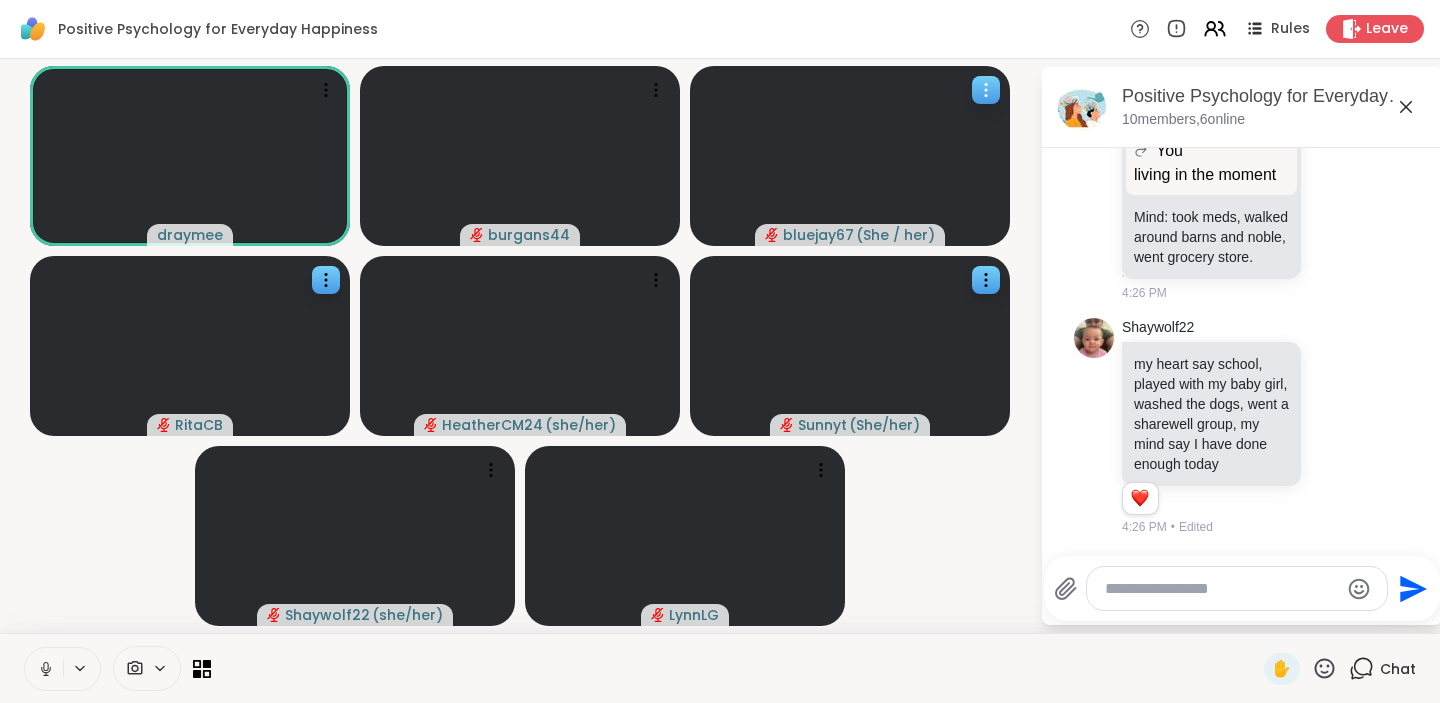 click 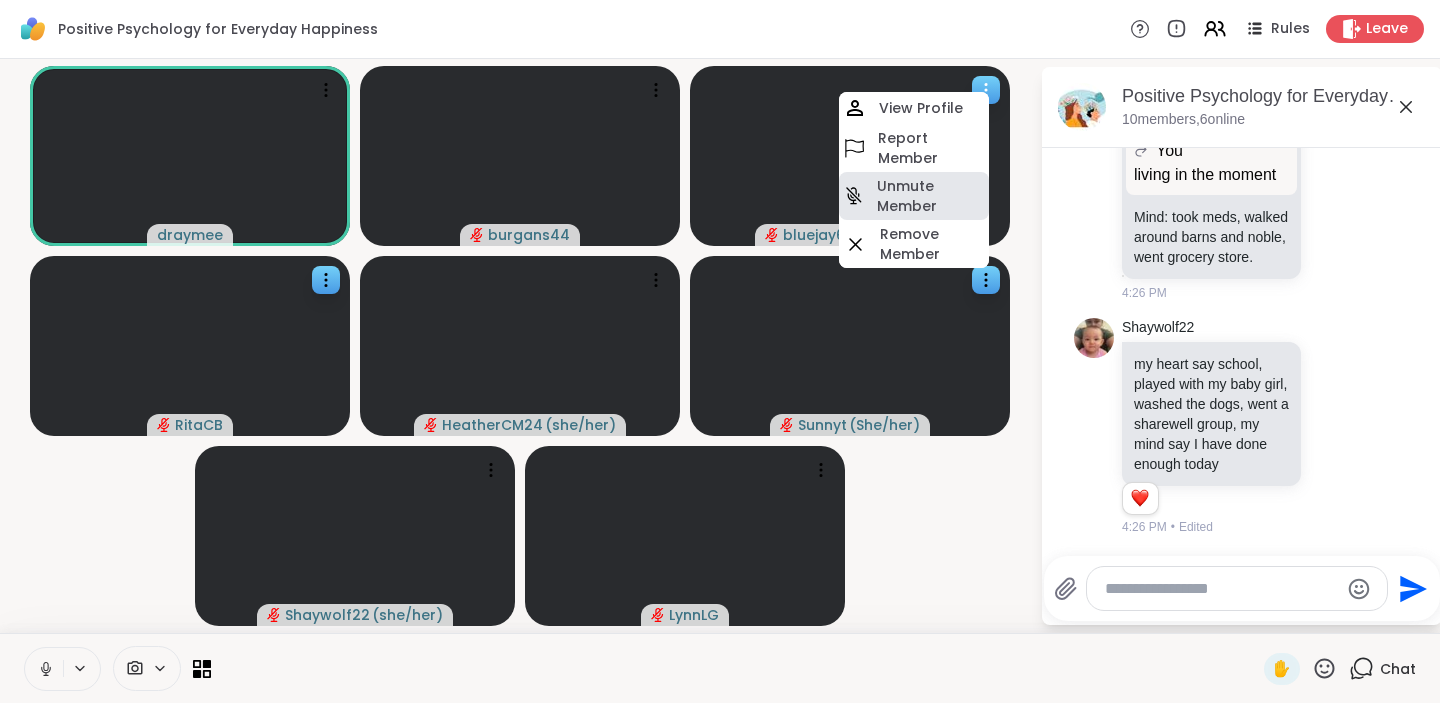 click on "Unmute Member" at bounding box center (931, 196) 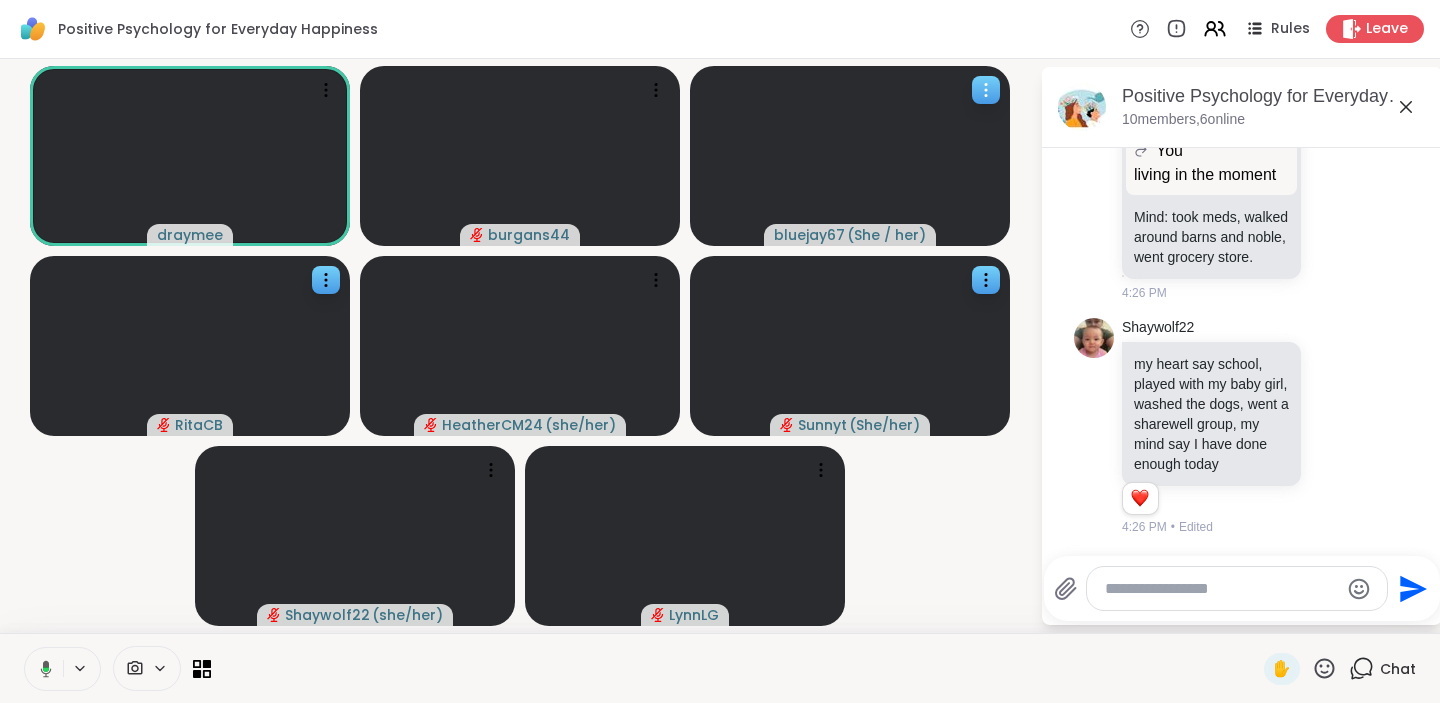 click 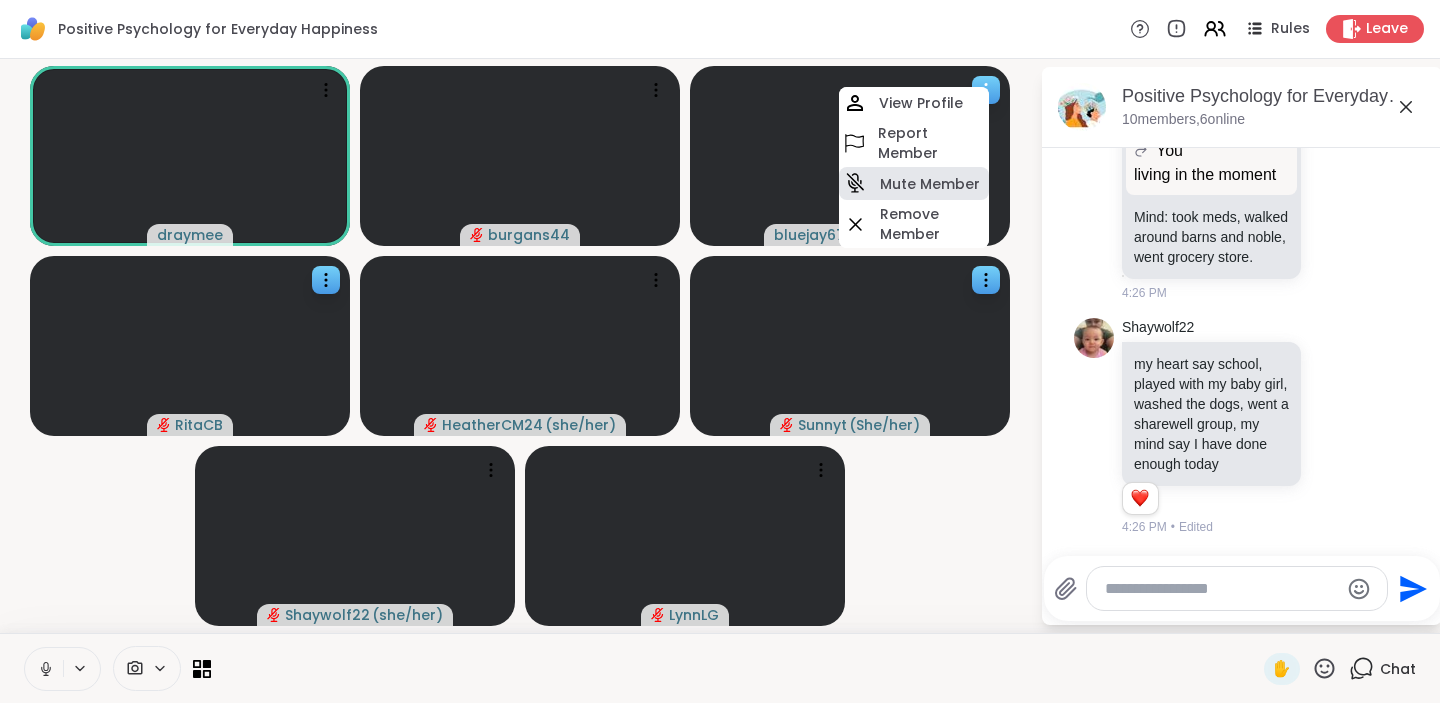 click on "Mute Member" at bounding box center (930, 184) 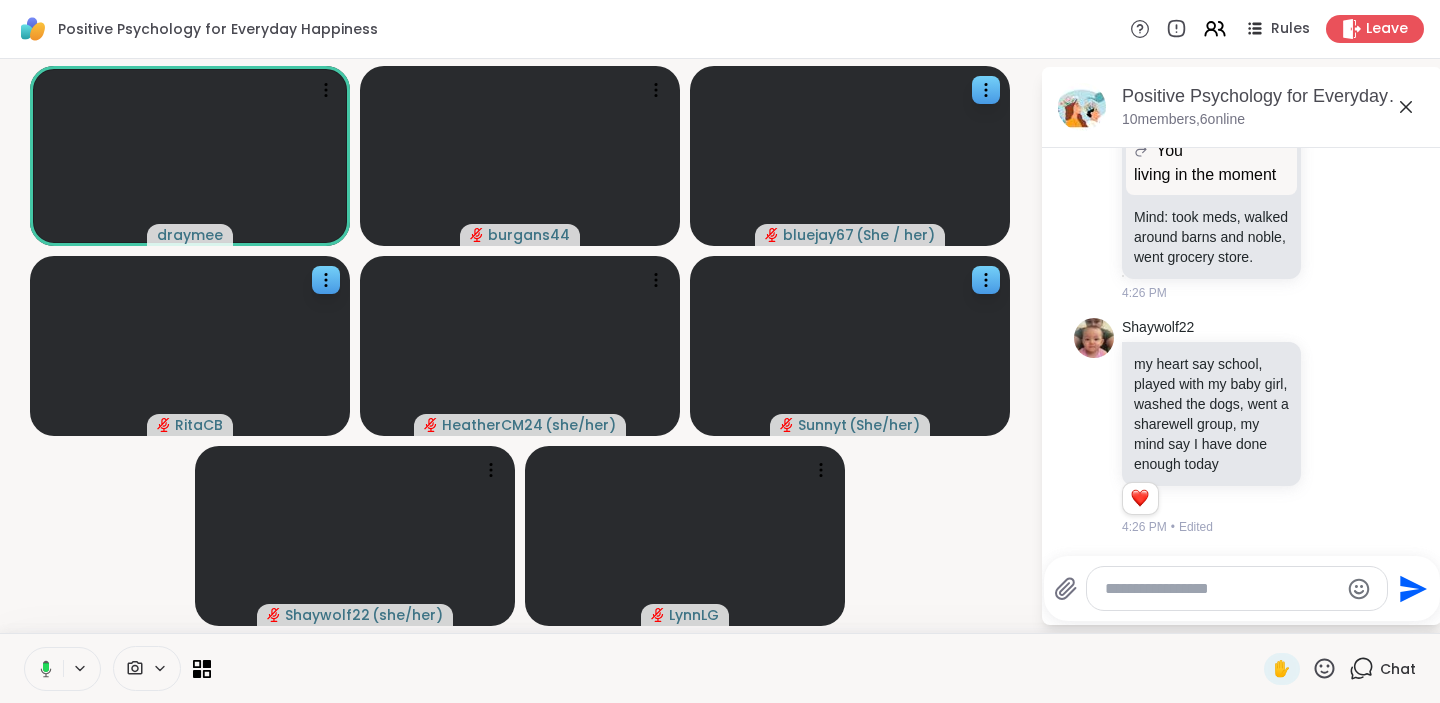 click at bounding box center (1221, 589) 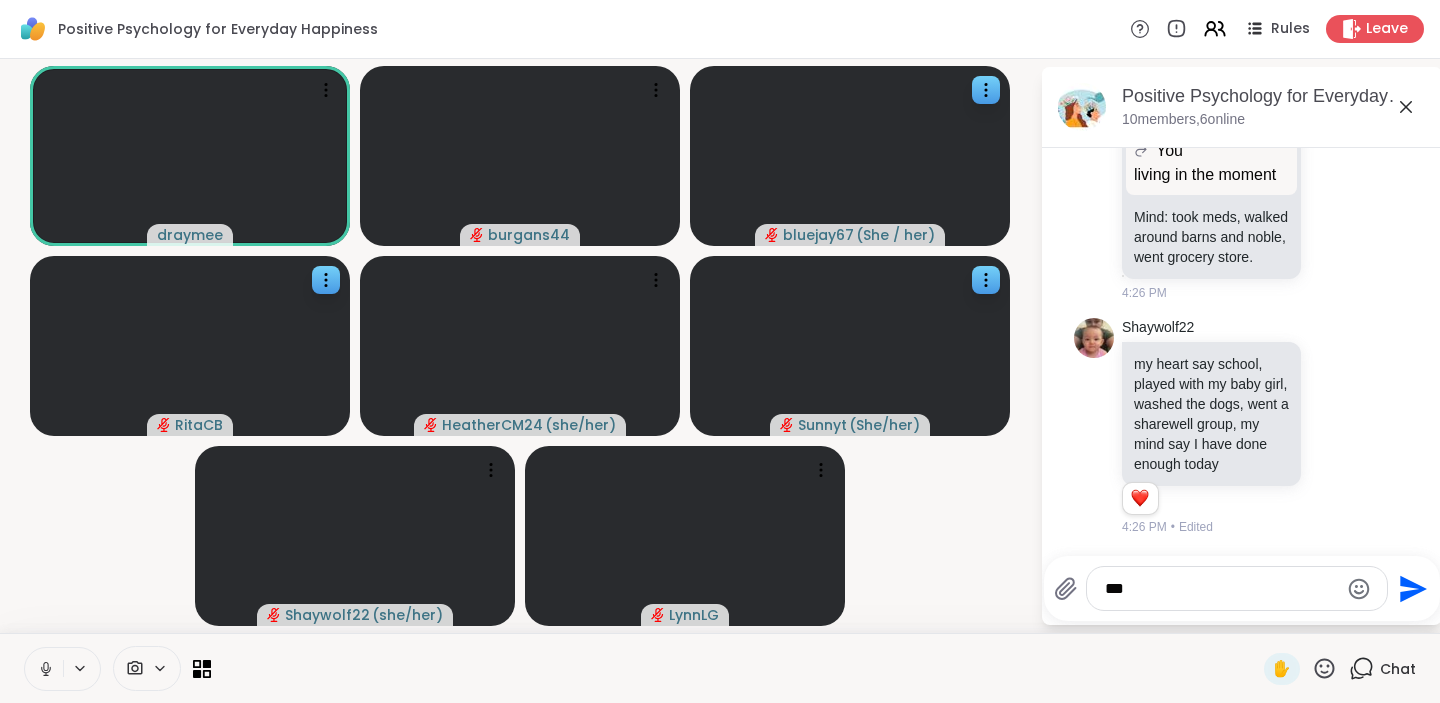 type on "****" 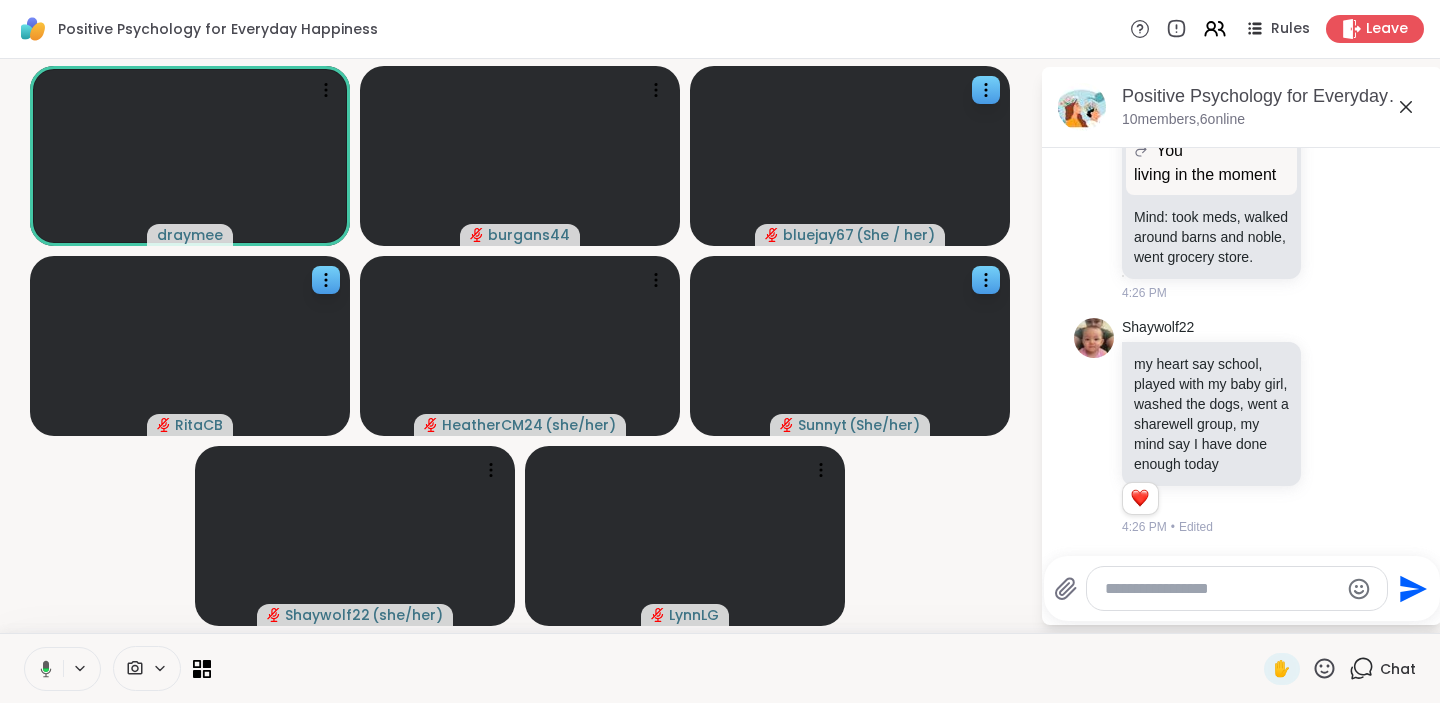 scroll, scrollTop: 4996, scrollLeft: 0, axis: vertical 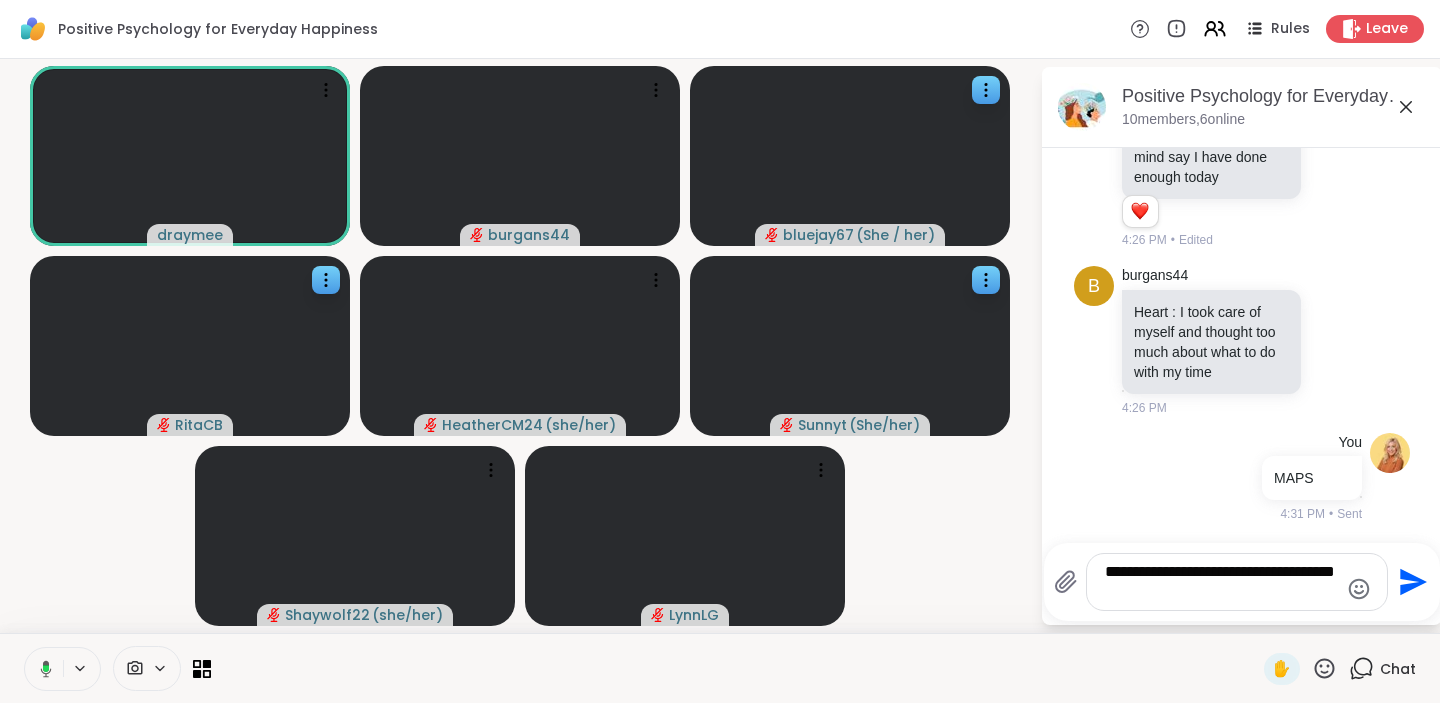 type on "**********" 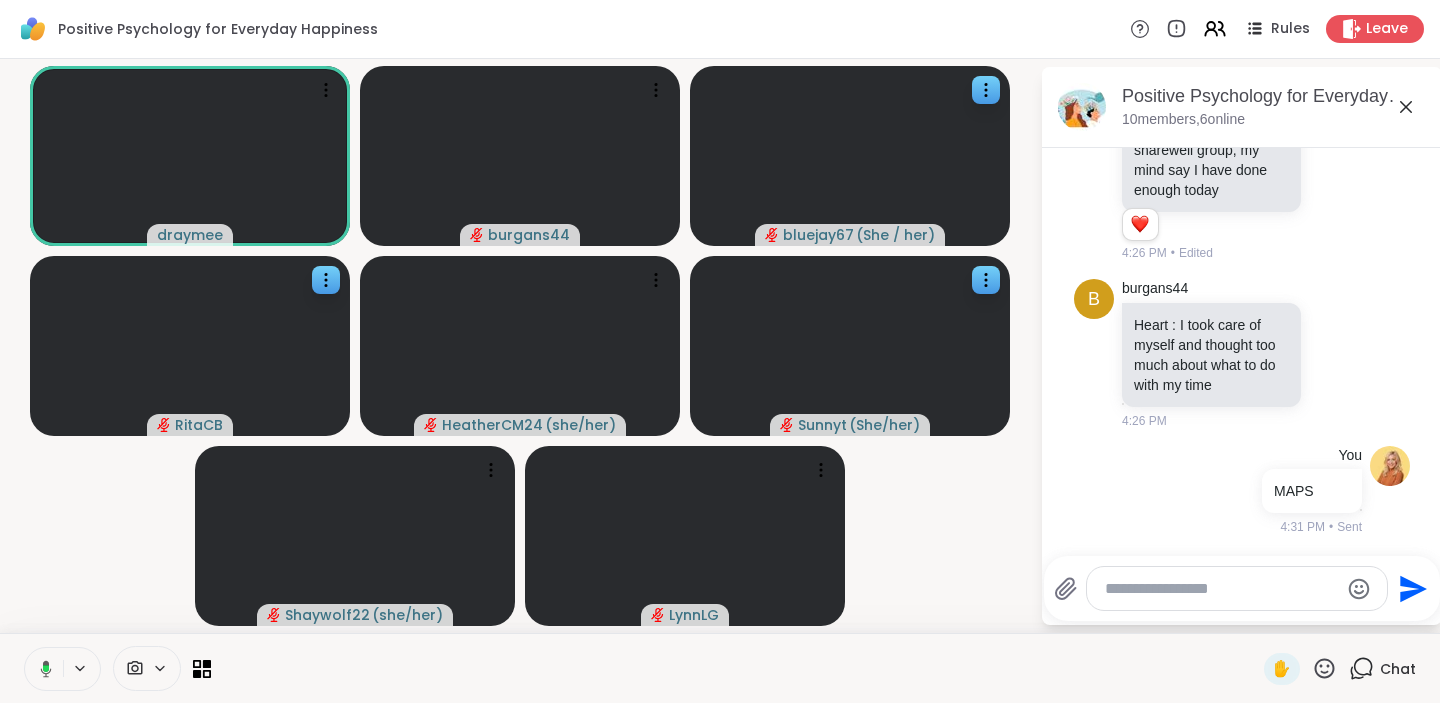 scroll, scrollTop: 5122, scrollLeft: 0, axis: vertical 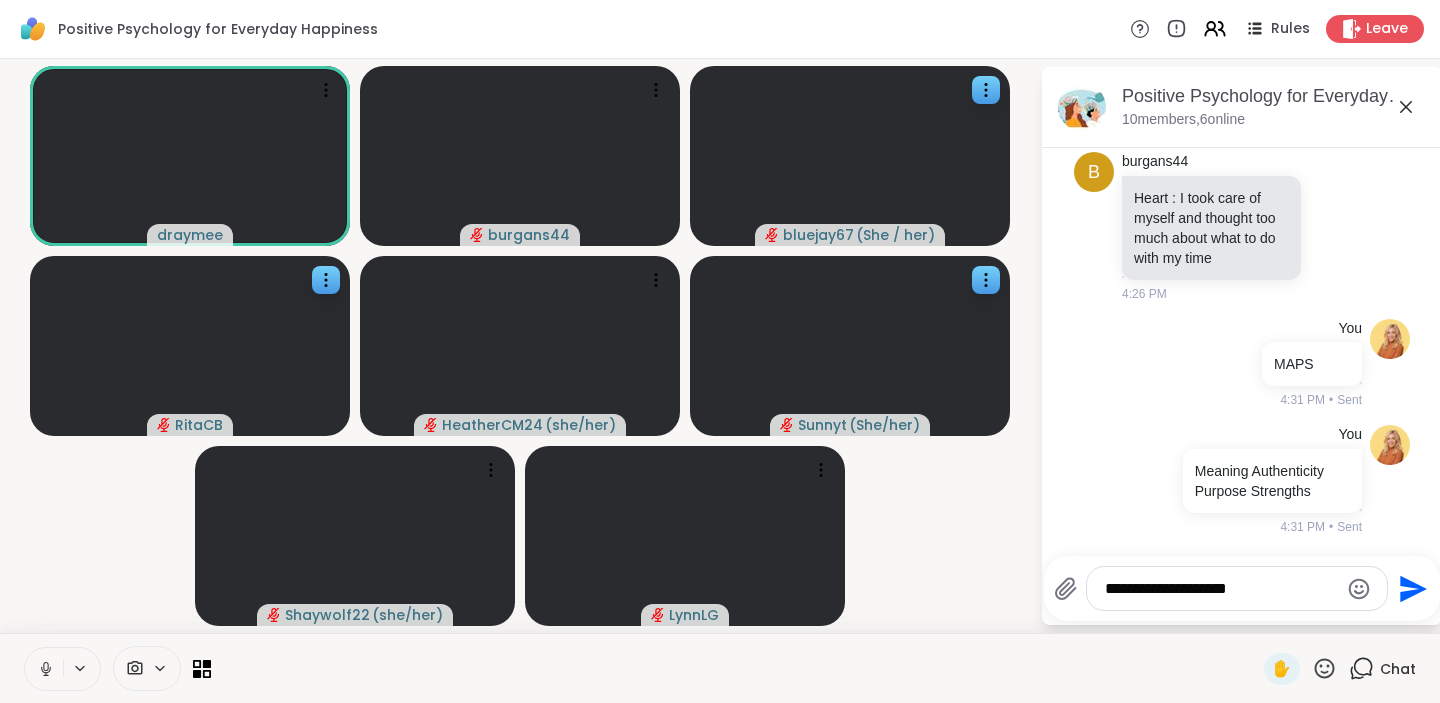 type on "**********" 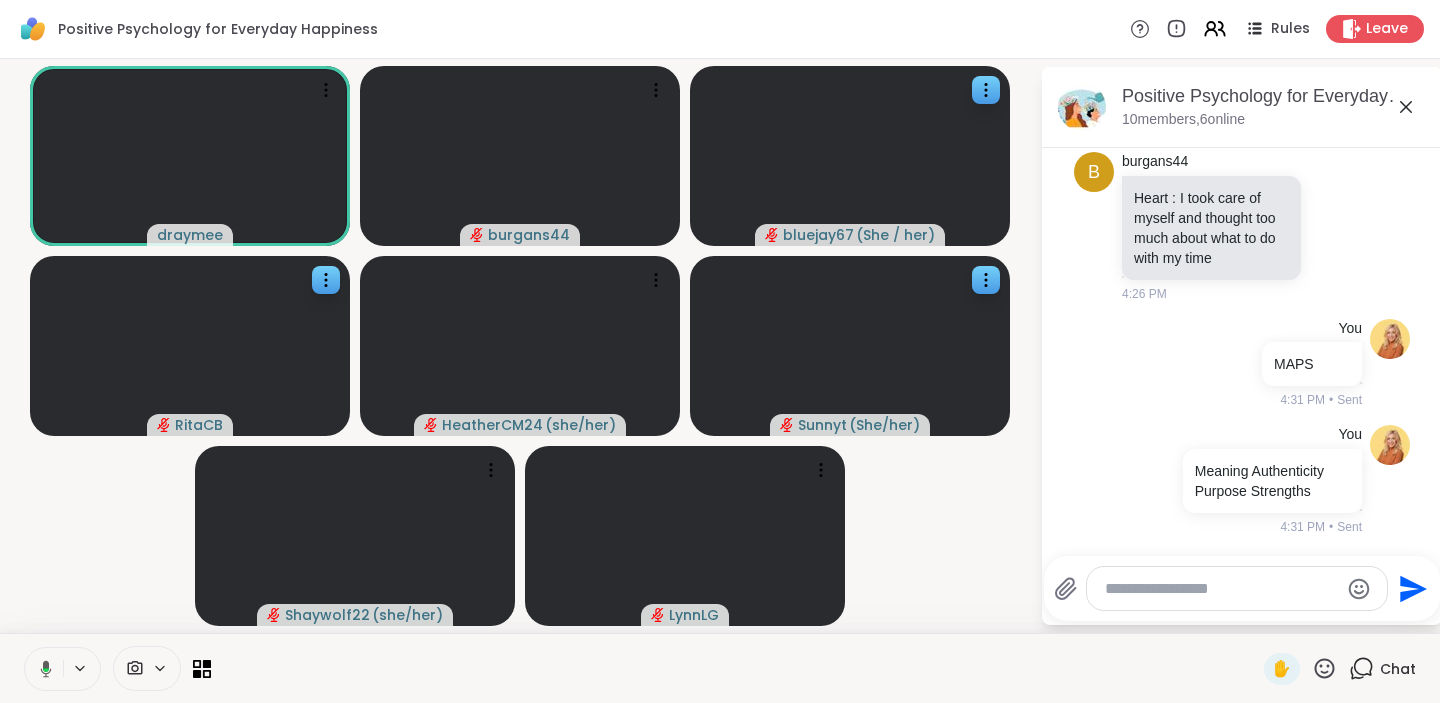 scroll, scrollTop: 5228, scrollLeft: 0, axis: vertical 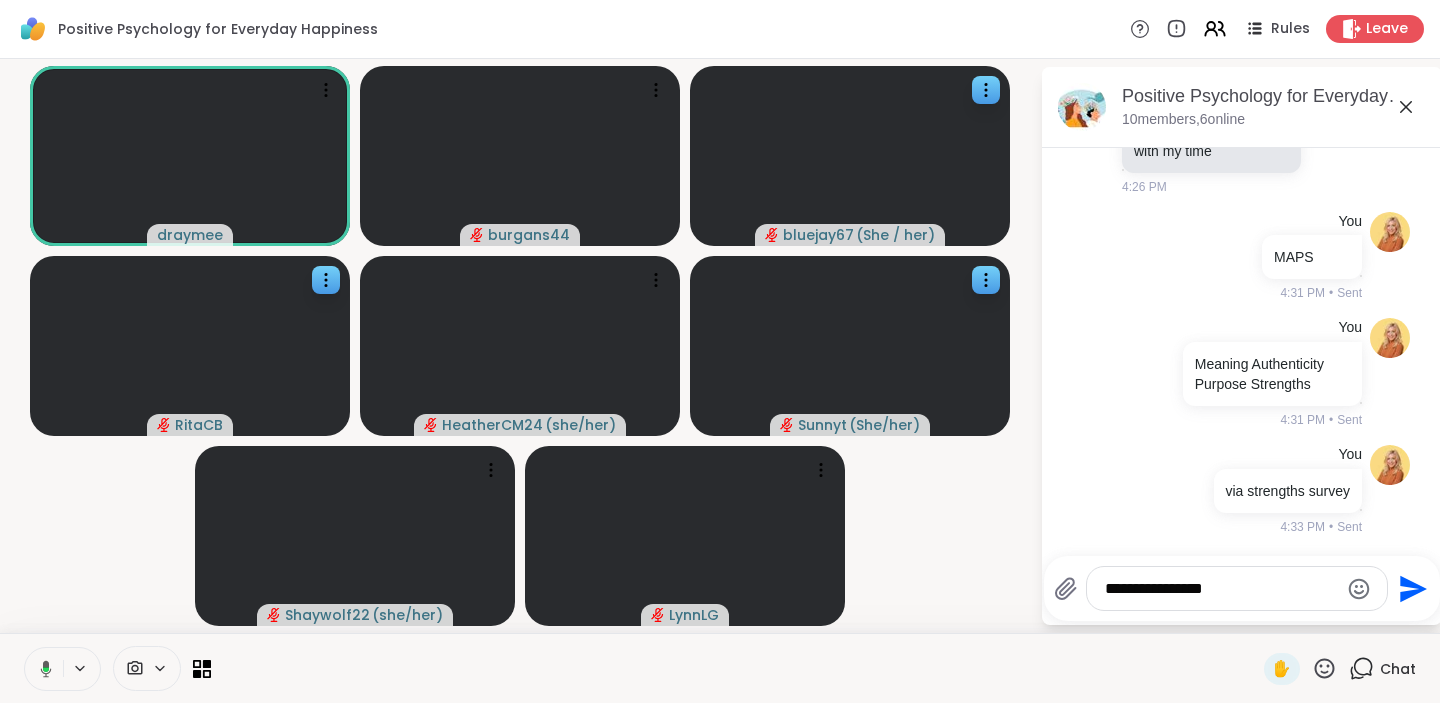 type on "**********" 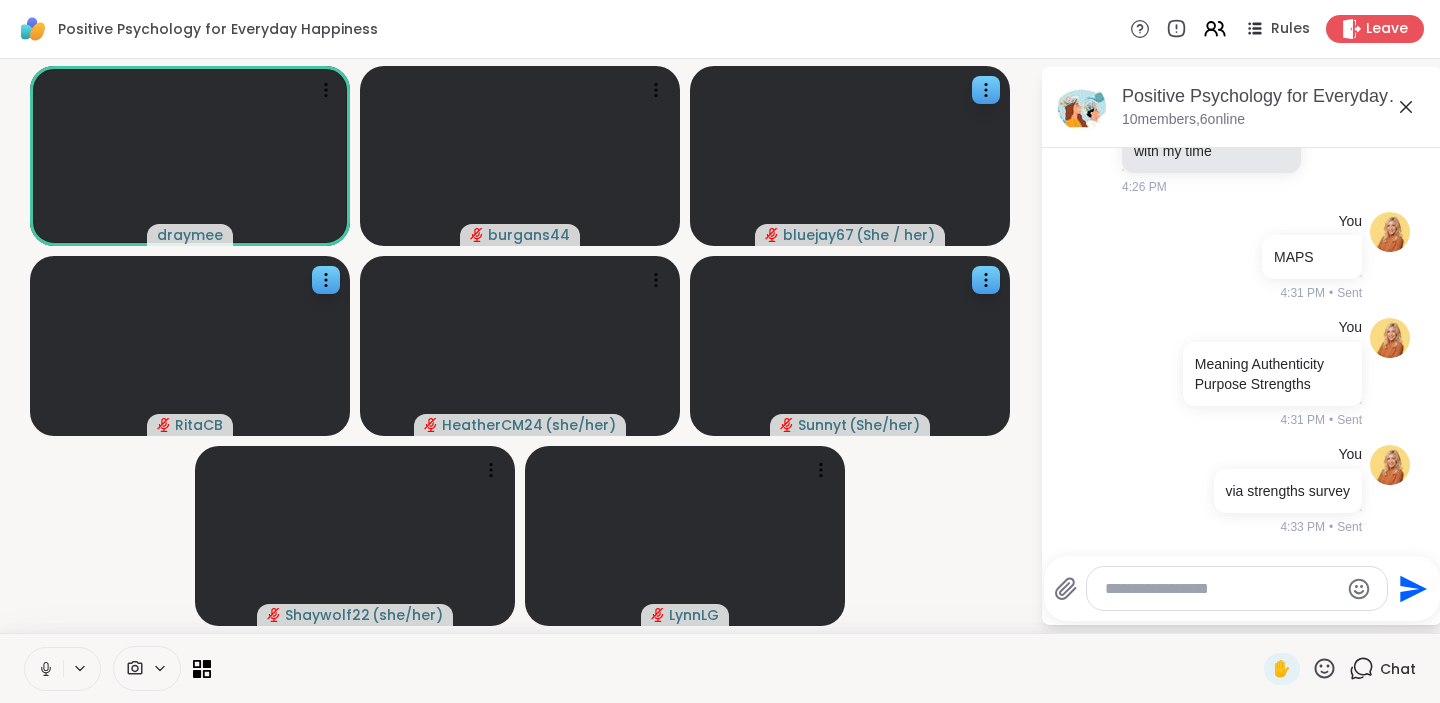 scroll, scrollTop: 5334, scrollLeft: 0, axis: vertical 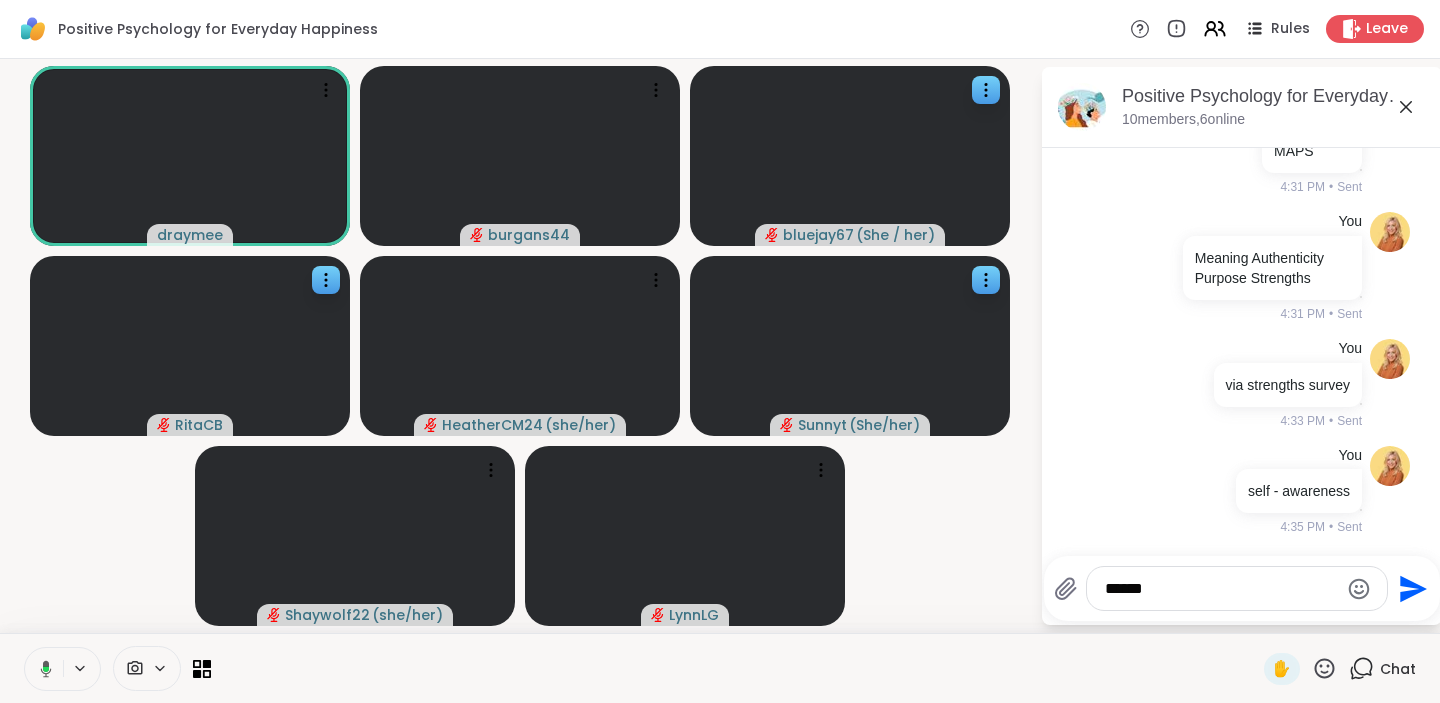 type on "******" 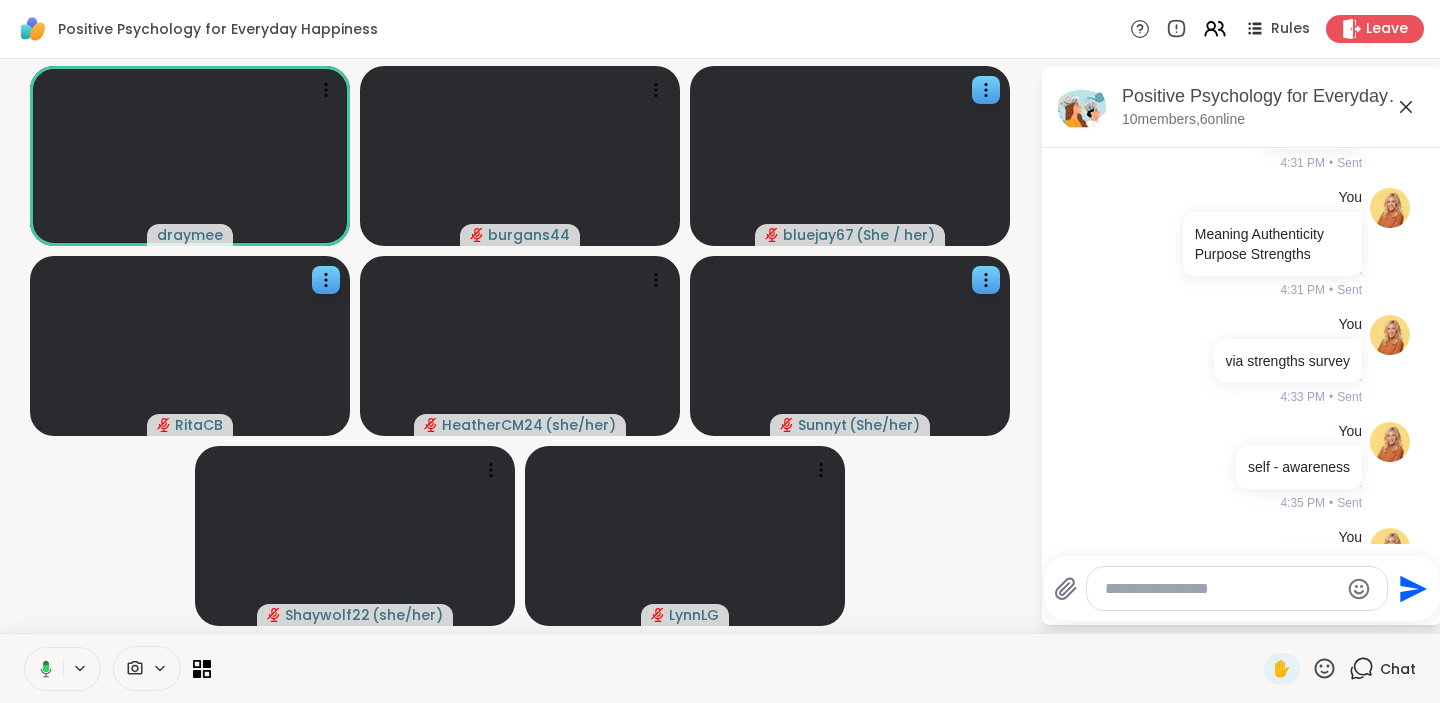 scroll, scrollTop: 5440, scrollLeft: 0, axis: vertical 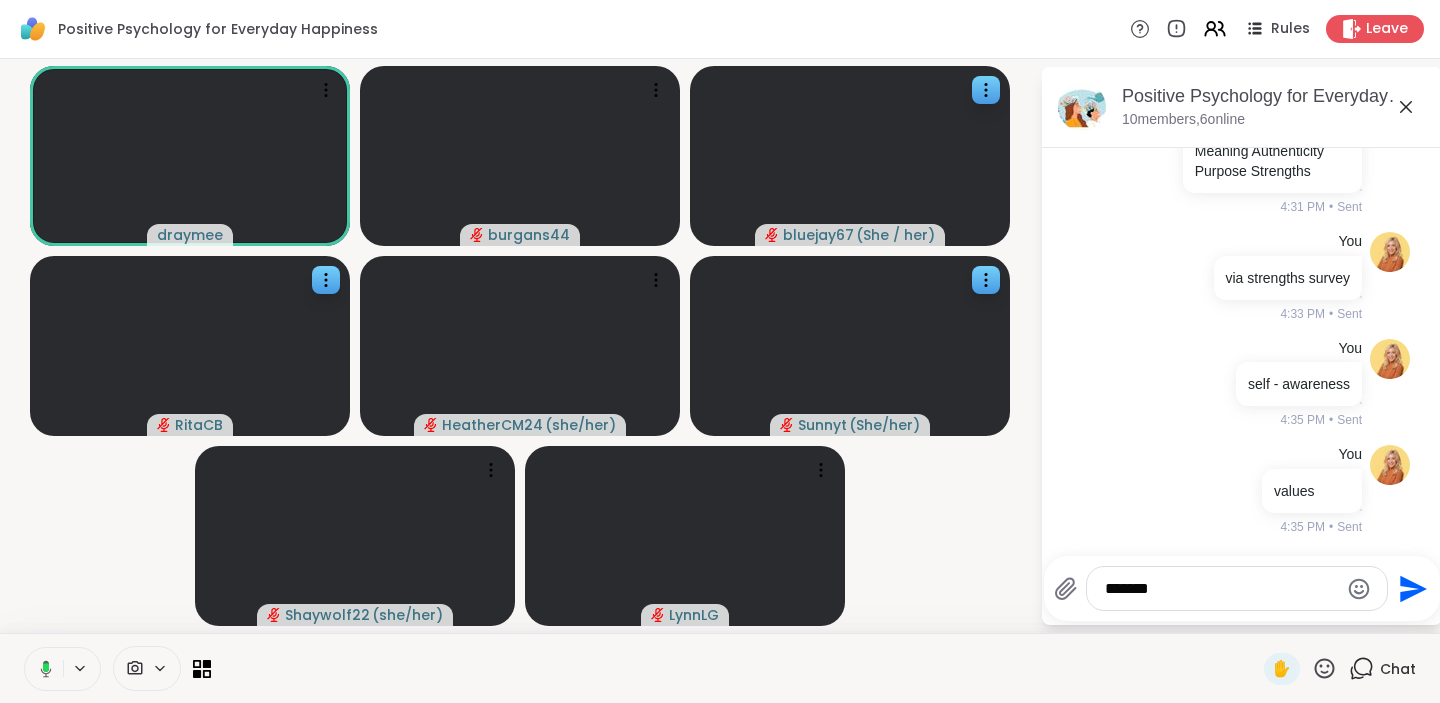 type on "*******" 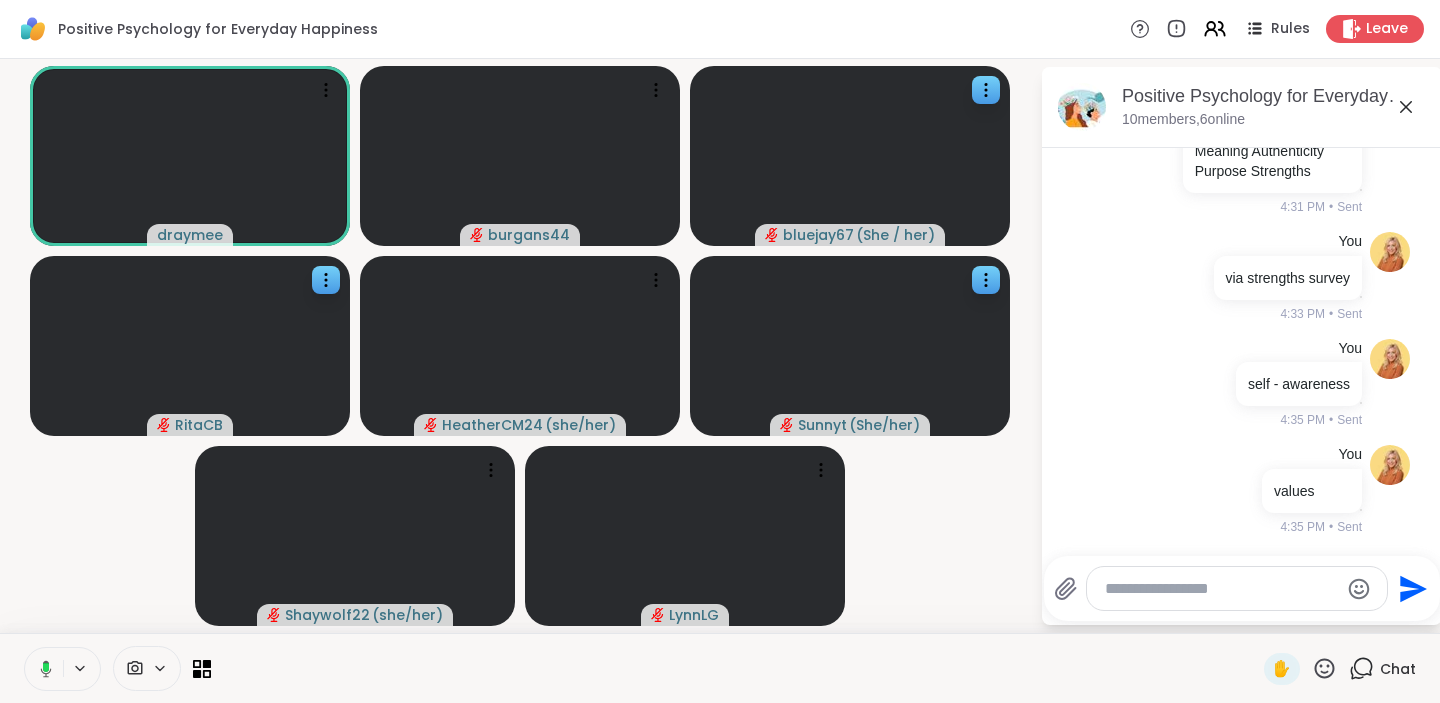 scroll, scrollTop: 5546, scrollLeft: 0, axis: vertical 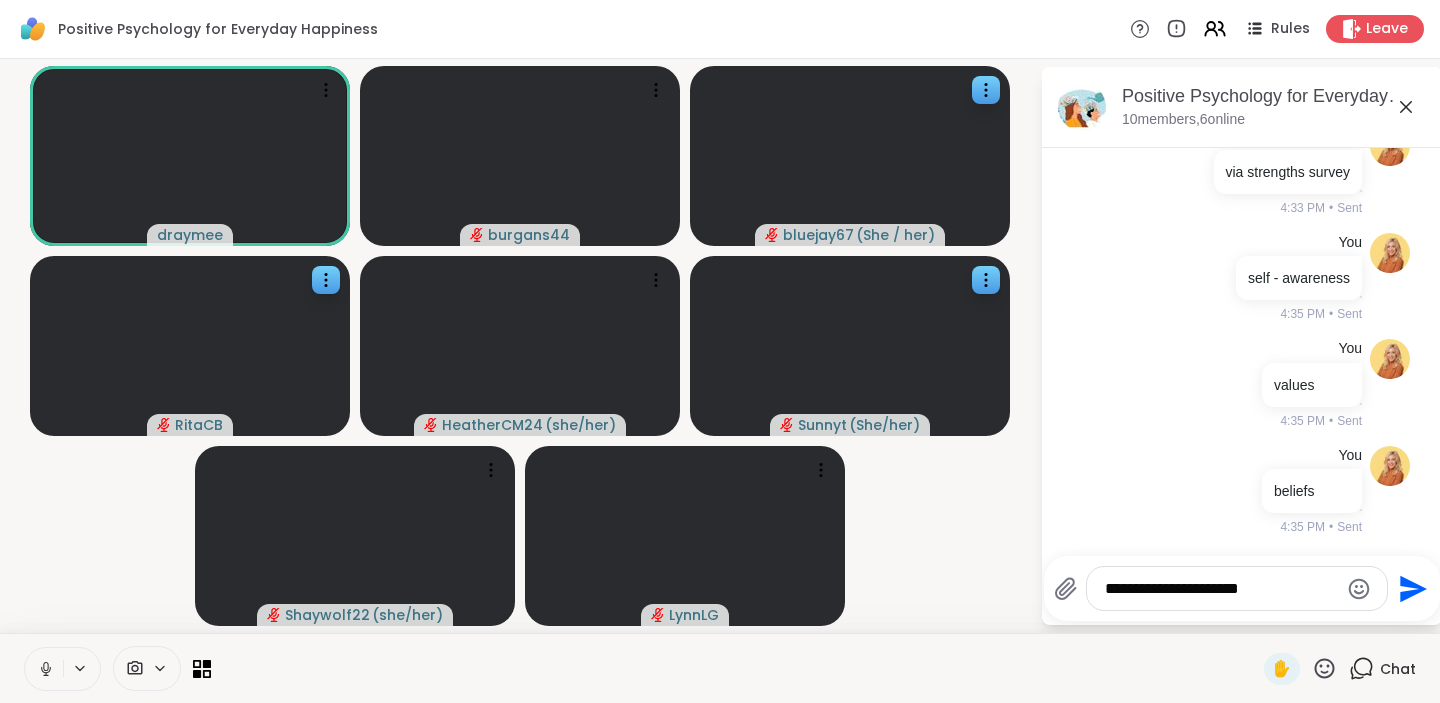 type on "**********" 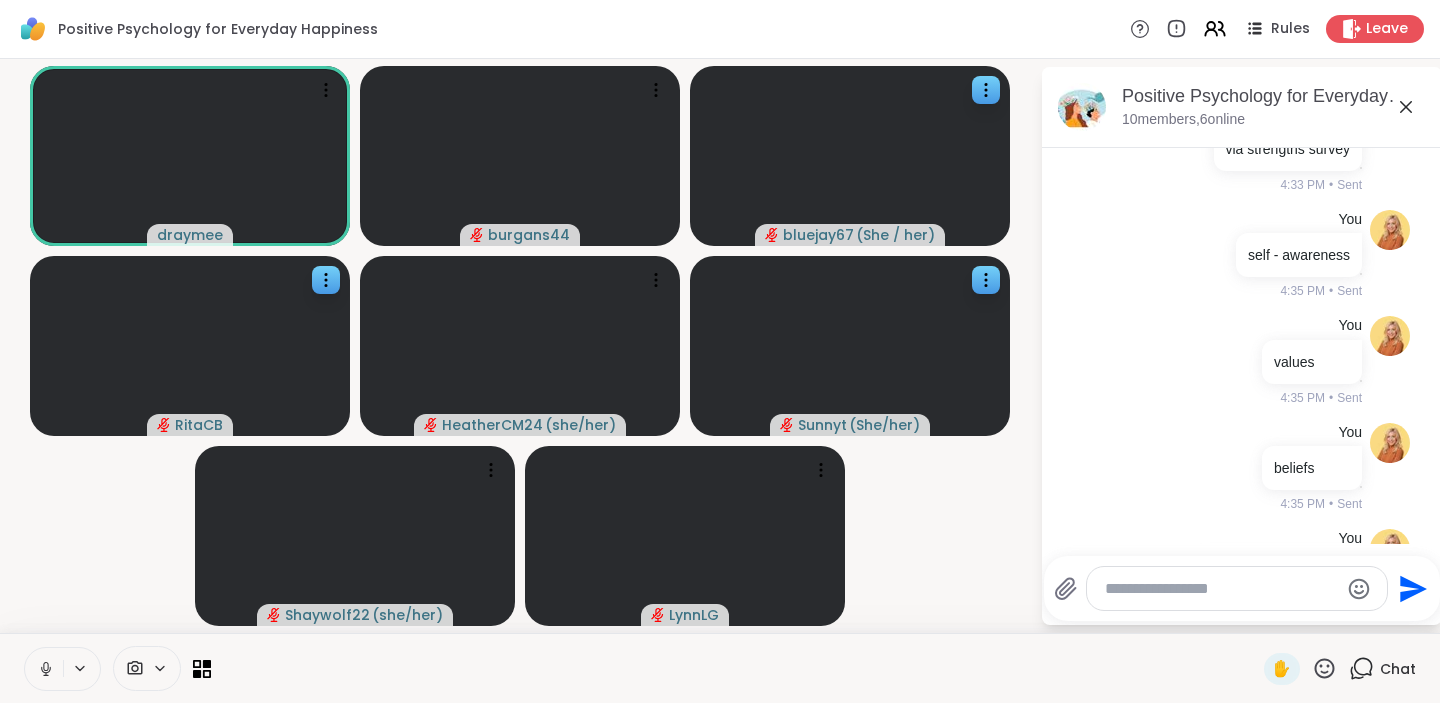 scroll, scrollTop: 5652, scrollLeft: 0, axis: vertical 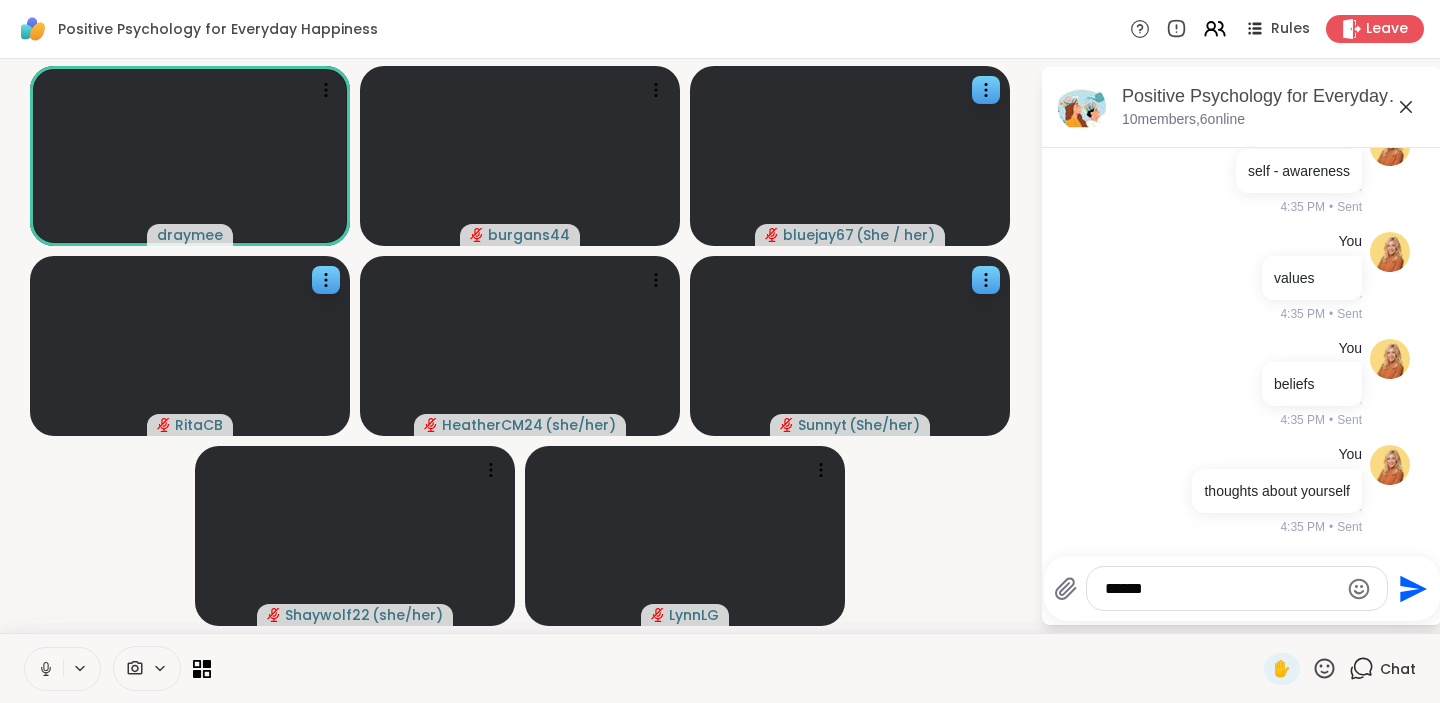 type on "*******" 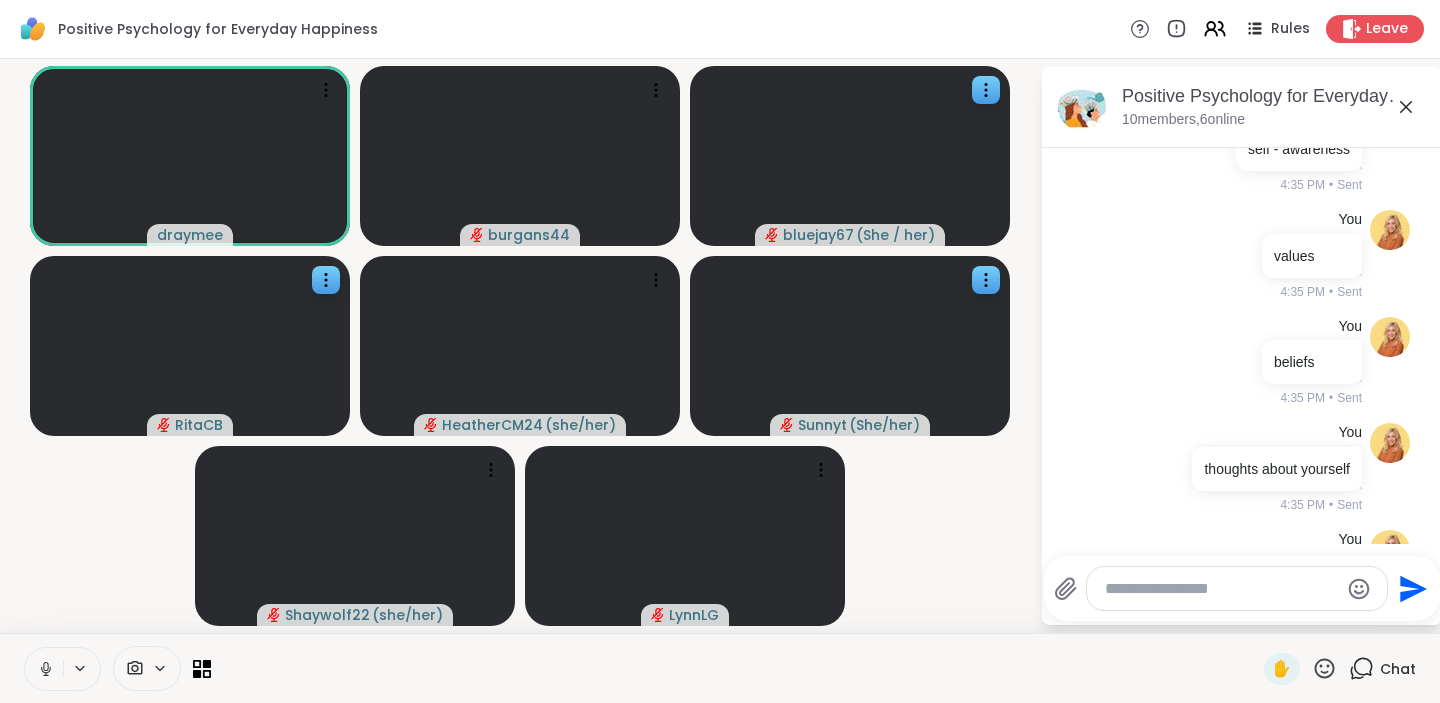 scroll, scrollTop: 5758, scrollLeft: 0, axis: vertical 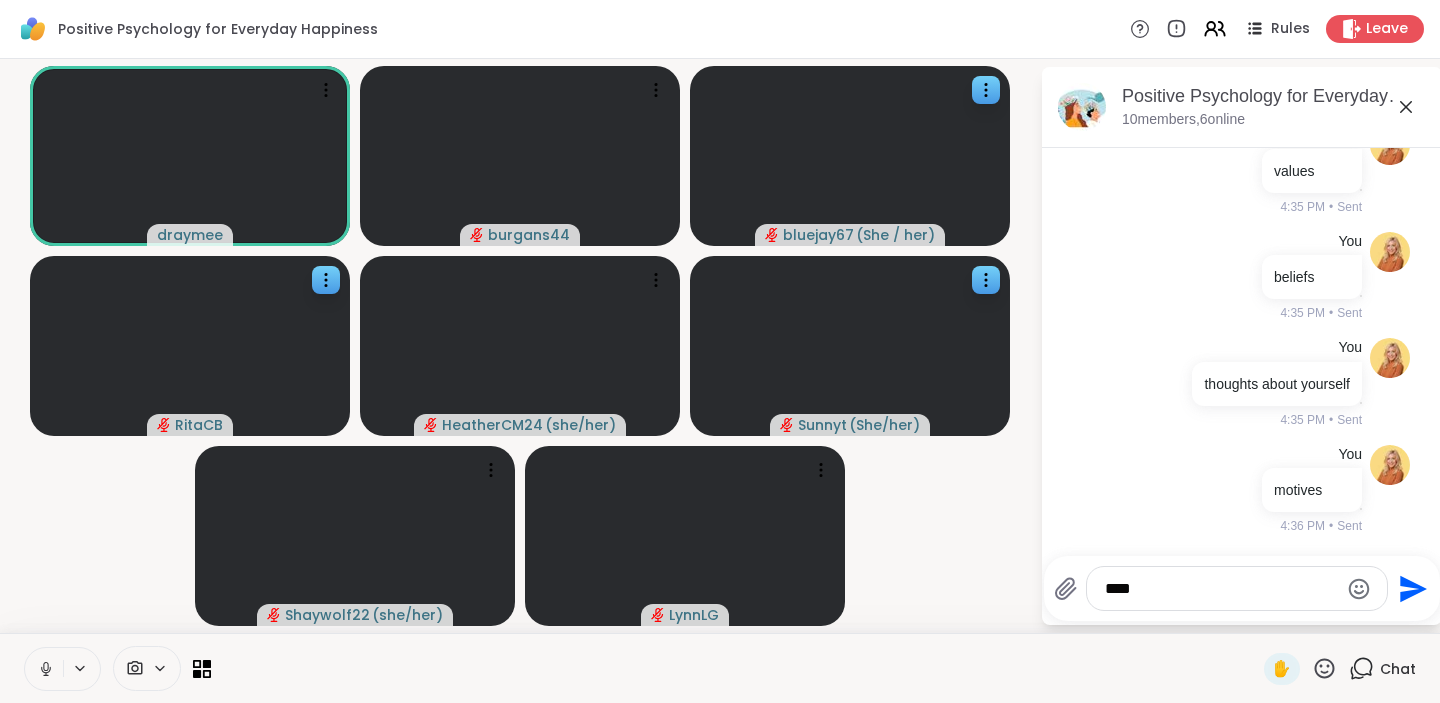 type on "*****" 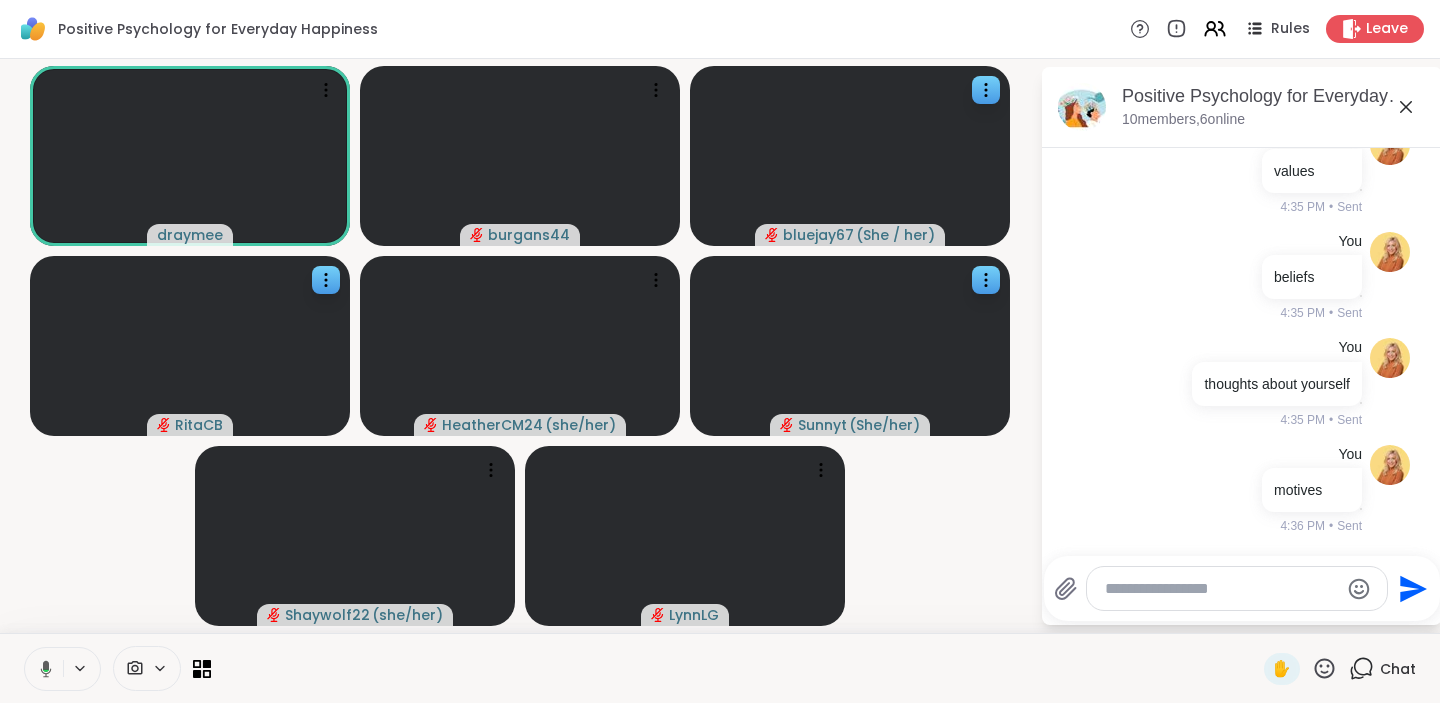 scroll, scrollTop: 5864, scrollLeft: 0, axis: vertical 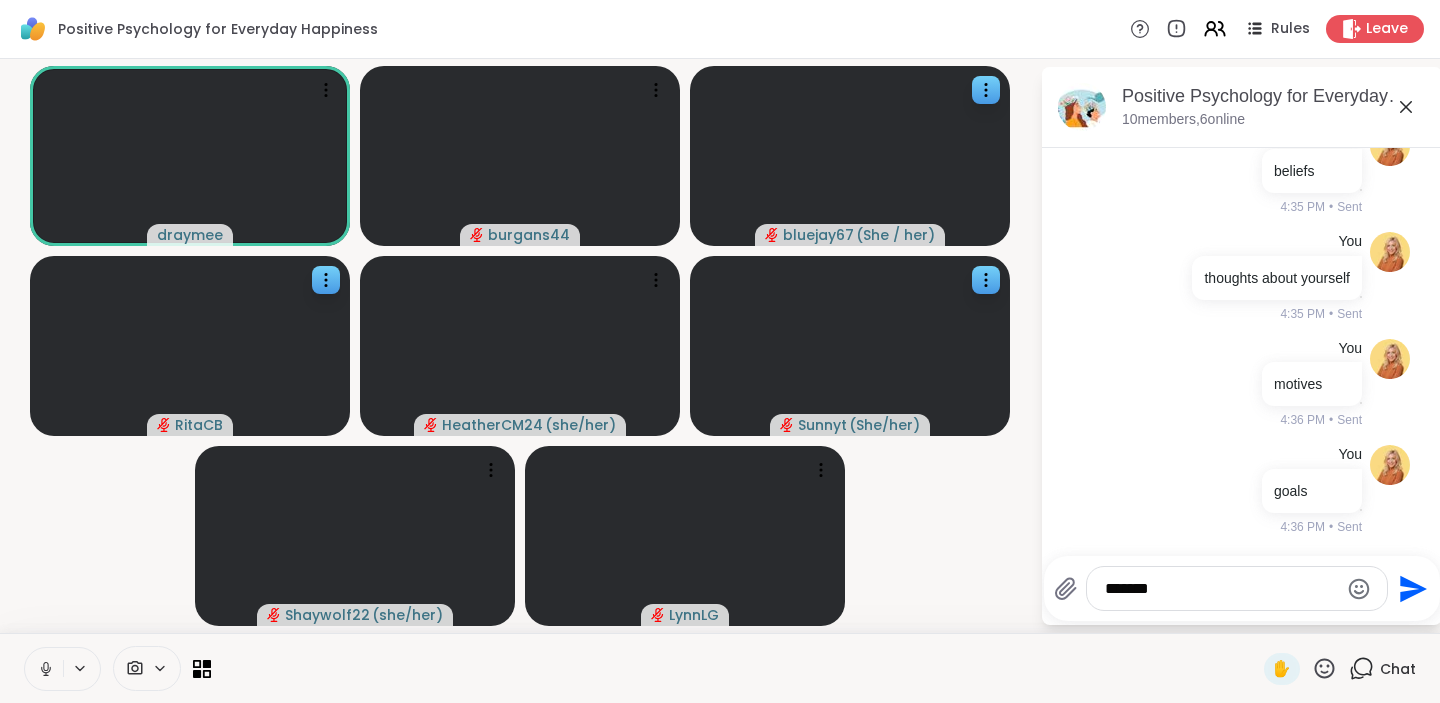 type on "*******" 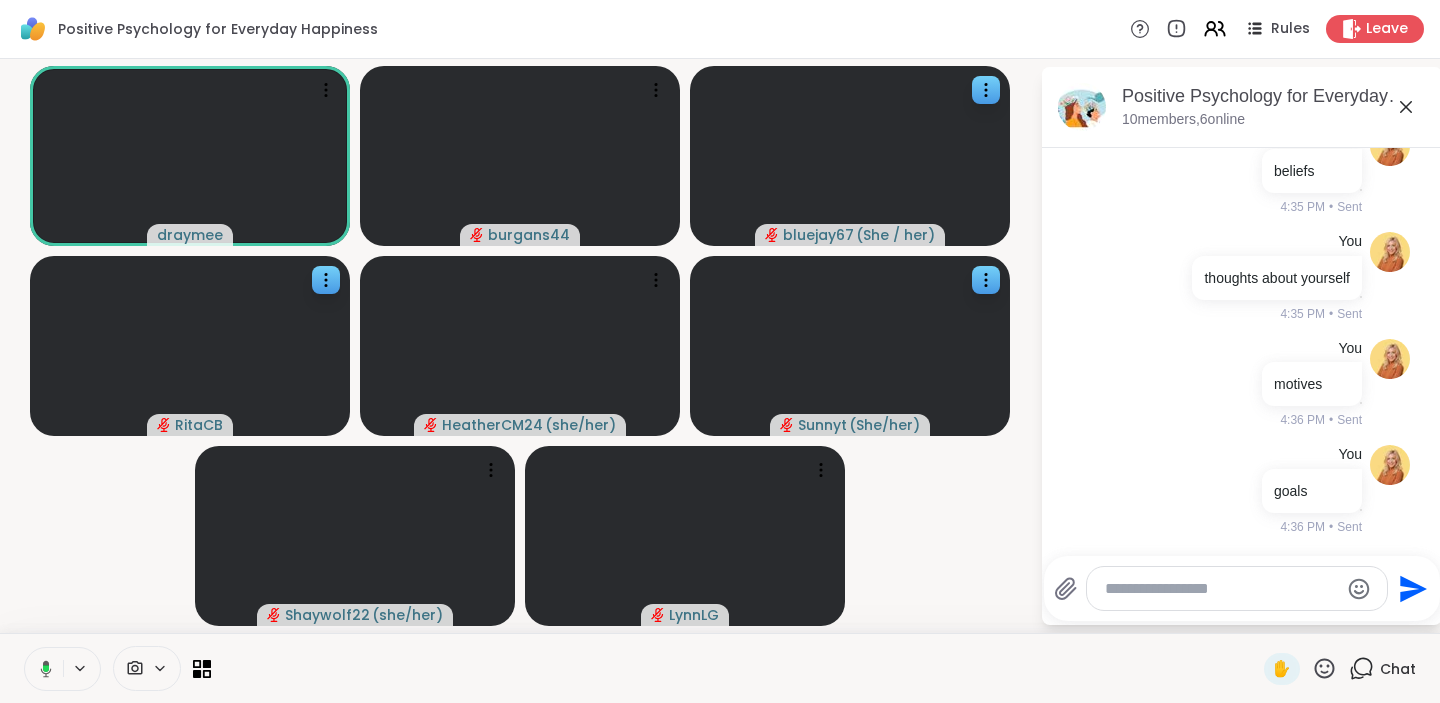 scroll, scrollTop: 5970, scrollLeft: 0, axis: vertical 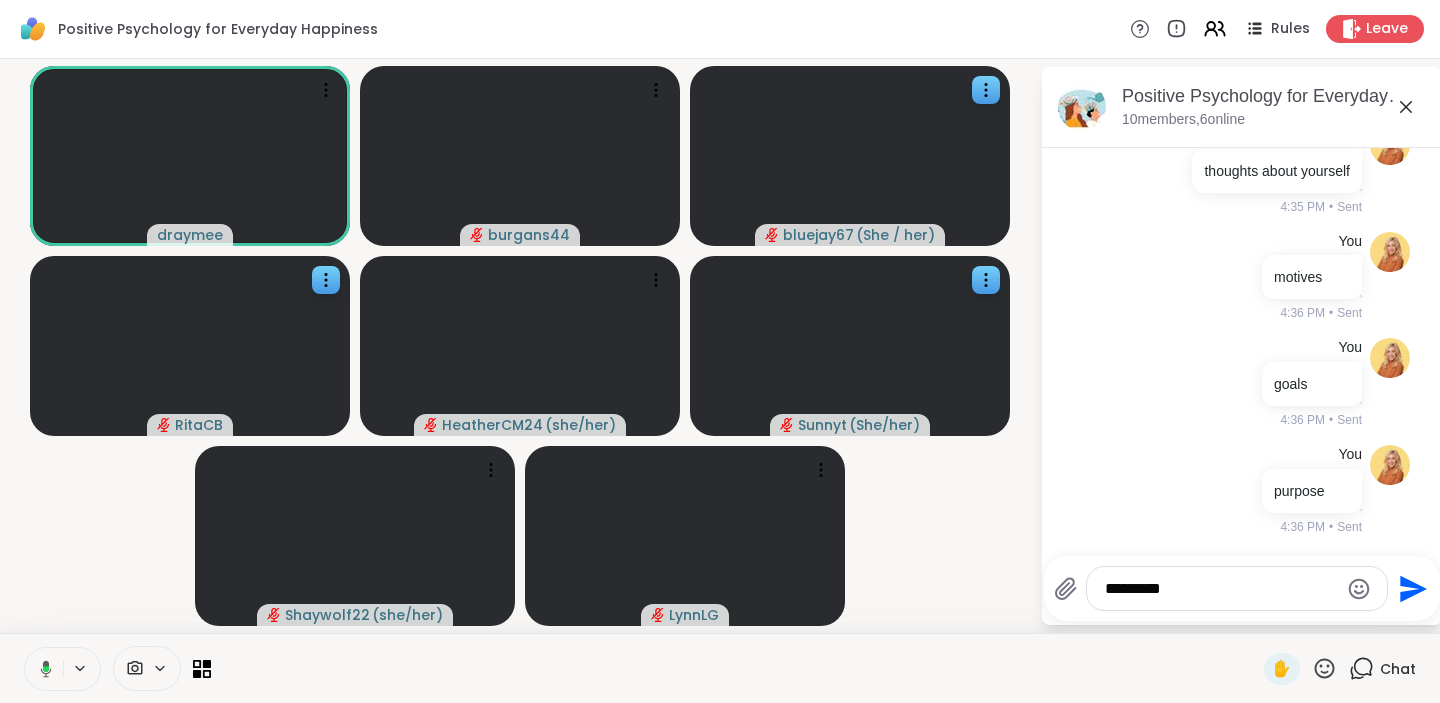 type on "*********" 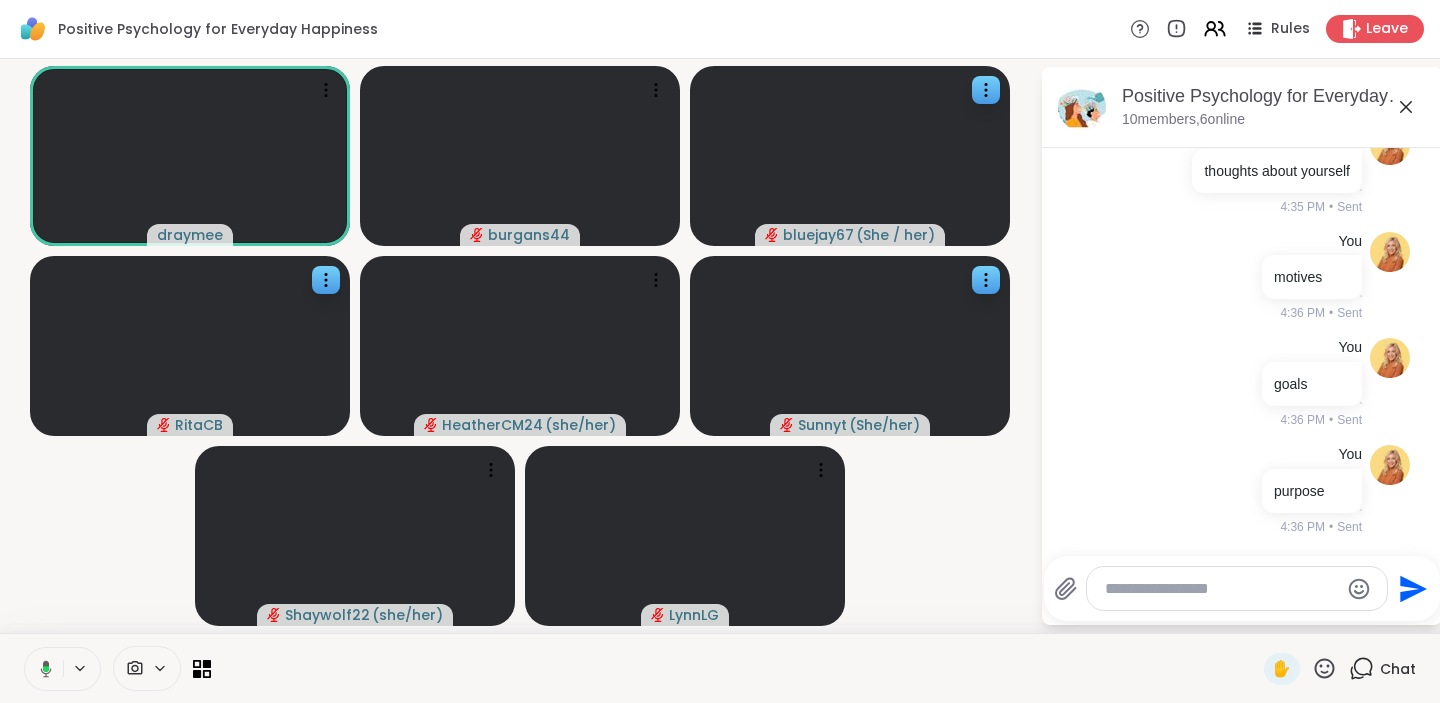 scroll, scrollTop: 6076, scrollLeft: 0, axis: vertical 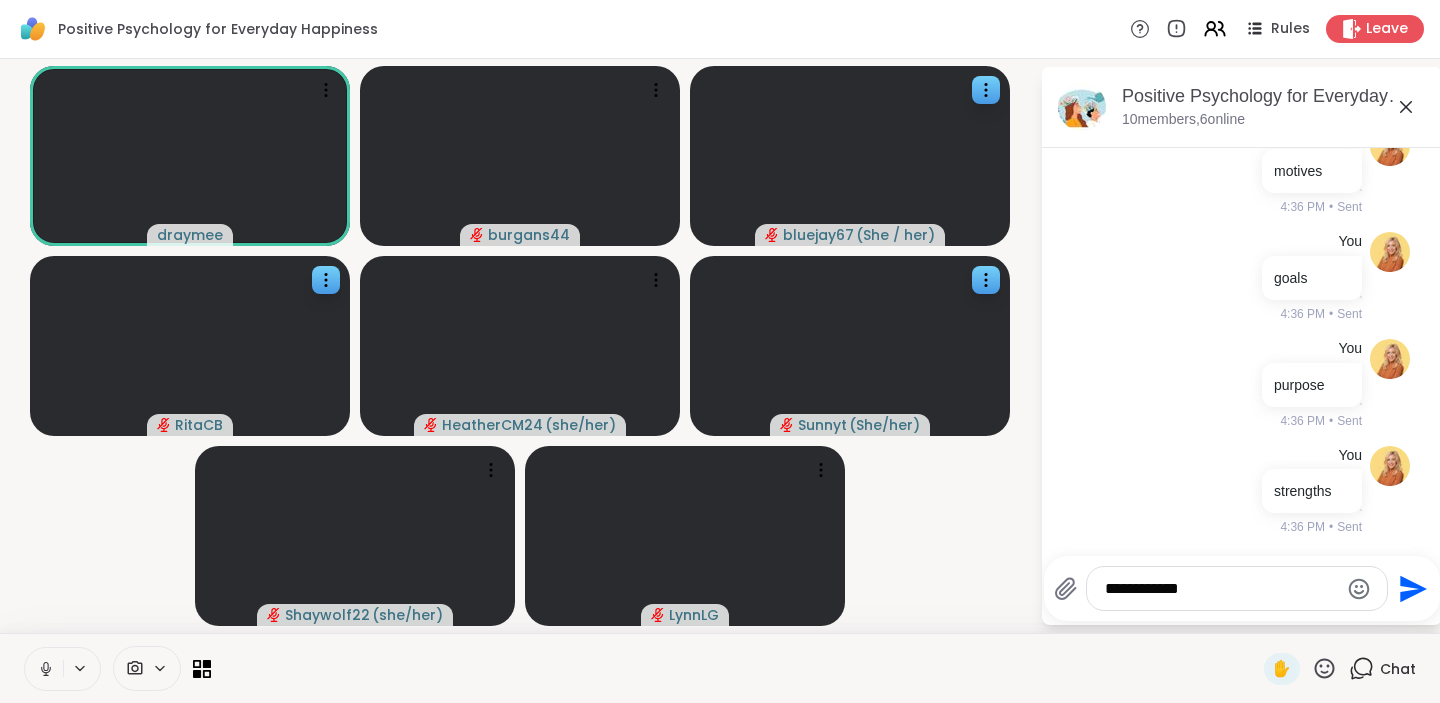 type on "**********" 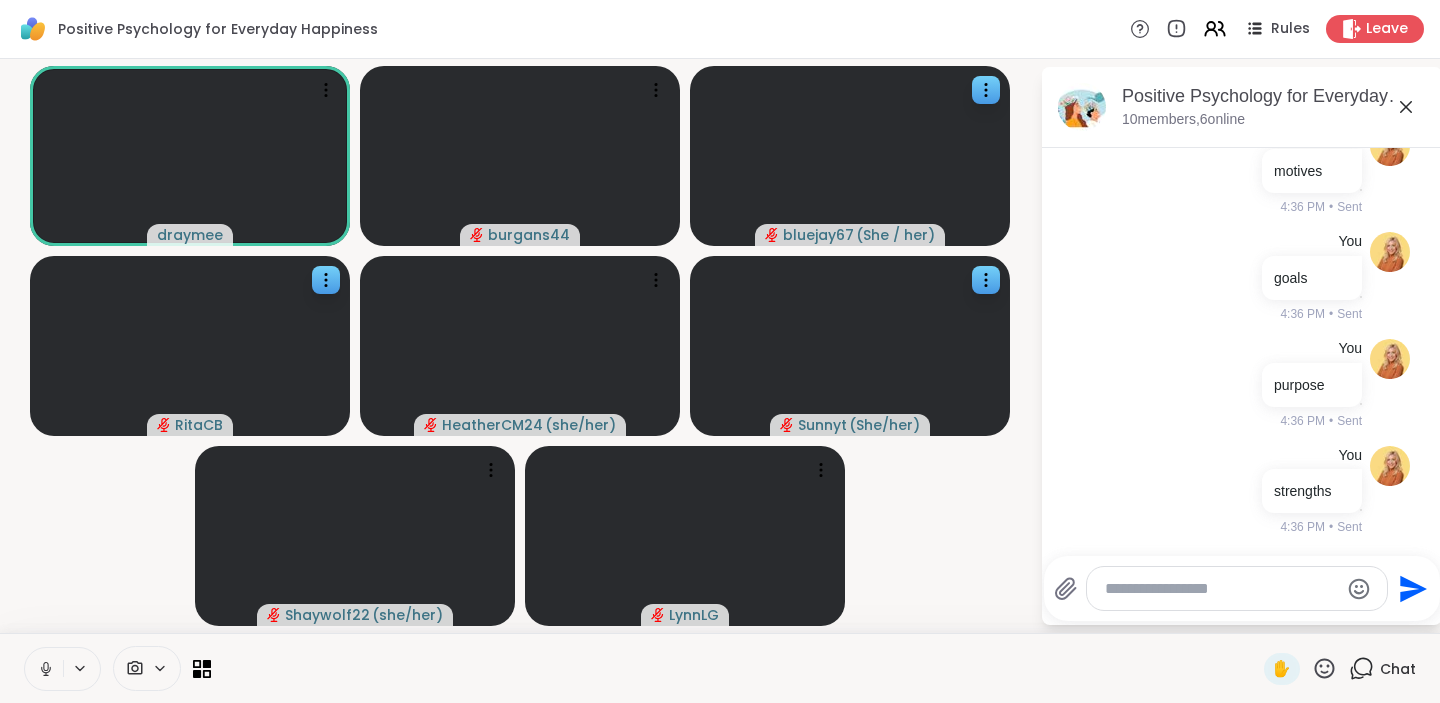 scroll, scrollTop: 6182, scrollLeft: 0, axis: vertical 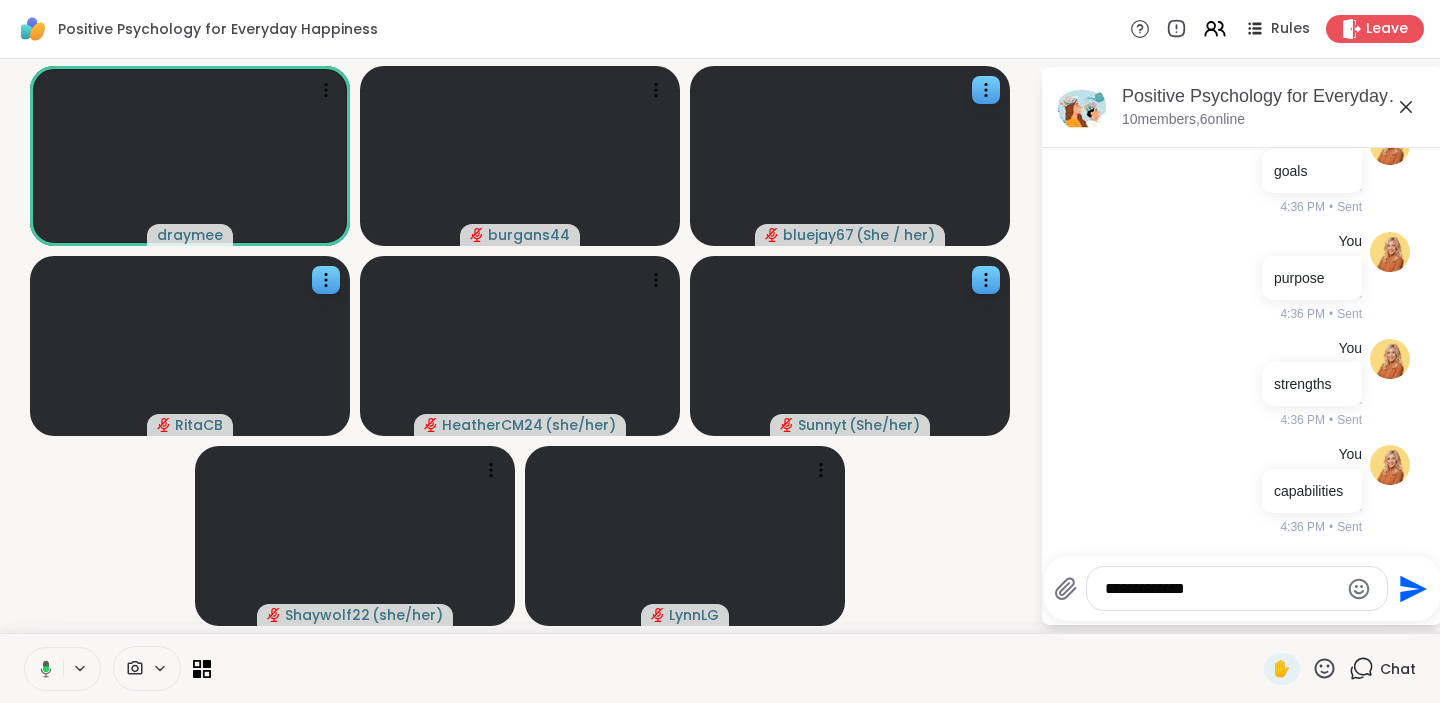type on "**********" 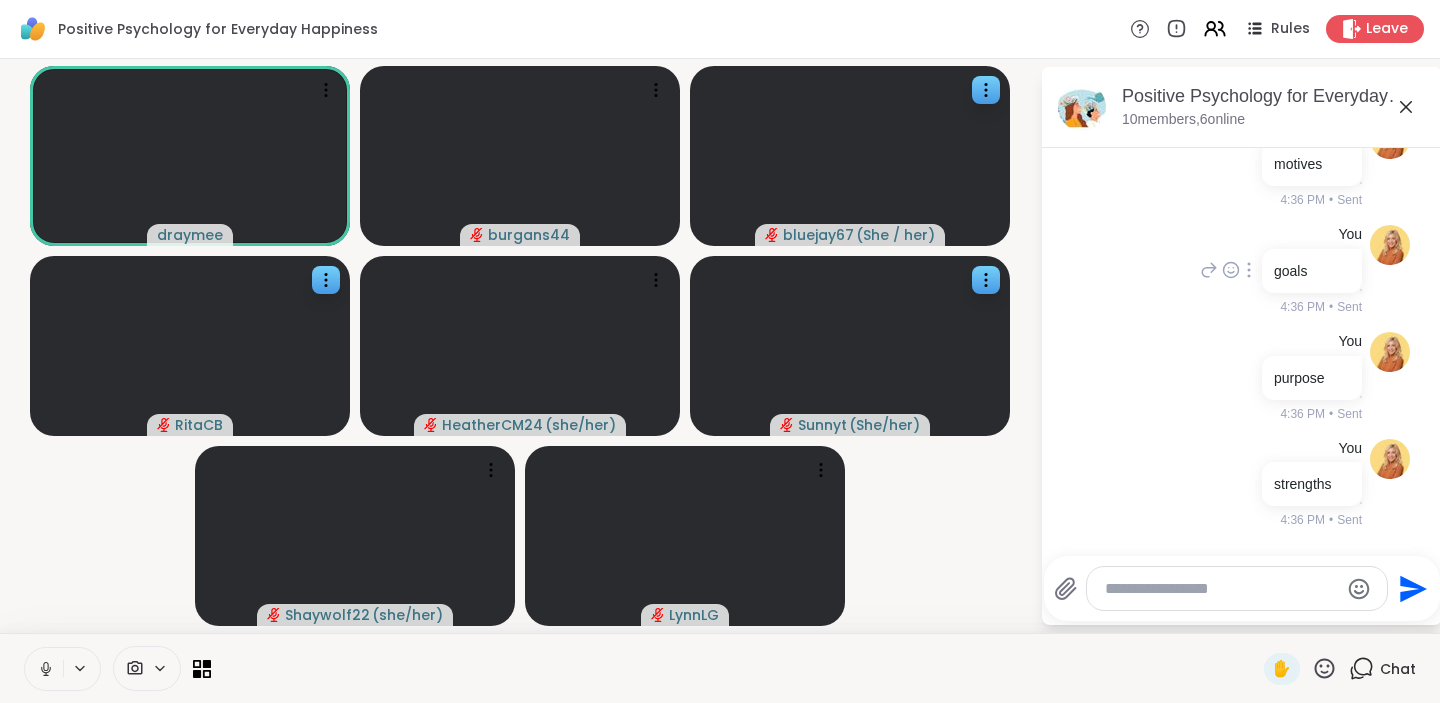 scroll, scrollTop: 6288, scrollLeft: 0, axis: vertical 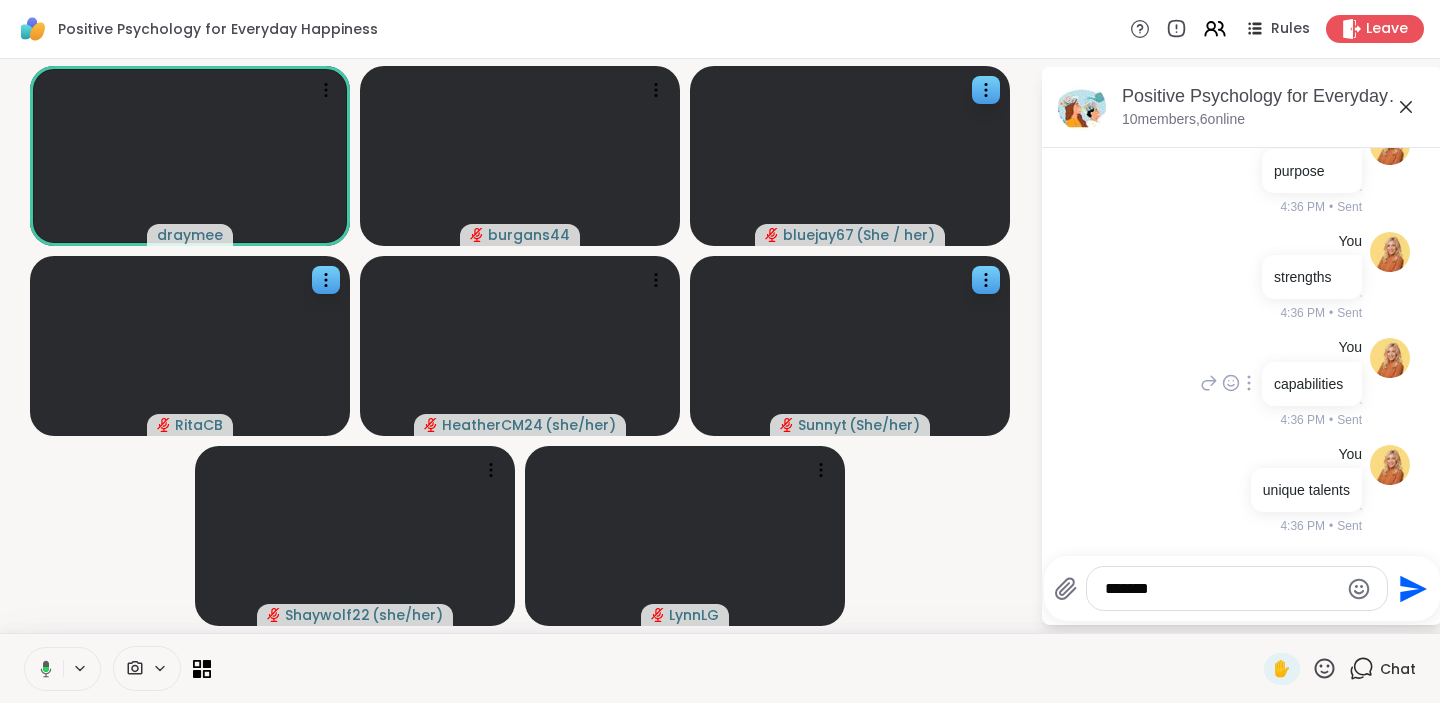 type on "********" 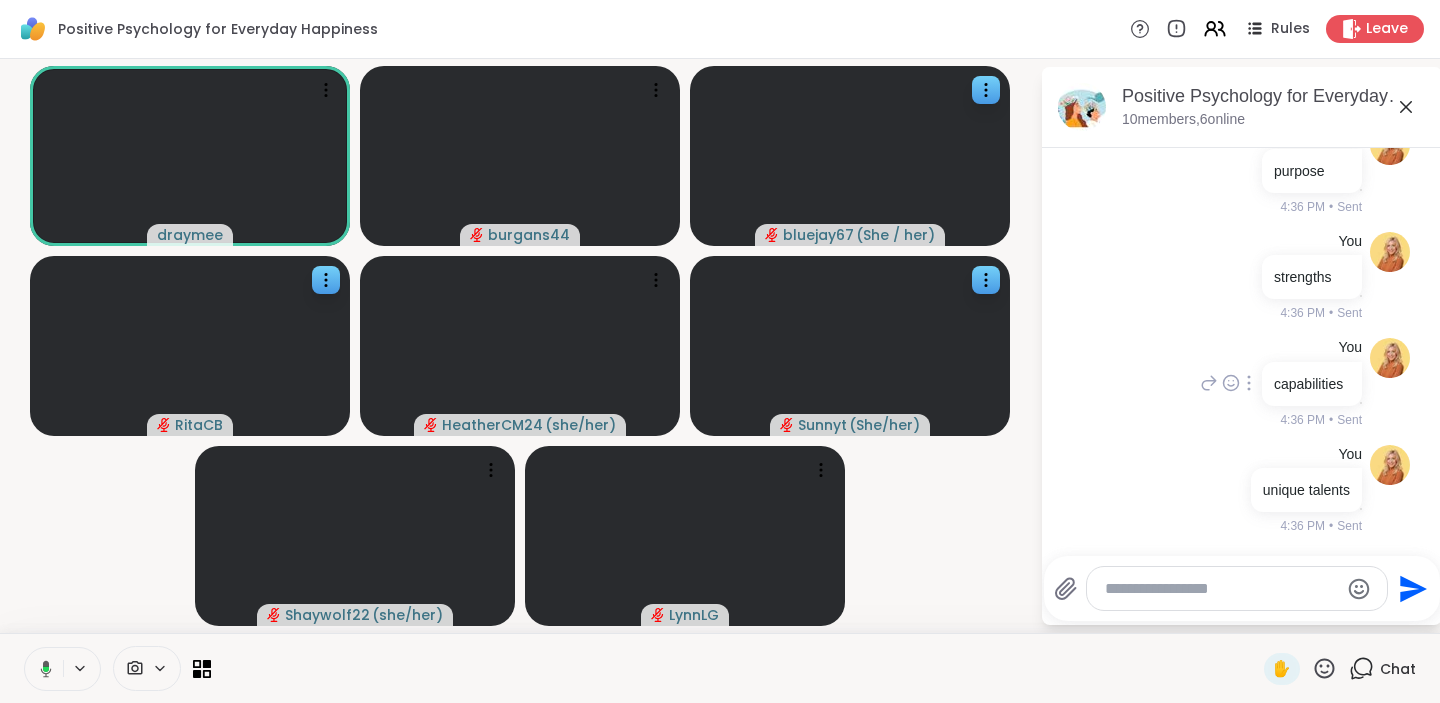 scroll, scrollTop: 6394, scrollLeft: 0, axis: vertical 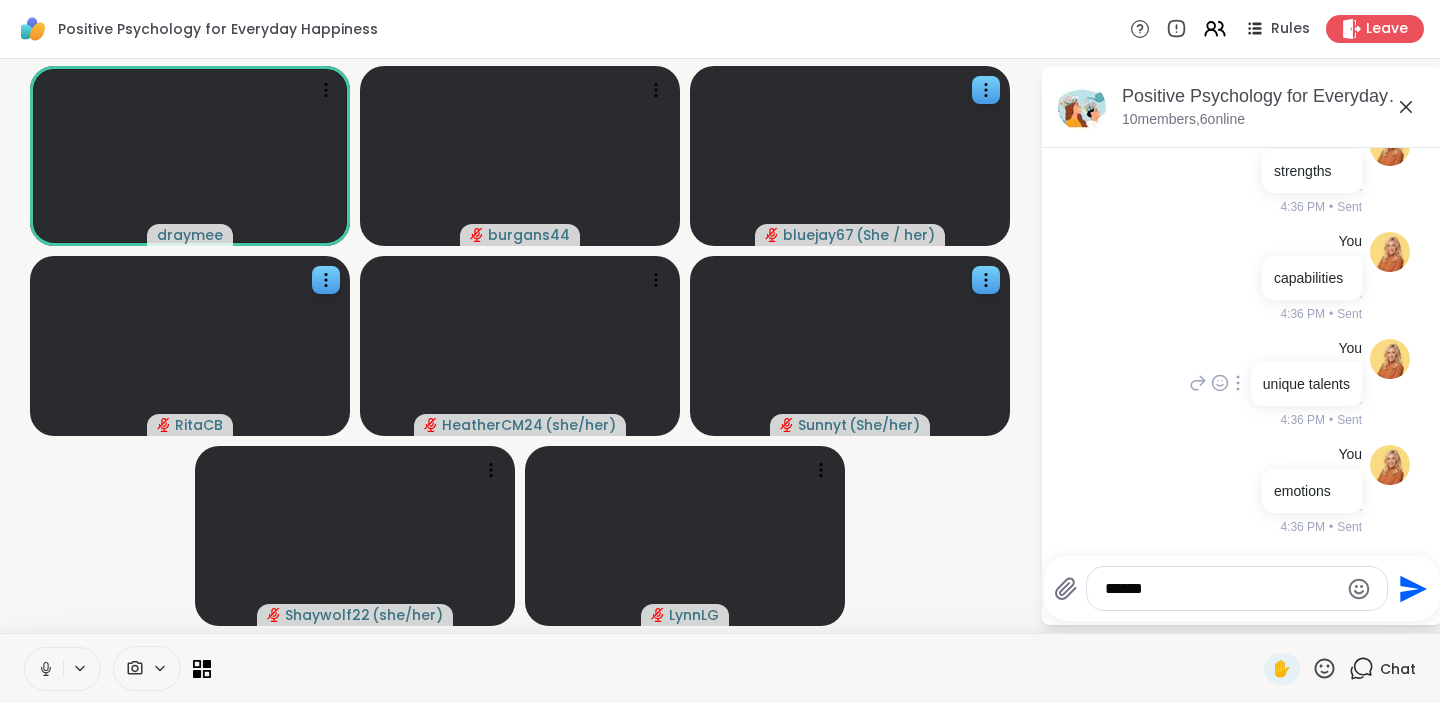 type on "*******" 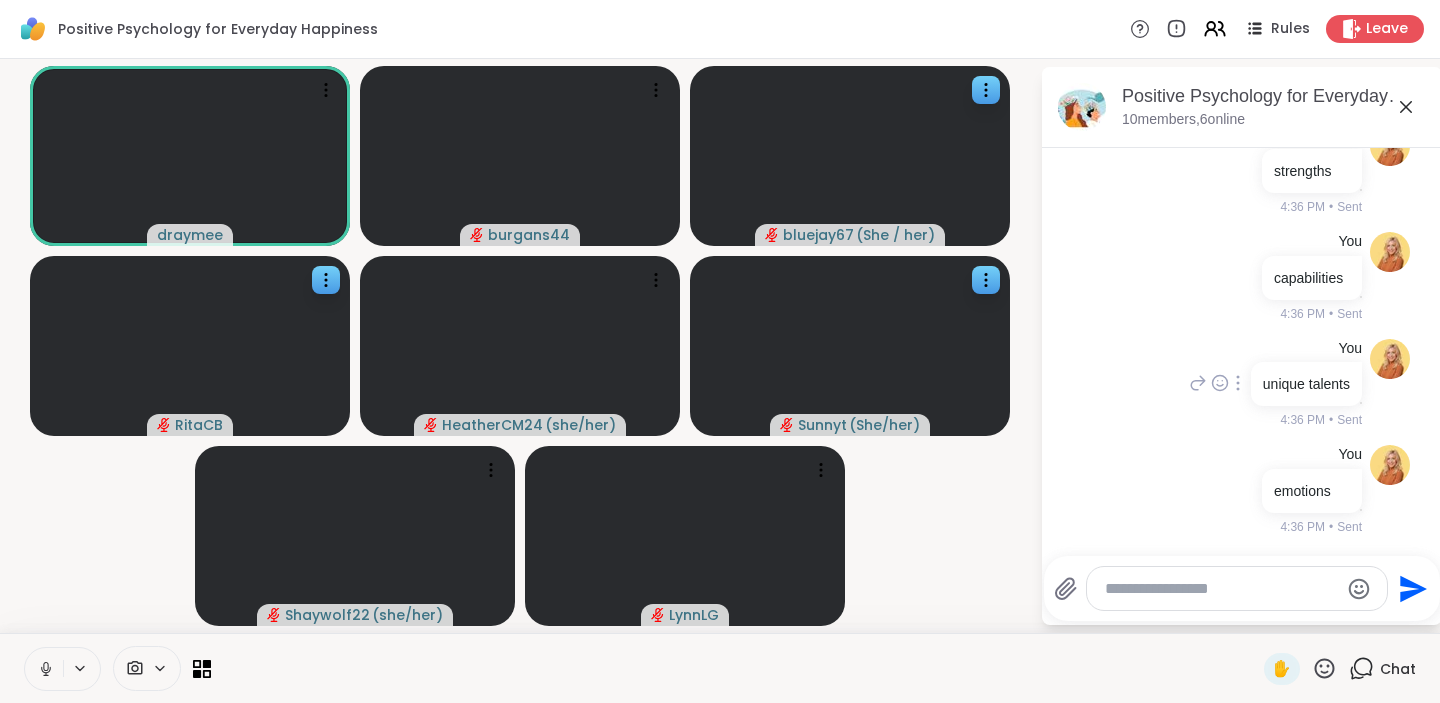 scroll, scrollTop: 6500, scrollLeft: 0, axis: vertical 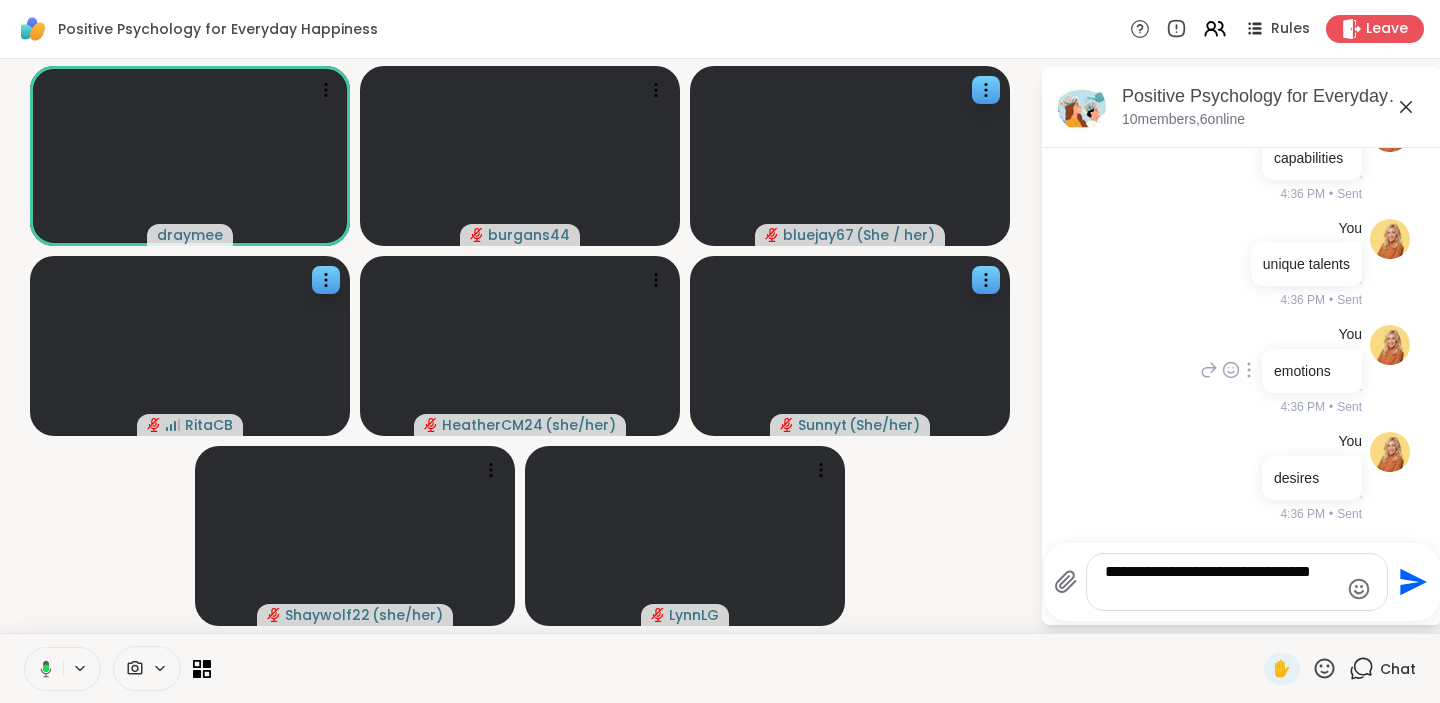 type on "**********" 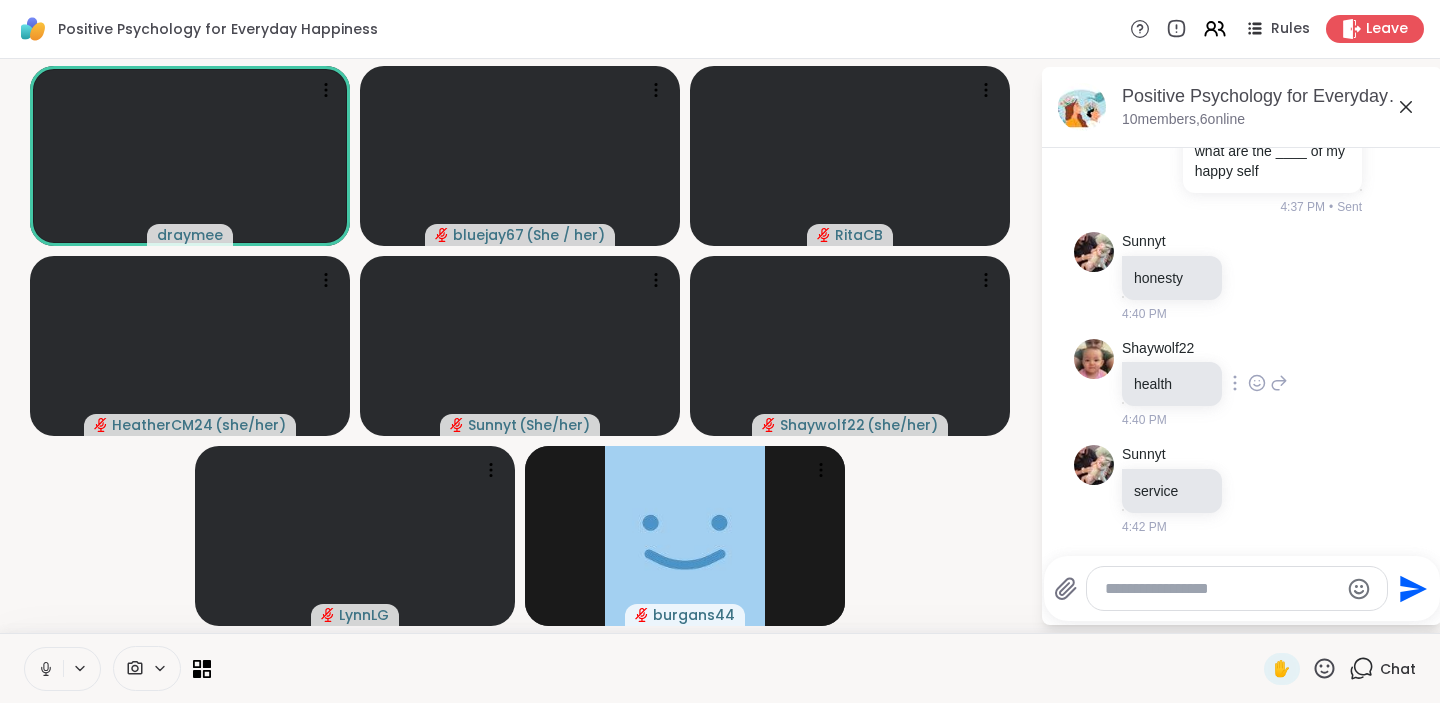 scroll, scrollTop: 7070, scrollLeft: 0, axis: vertical 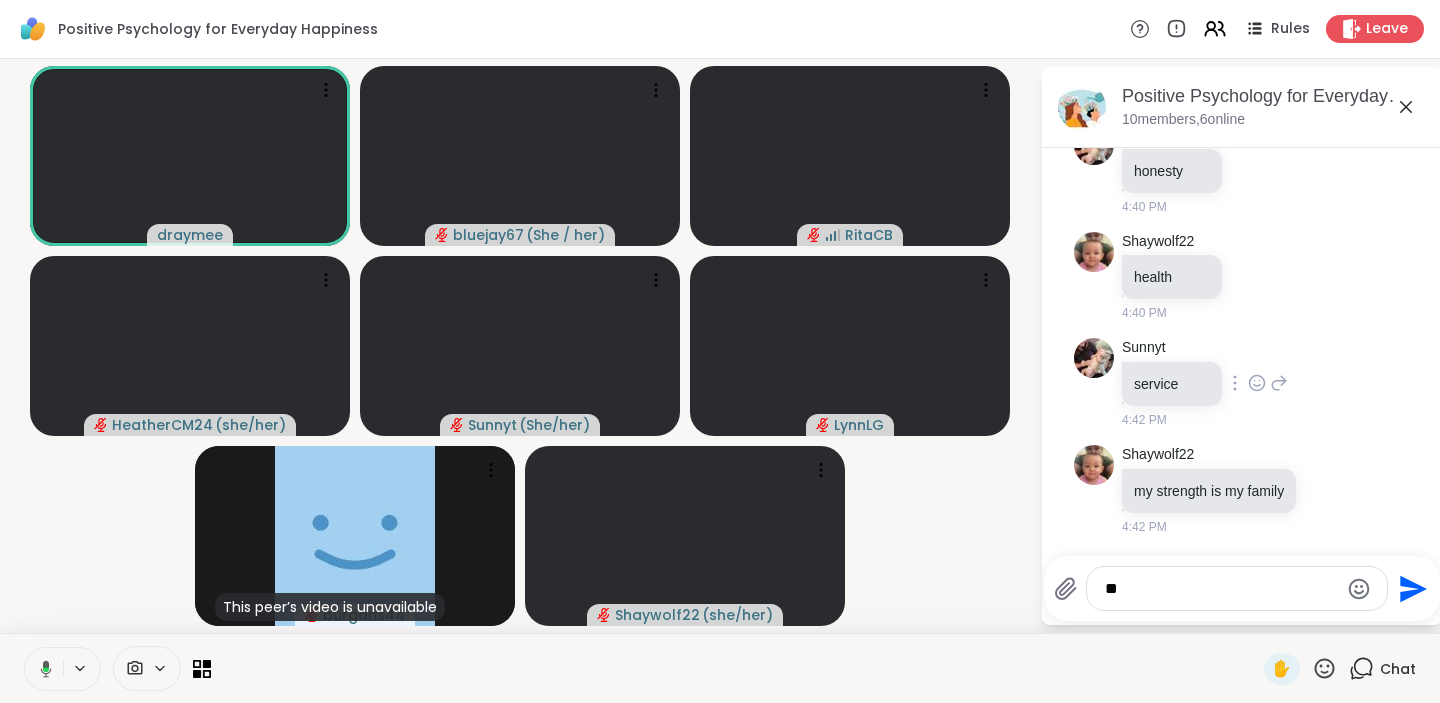 type on "*" 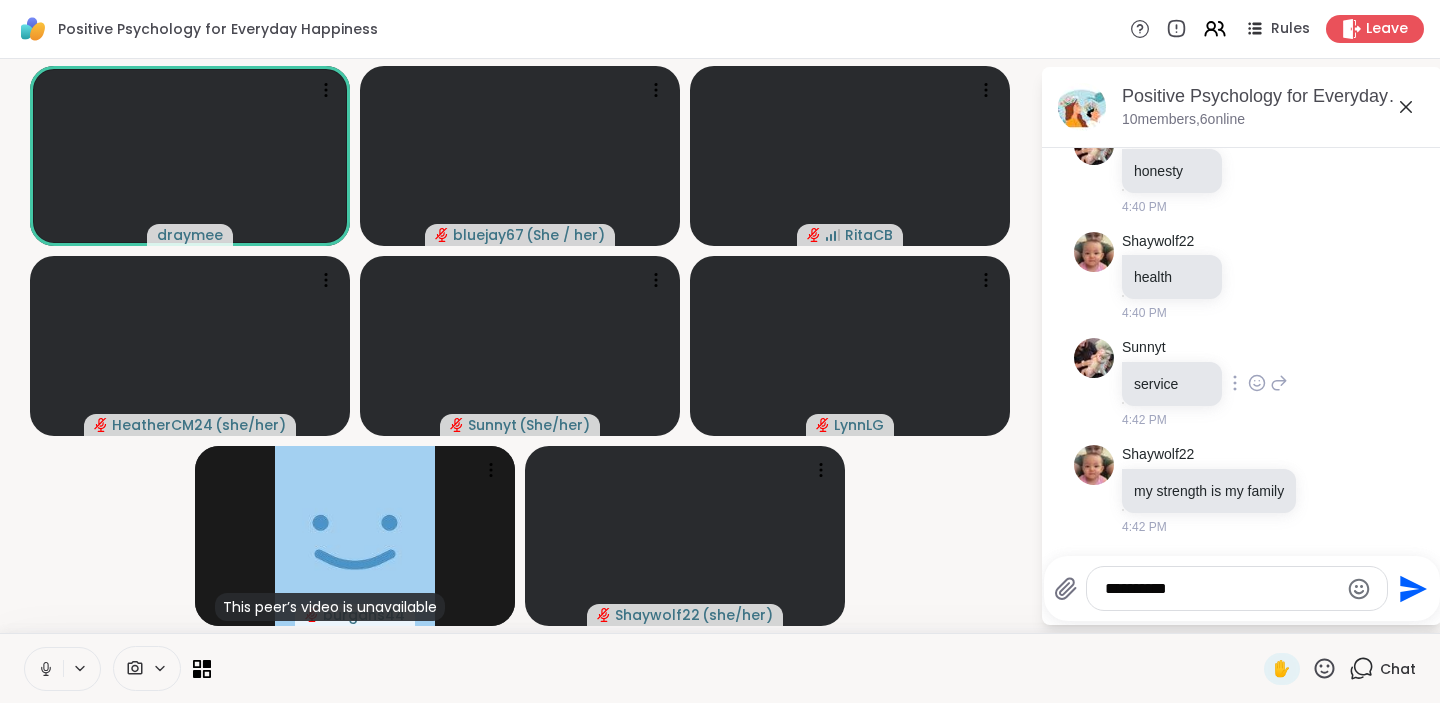 type on "**********" 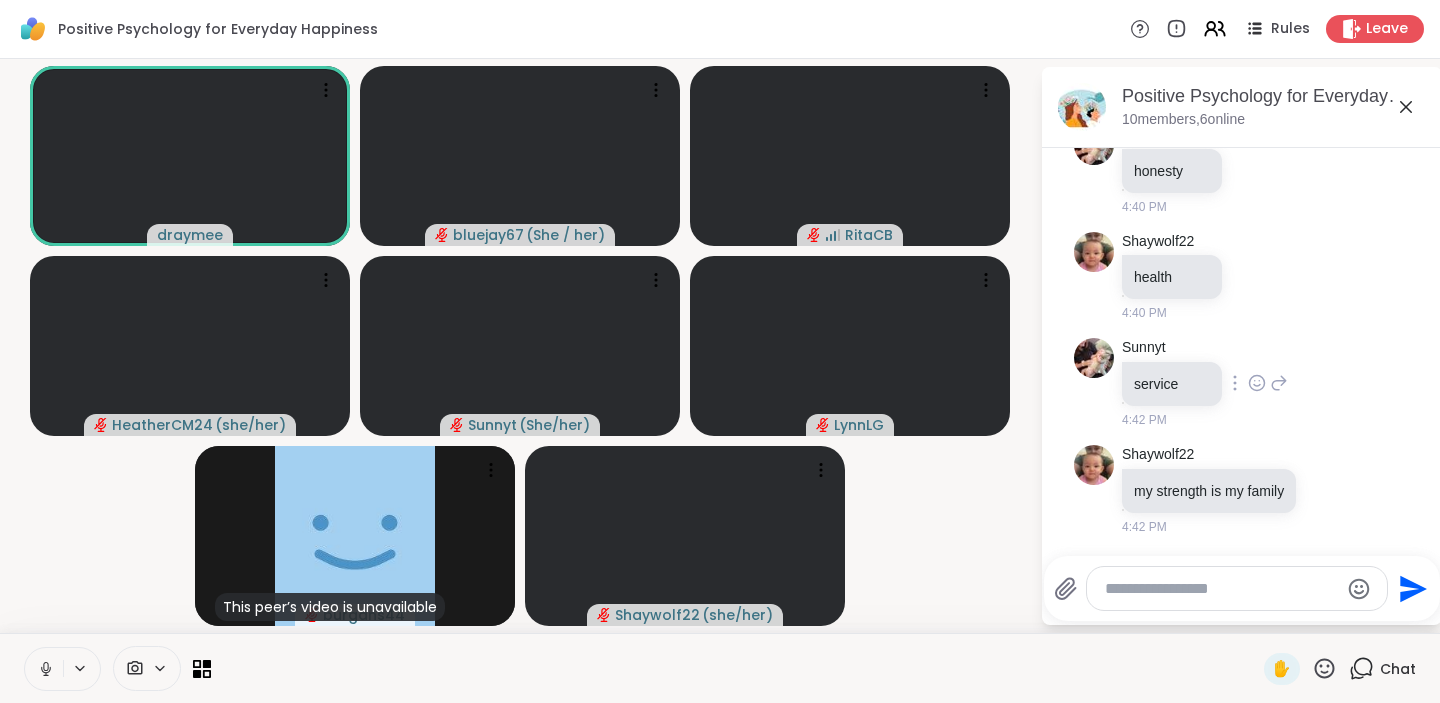 scroll, scrollTop: 7176, scrollLeft: 0, axis: vertical 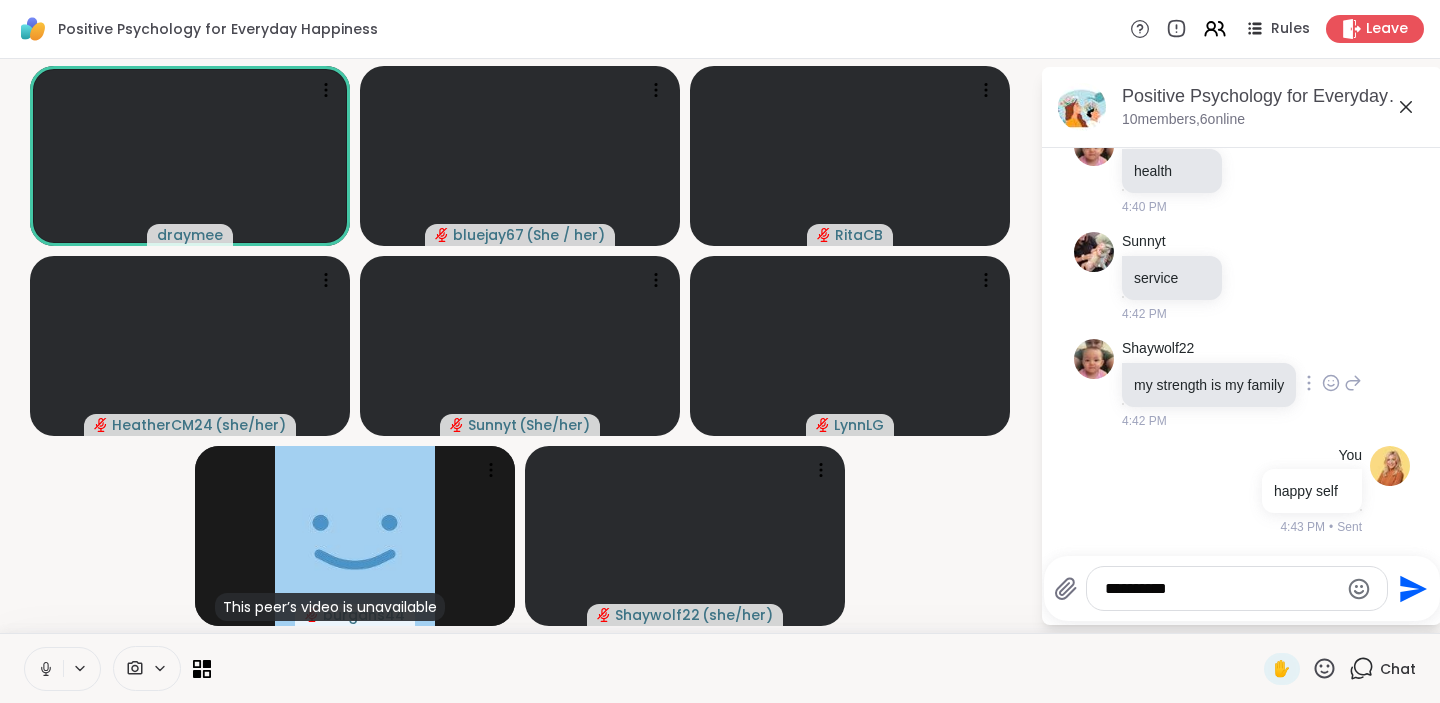 type on "**********" 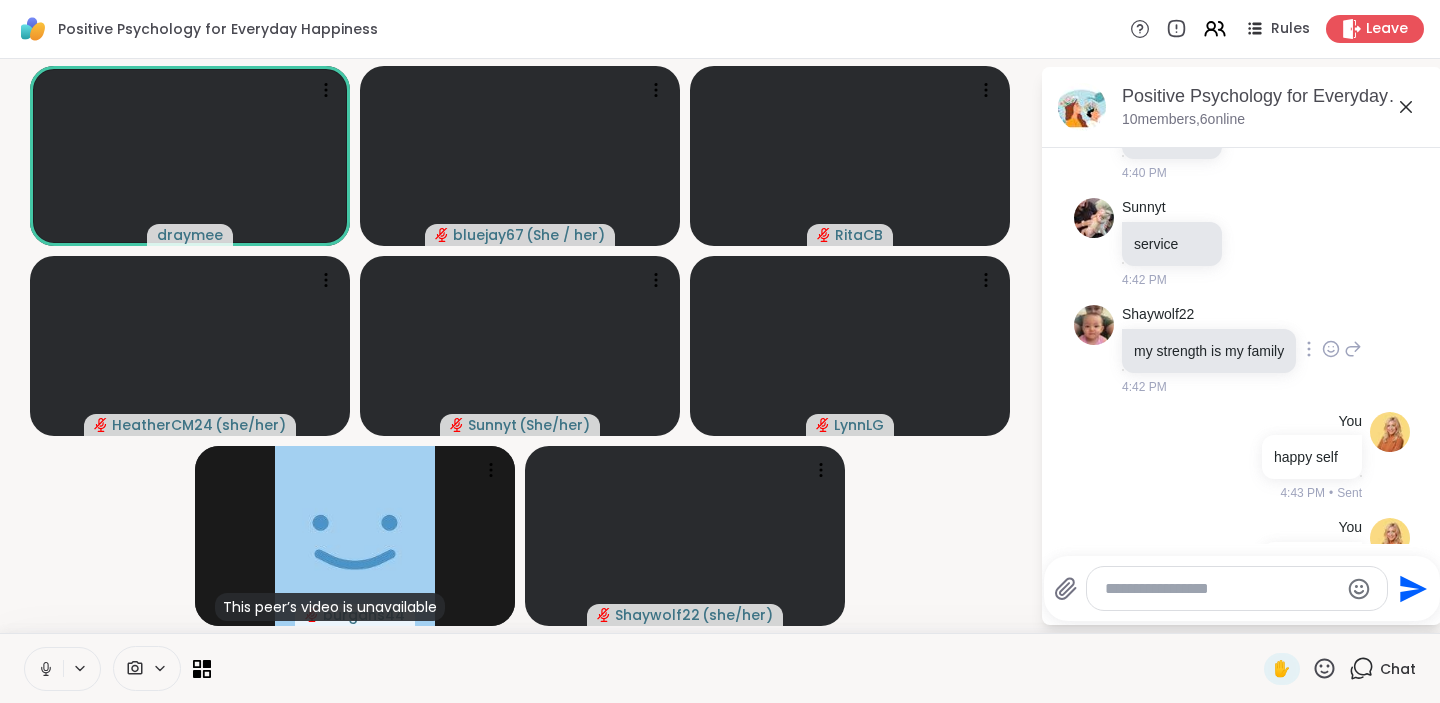scroll, scrollTop: 7282, scrollLeft: 0, axis: vertical 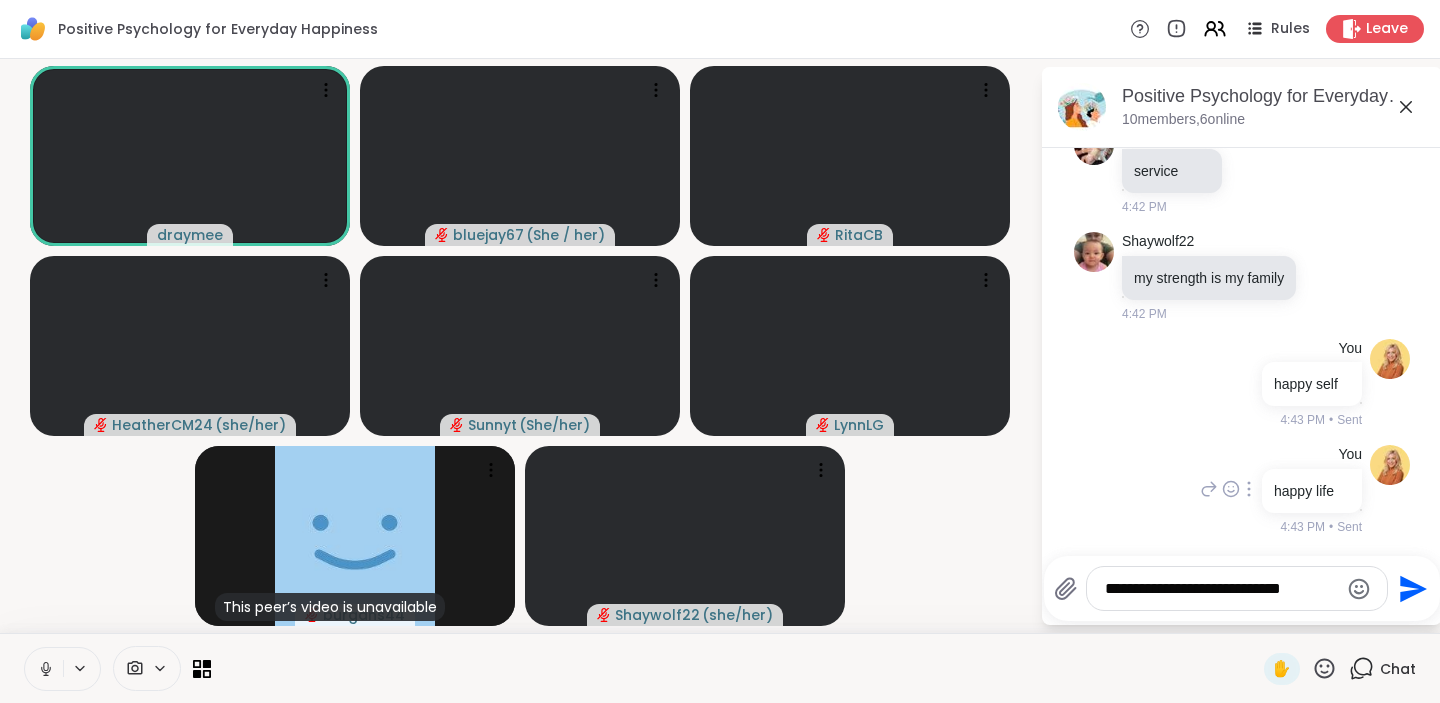 type on "**********" 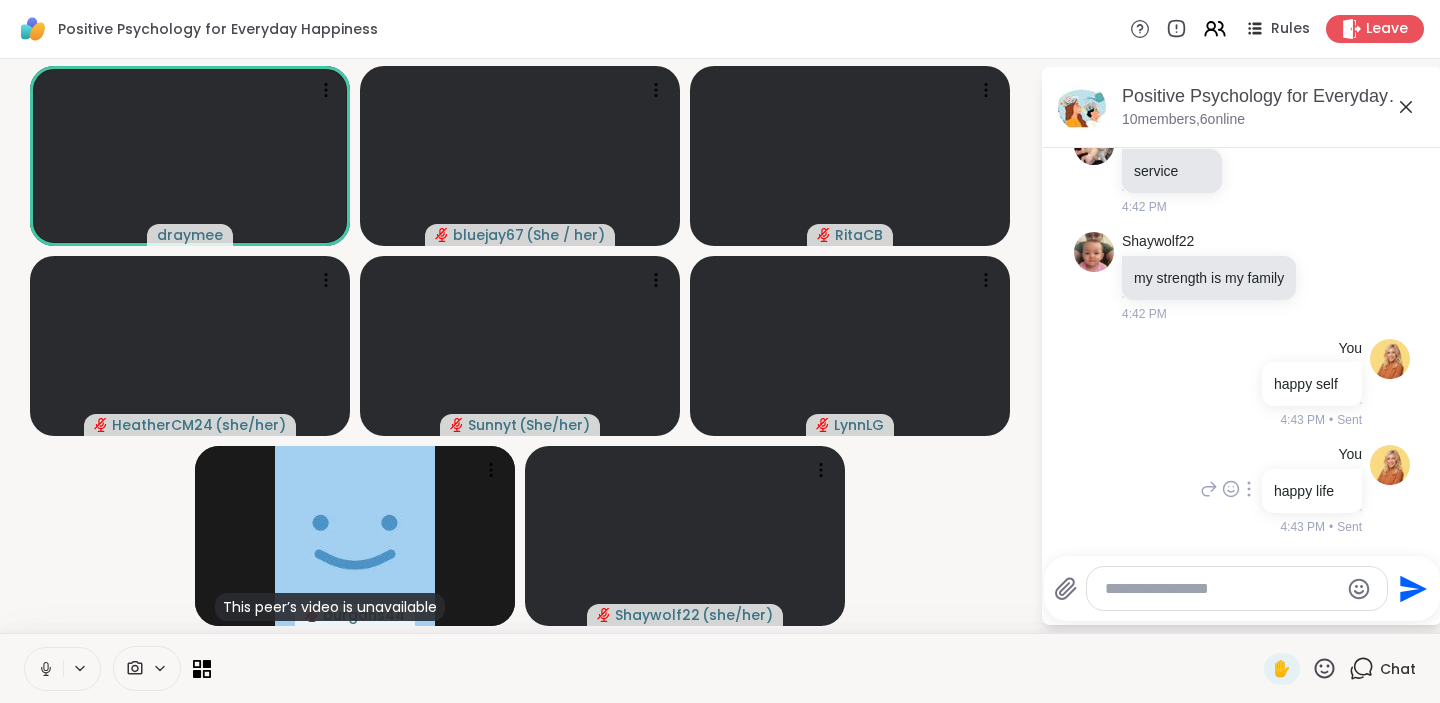 scroll, scrollTop: 7408, scrollLeft: 0, axis: vertical 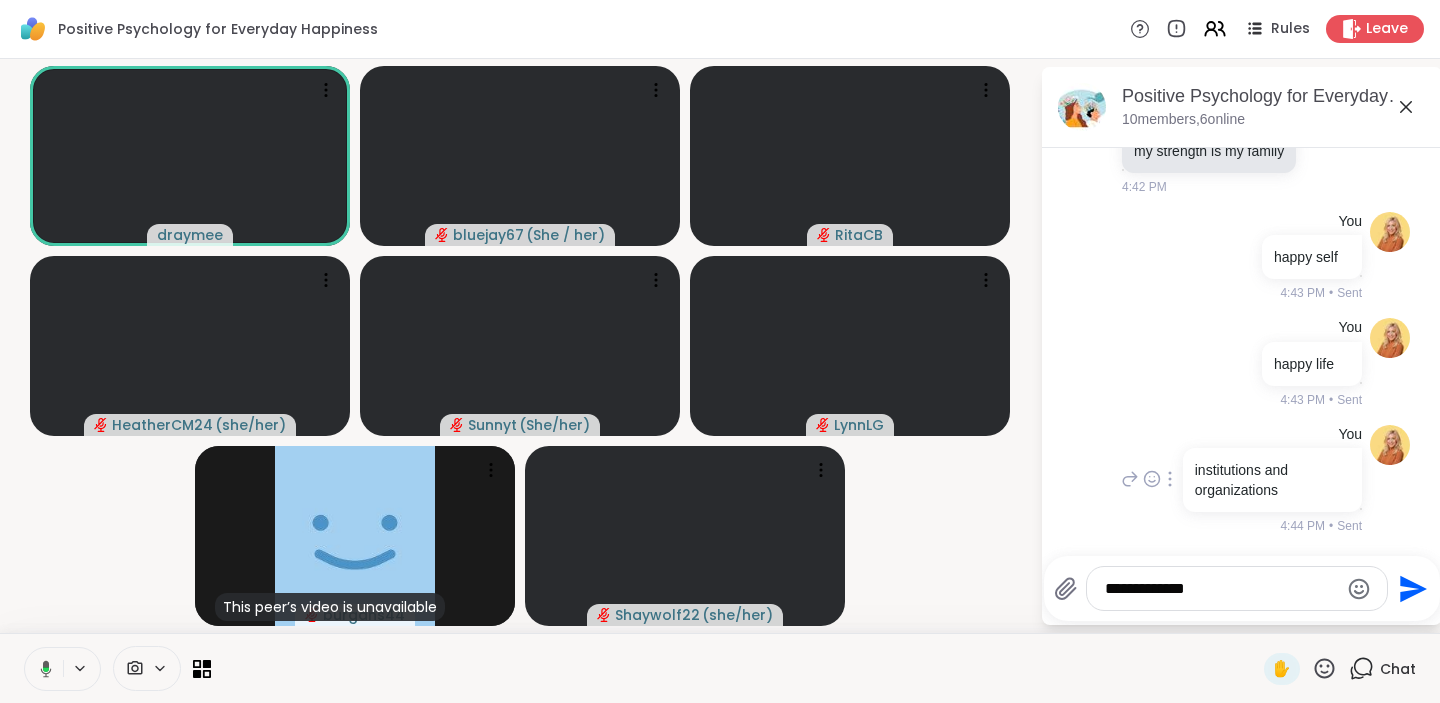 type on "**********" 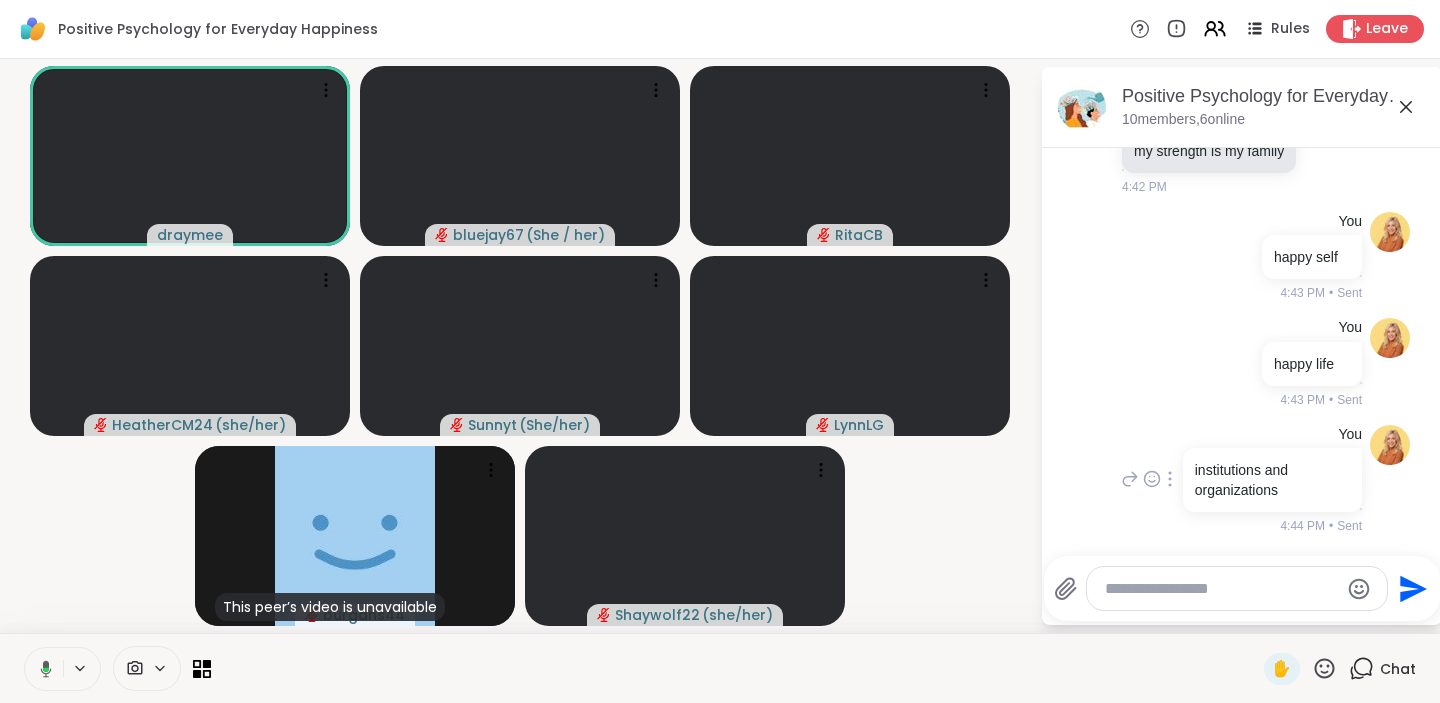 scroll, scrollTop: 7514, scrollLeft: 0, axis: vertical 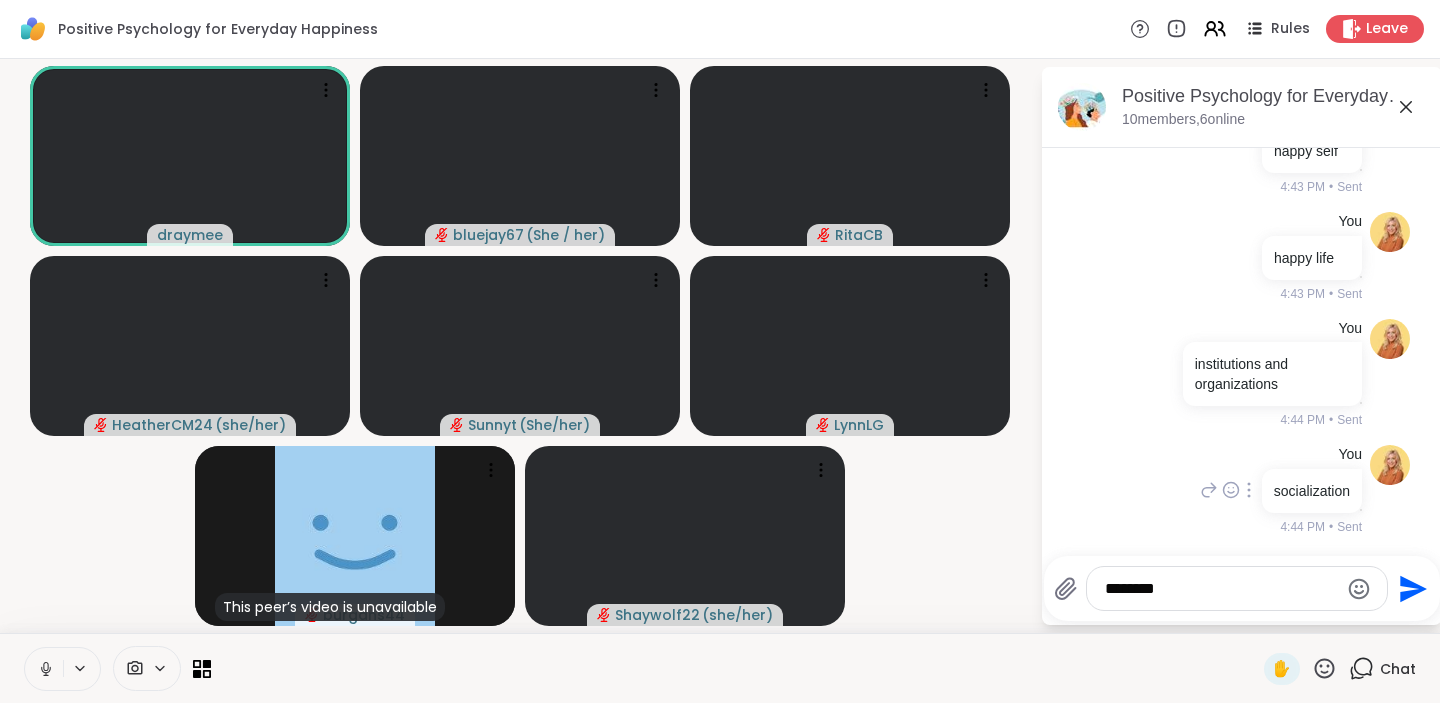 type on "*********" 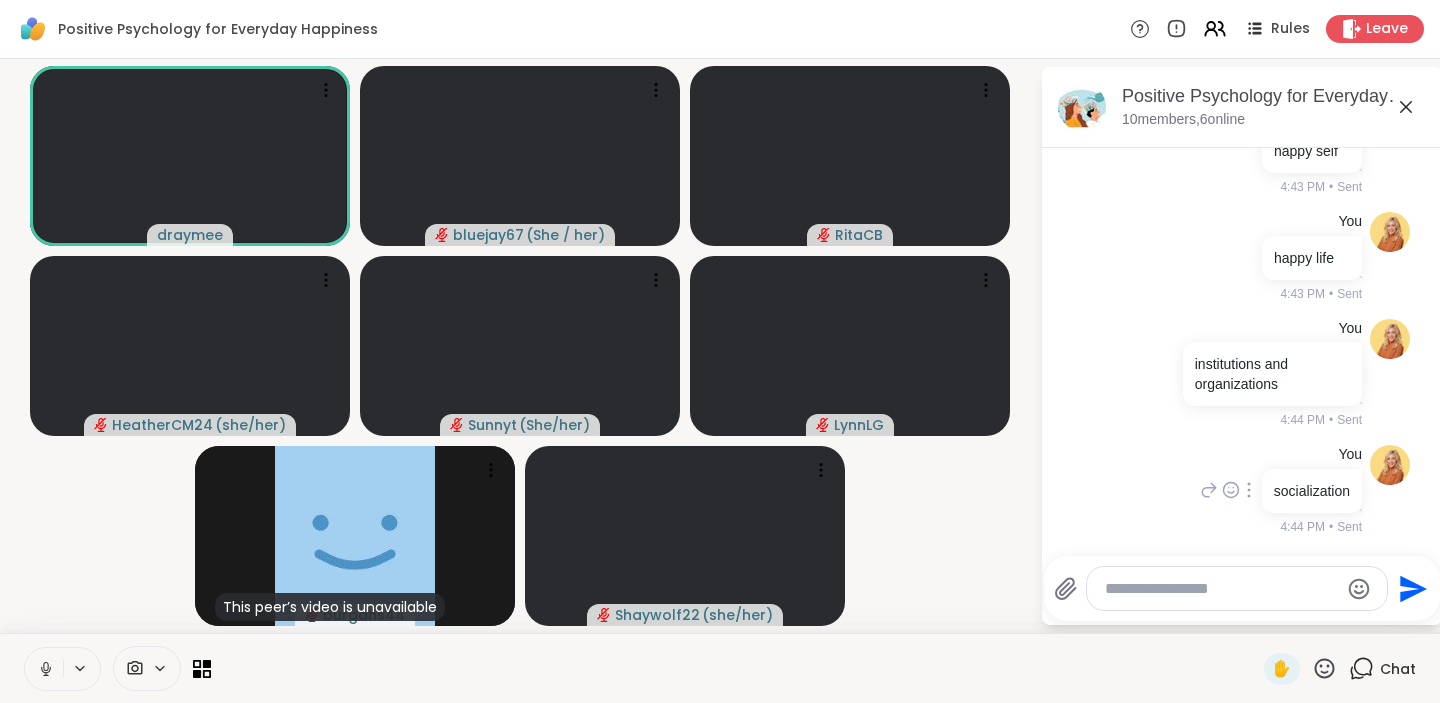 scroll, scrollTop: 7620, scrollLeft: 0, axis: vertical 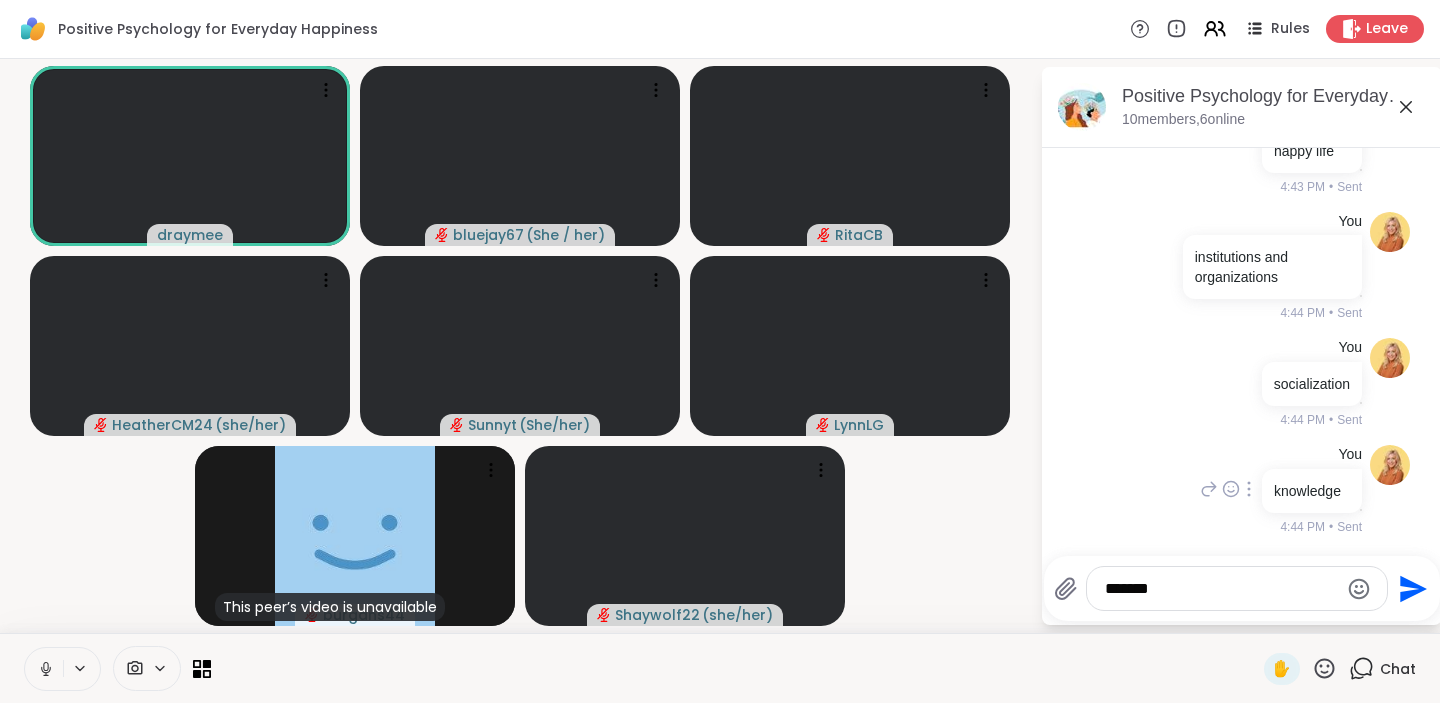 type on "********" 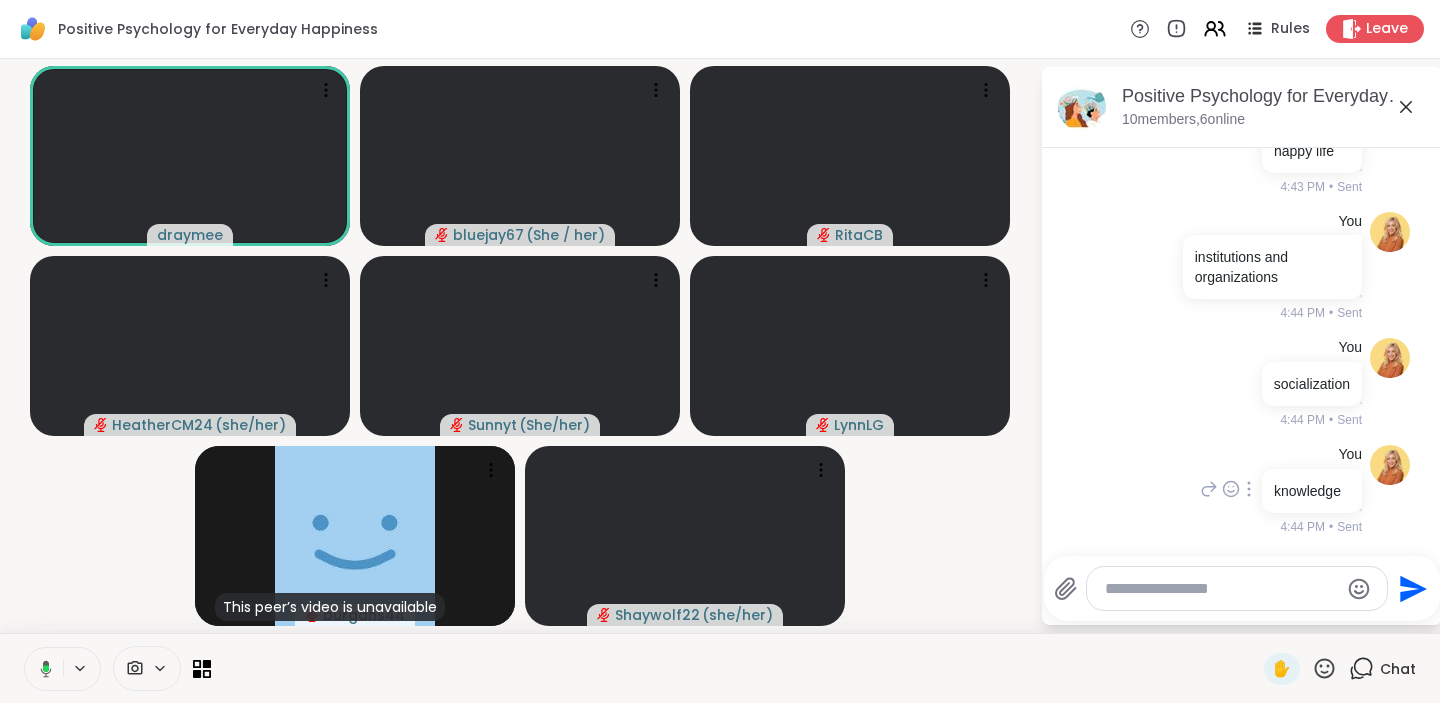 scroll, scrollTop: 7726, scrollLeft: 0, axis: vertical 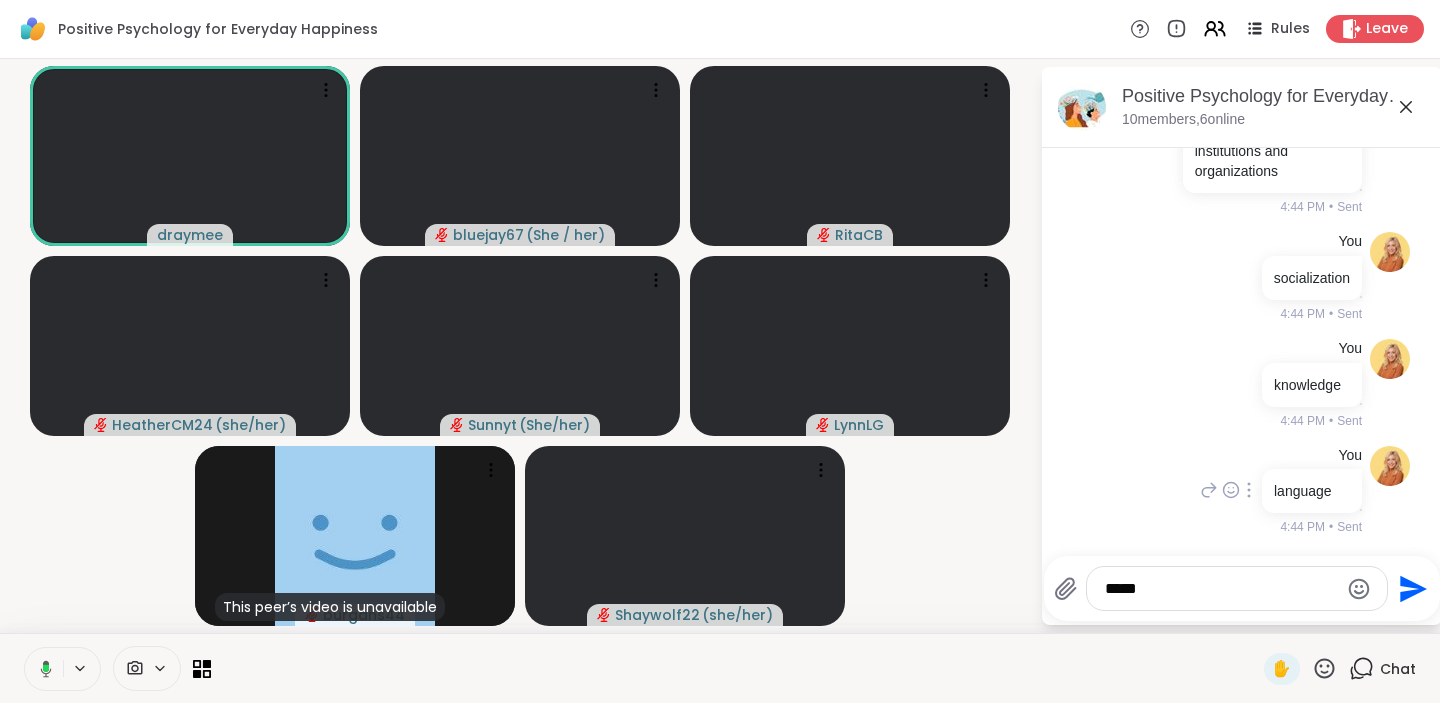type on "******" 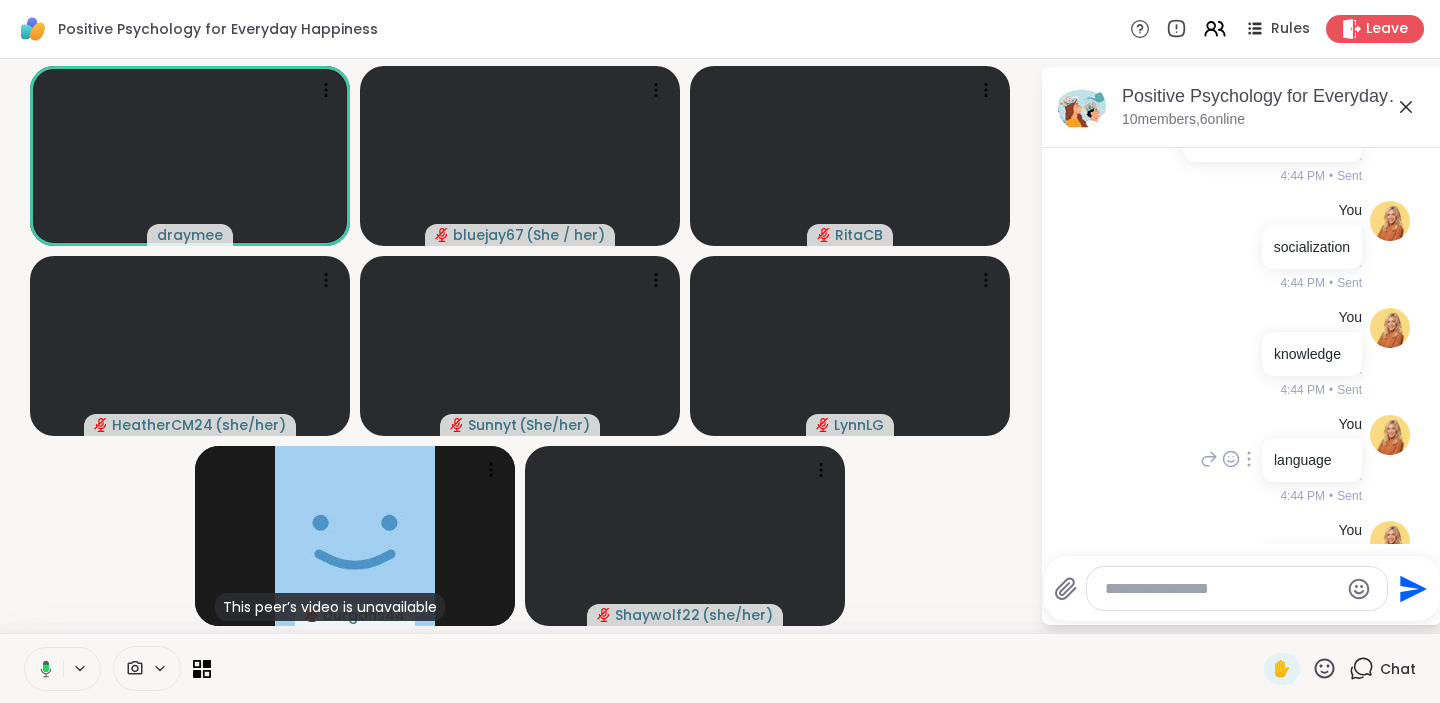 scroll, scrollTop: 7832, scrollLeft: 0, axis: vertical 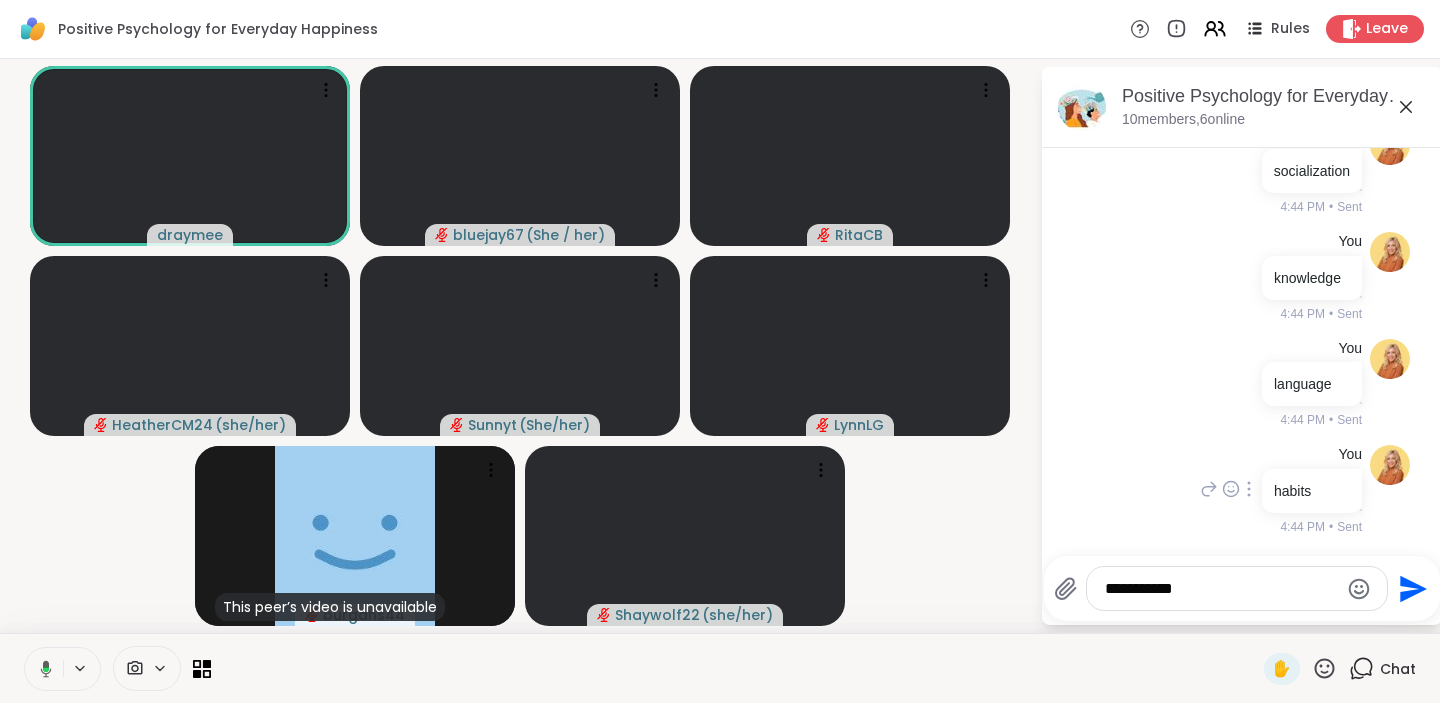 type on "**********" 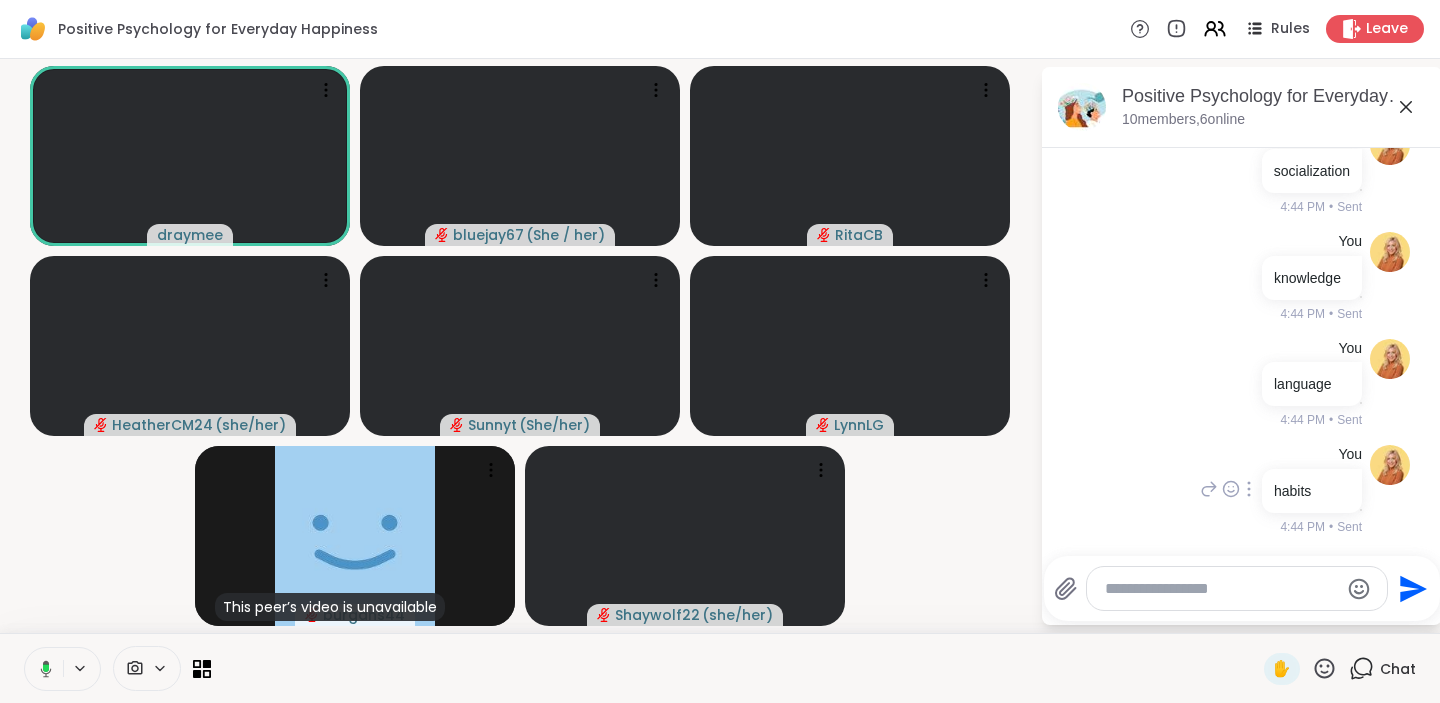 scroll, scrollTop: 7938, scrollLeft: 0, axis: vertical 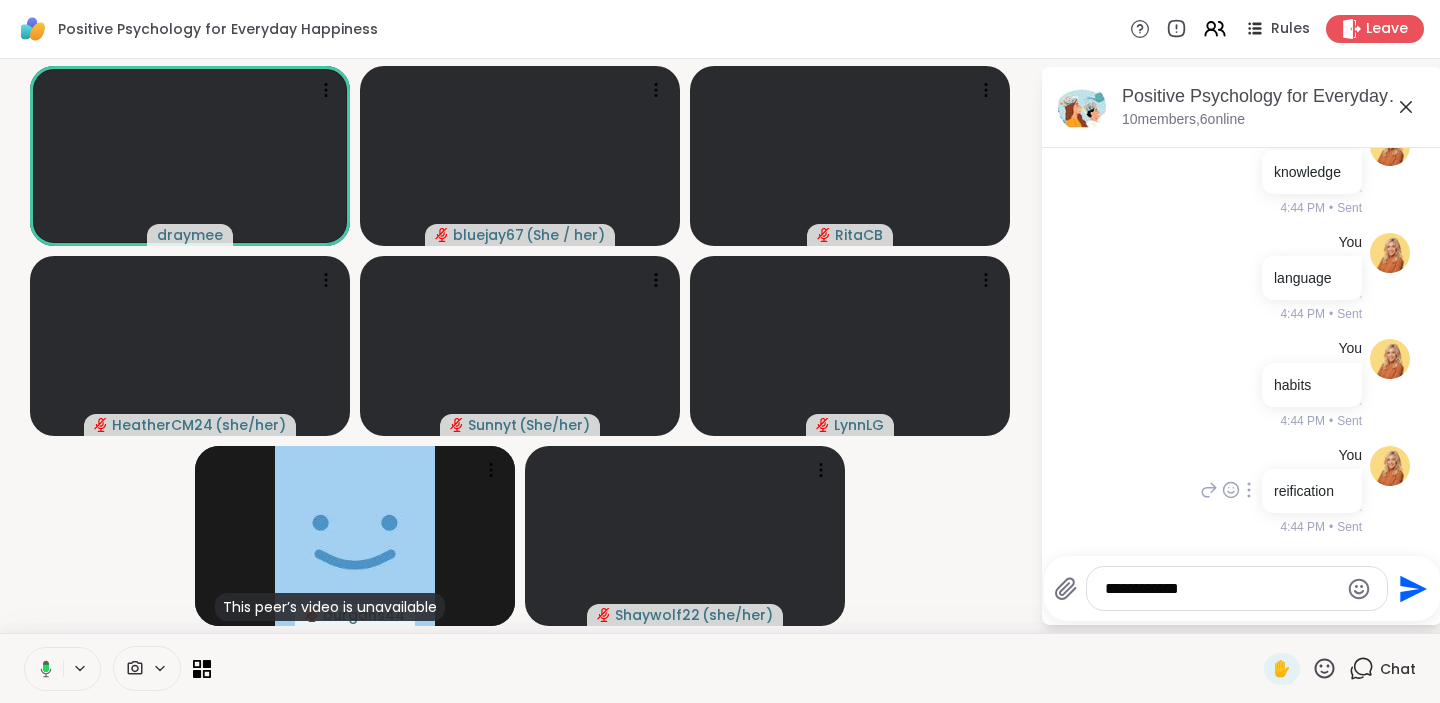 type on "**********" 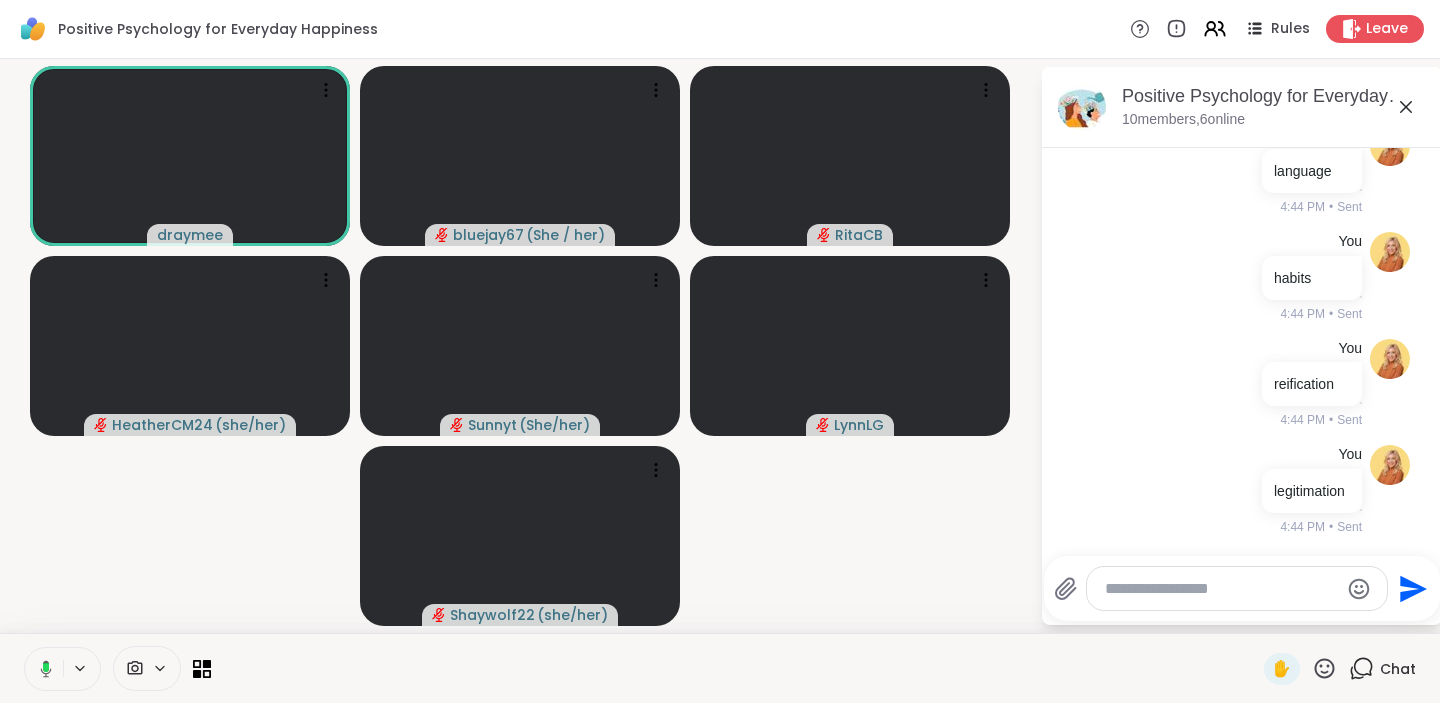 scroll, scrollTop: 8044, scrollLeft: 0, axis: vertical 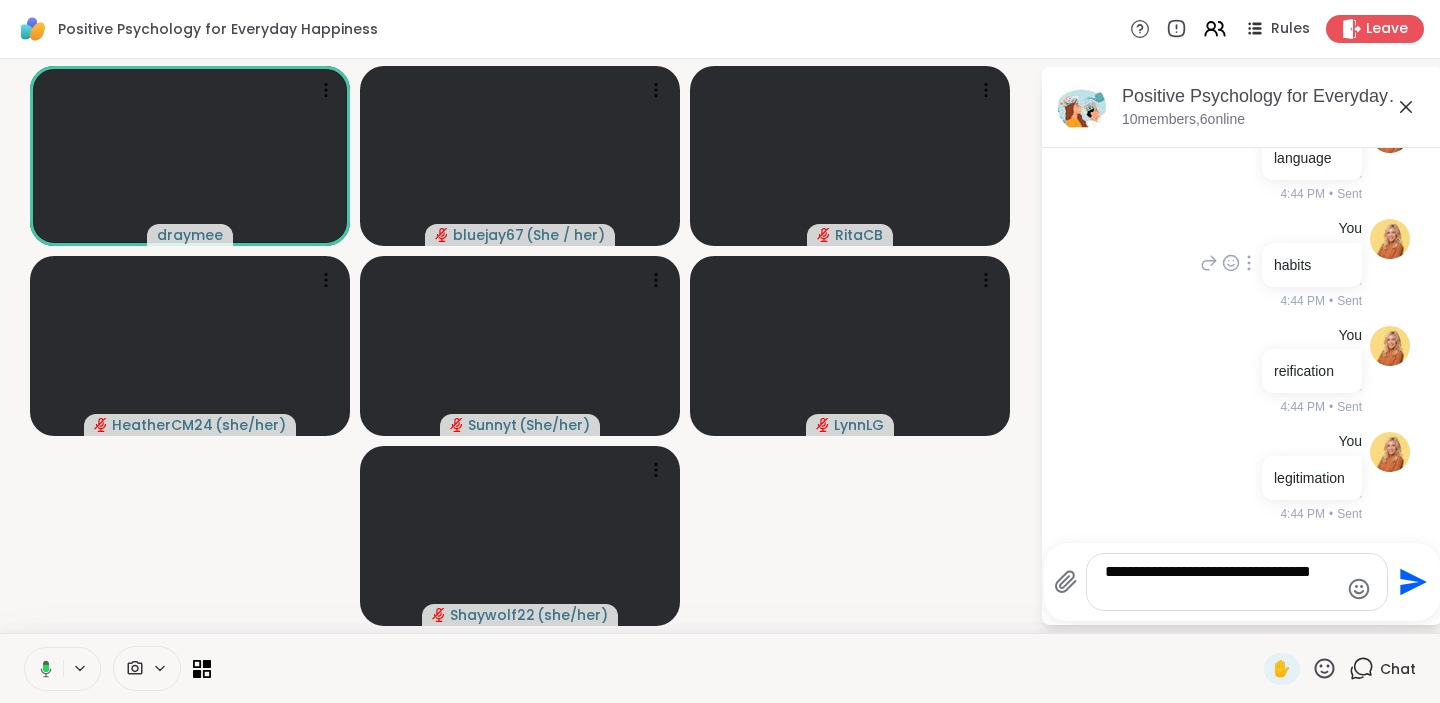 type on "**********" 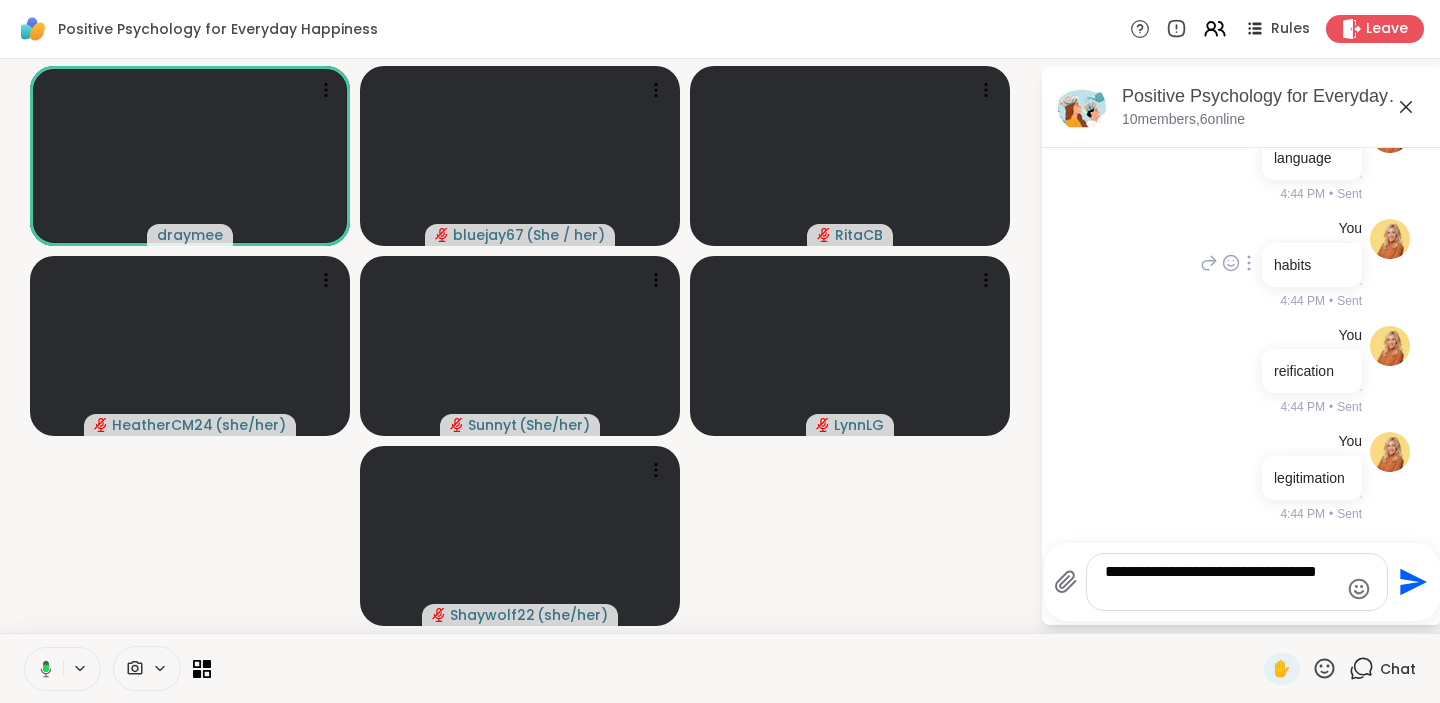 type 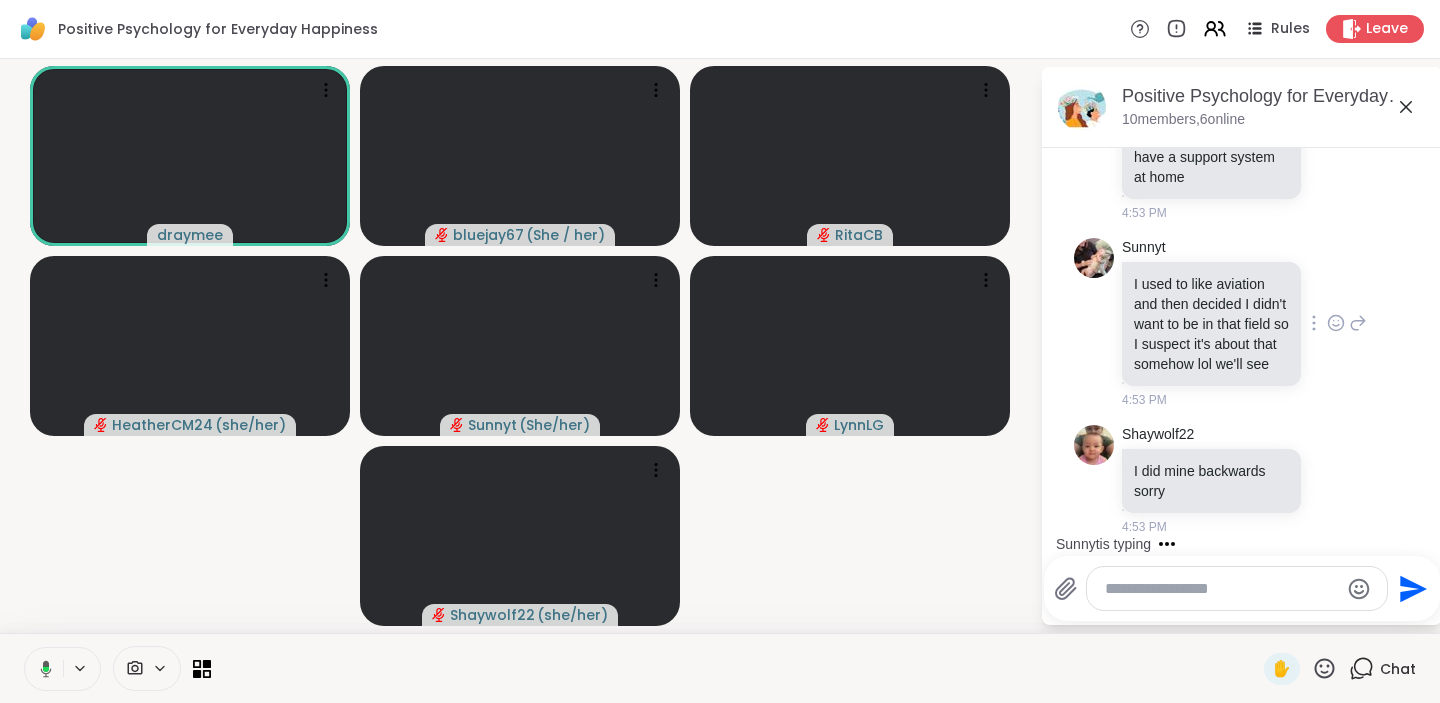 scroll, scrollTop: 9066, scrollLeft: 0, axis: vertical 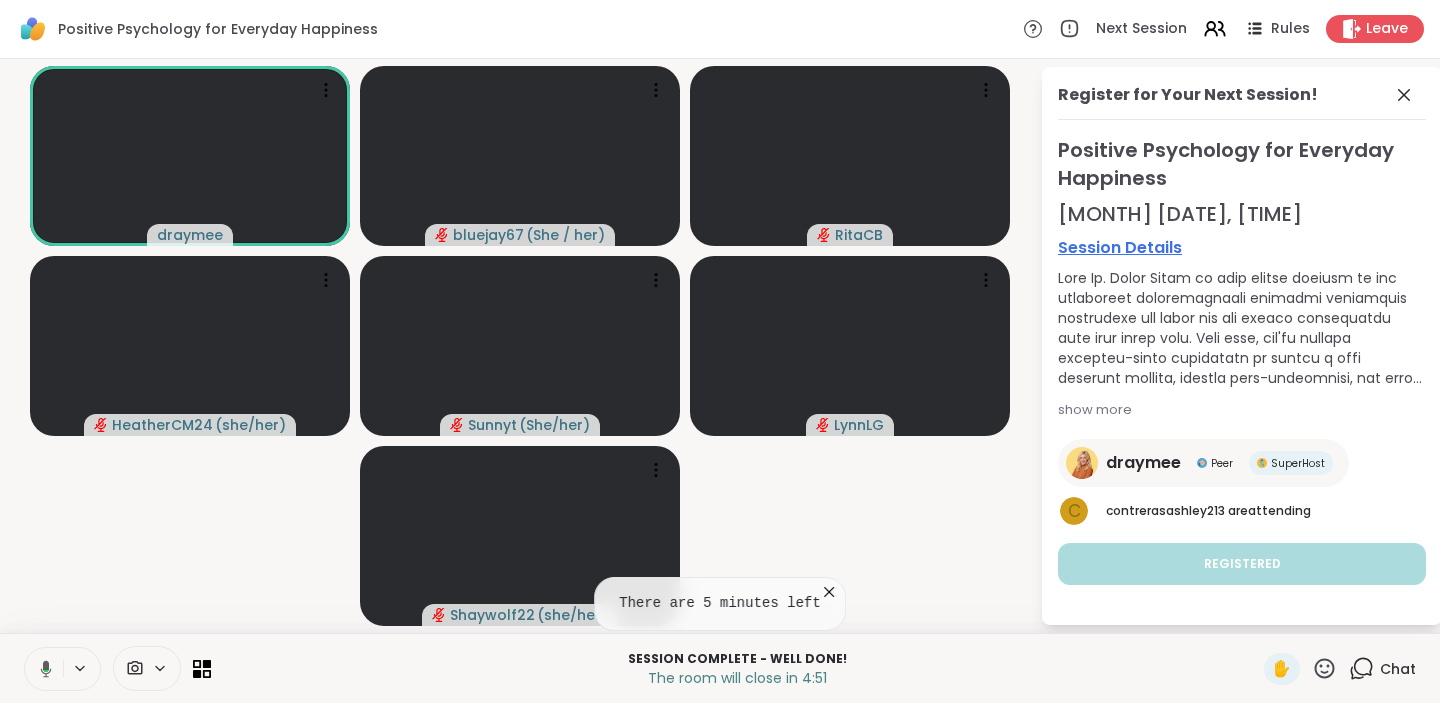 click 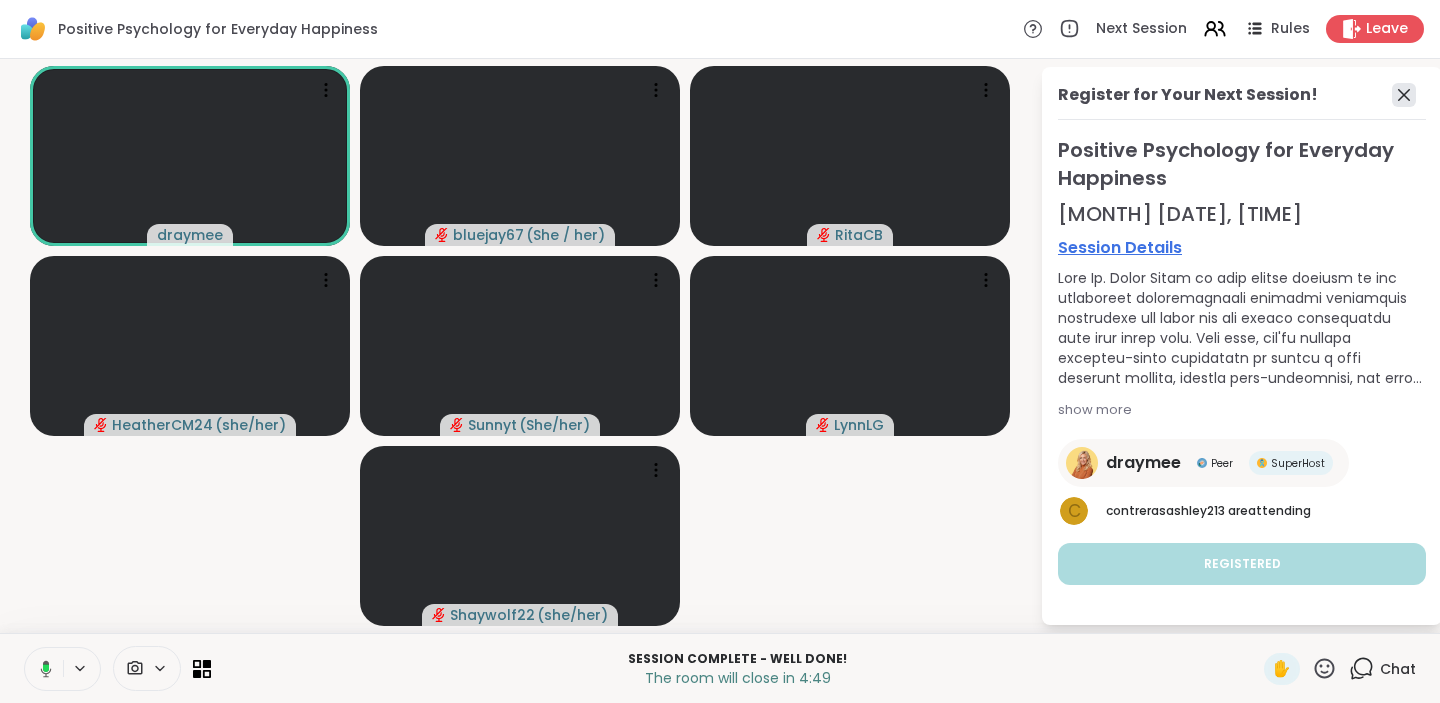 click 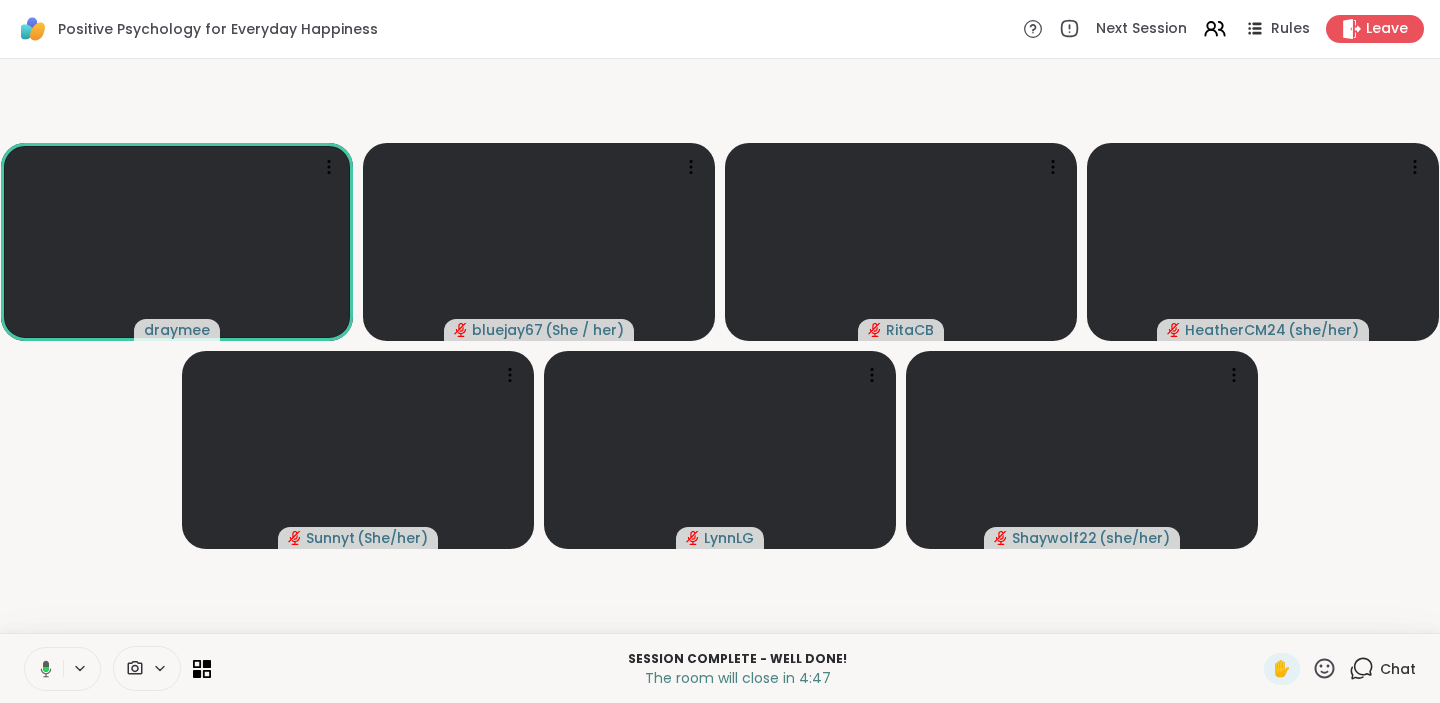 click on "Chat" at bounding box center (1382, 669) 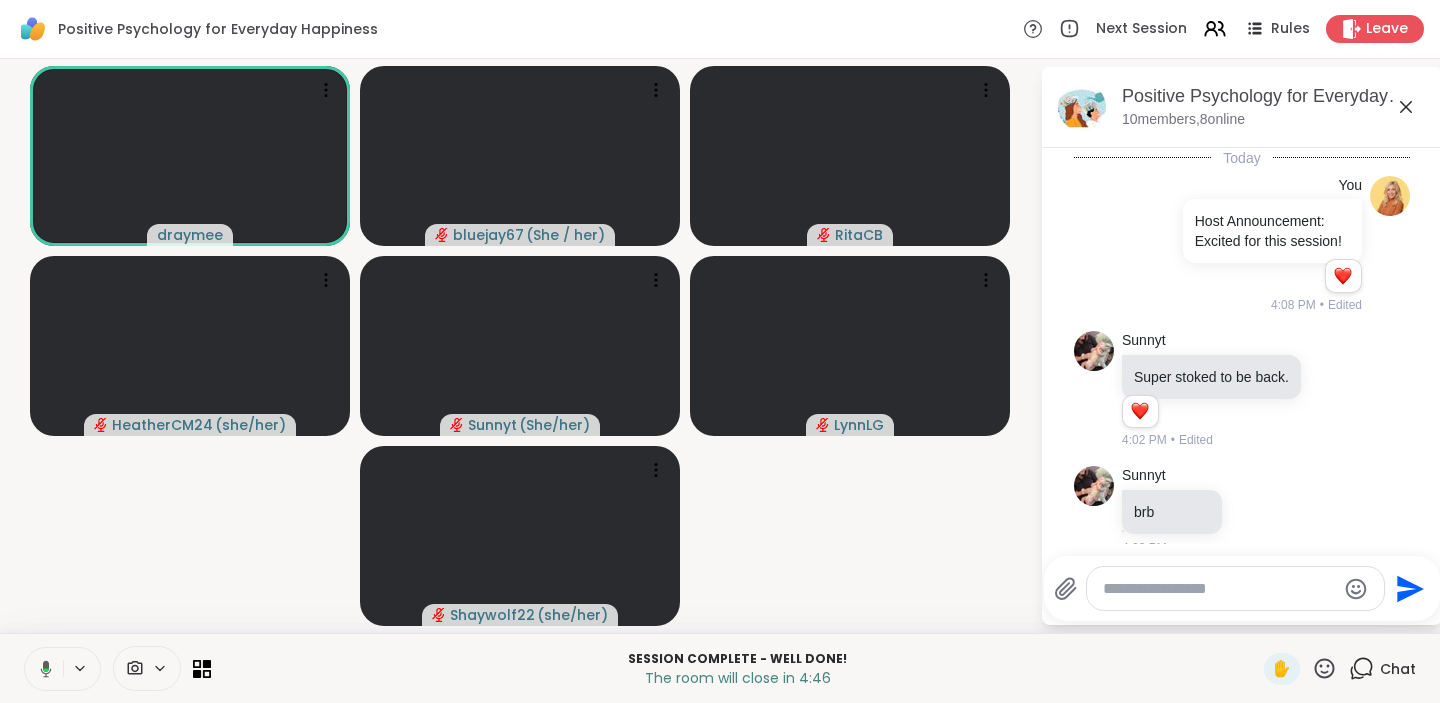 scroll, scrollTop: 9066, scrollLeft: 0, axis: vertical 